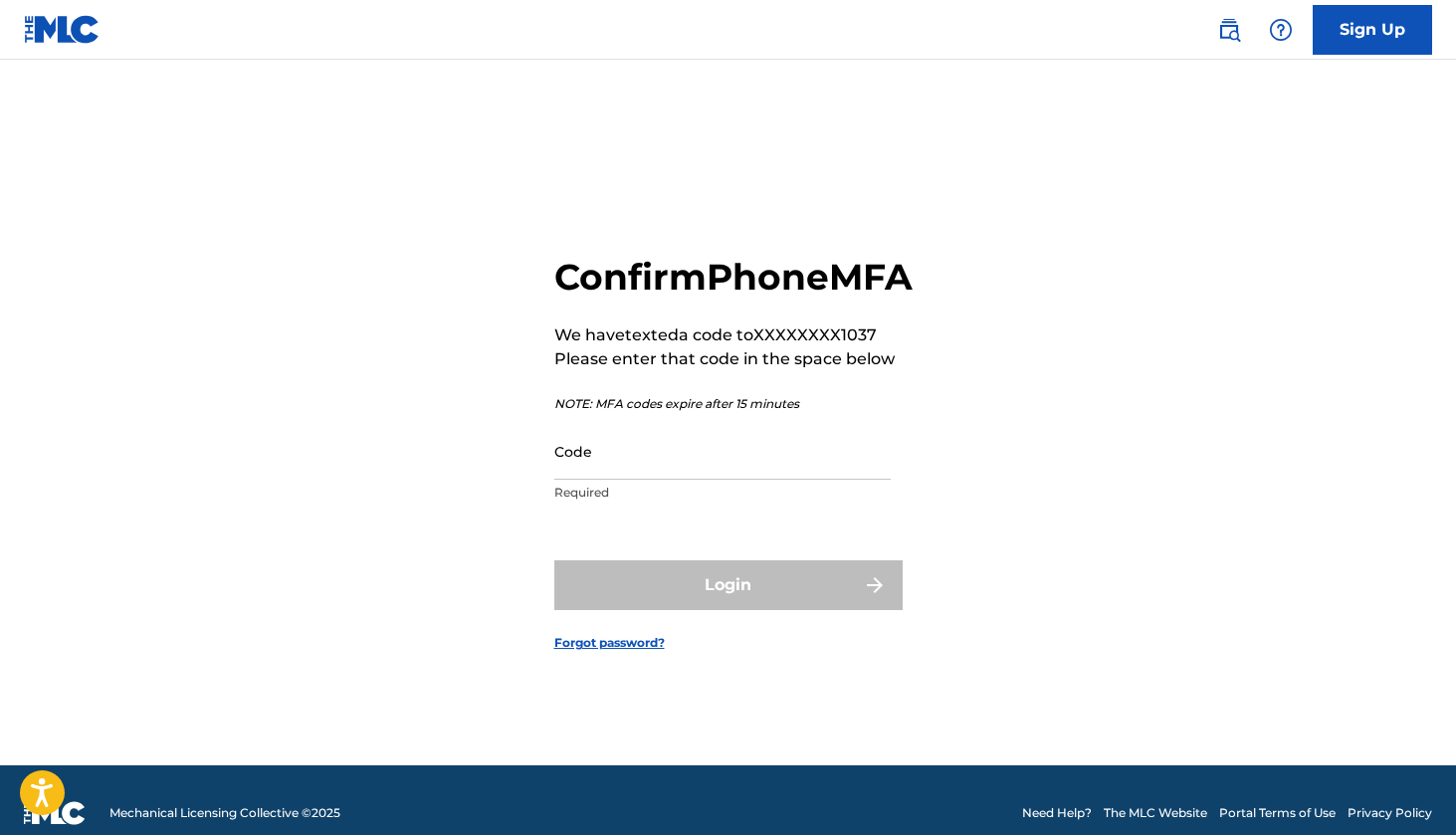 scroll, scrollTop: 0, scrollLeft: 0, axis: both 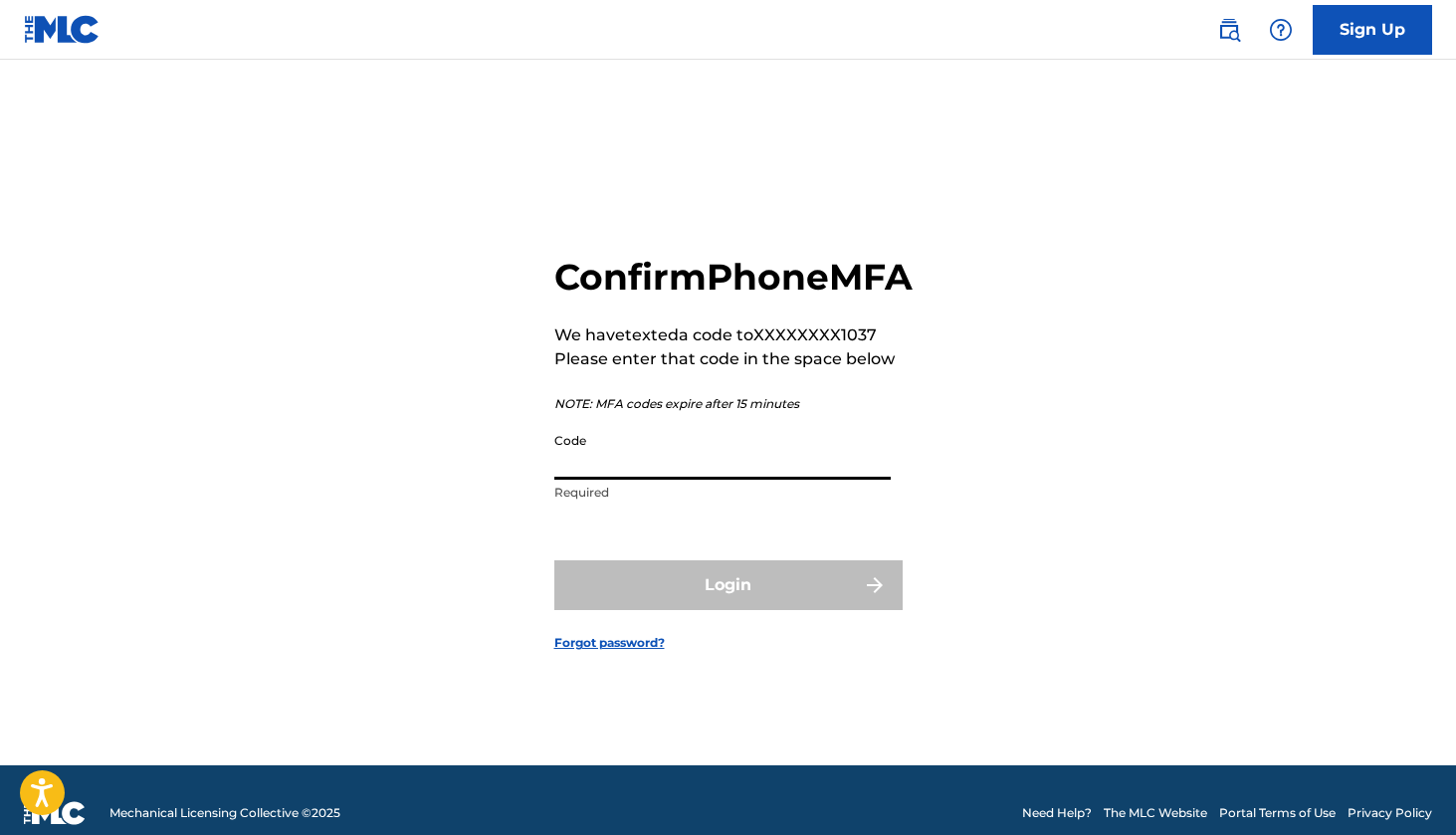 click on "Code" at bounding box center (723, 451) 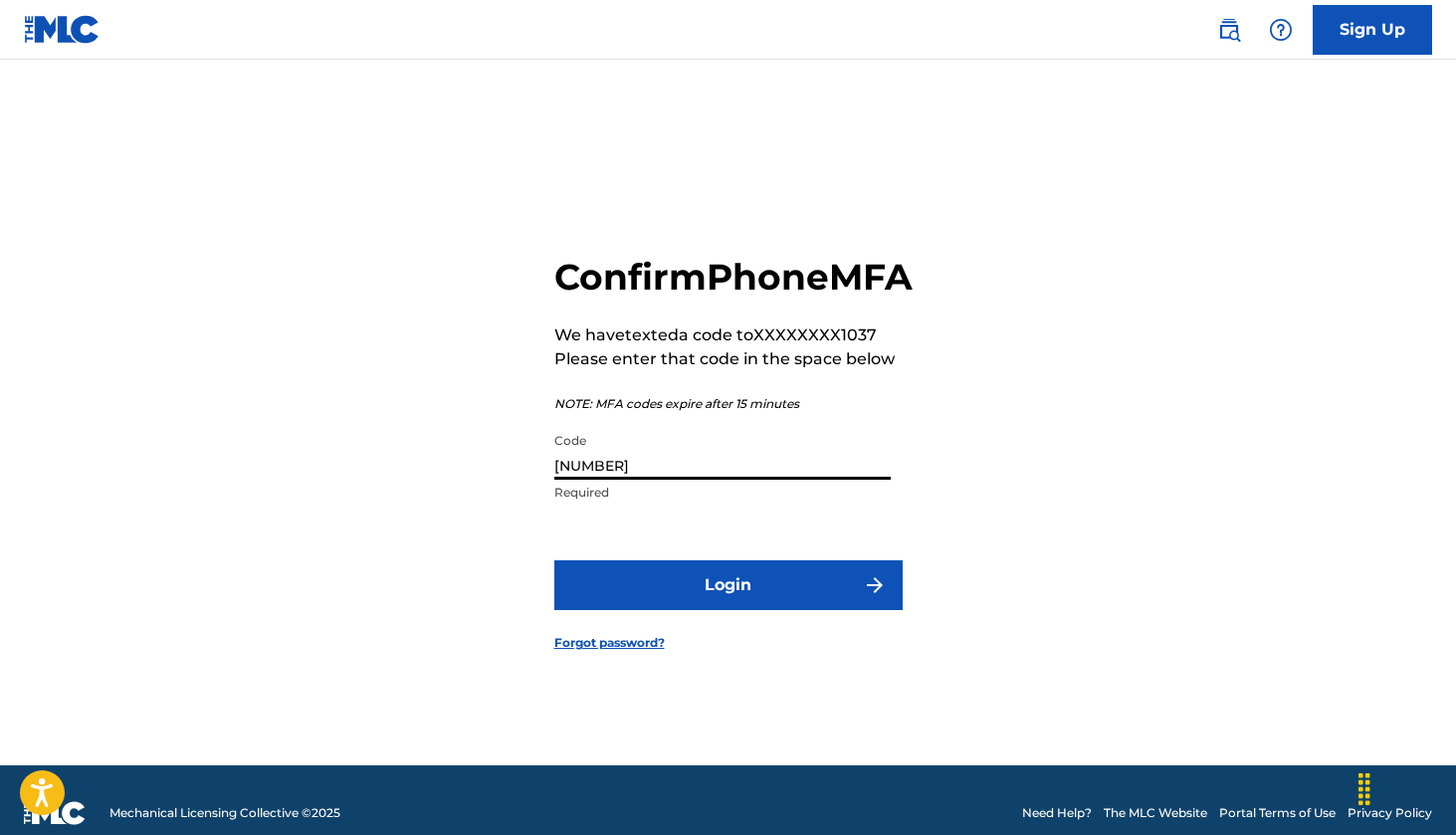 type on "[NUMBER]" 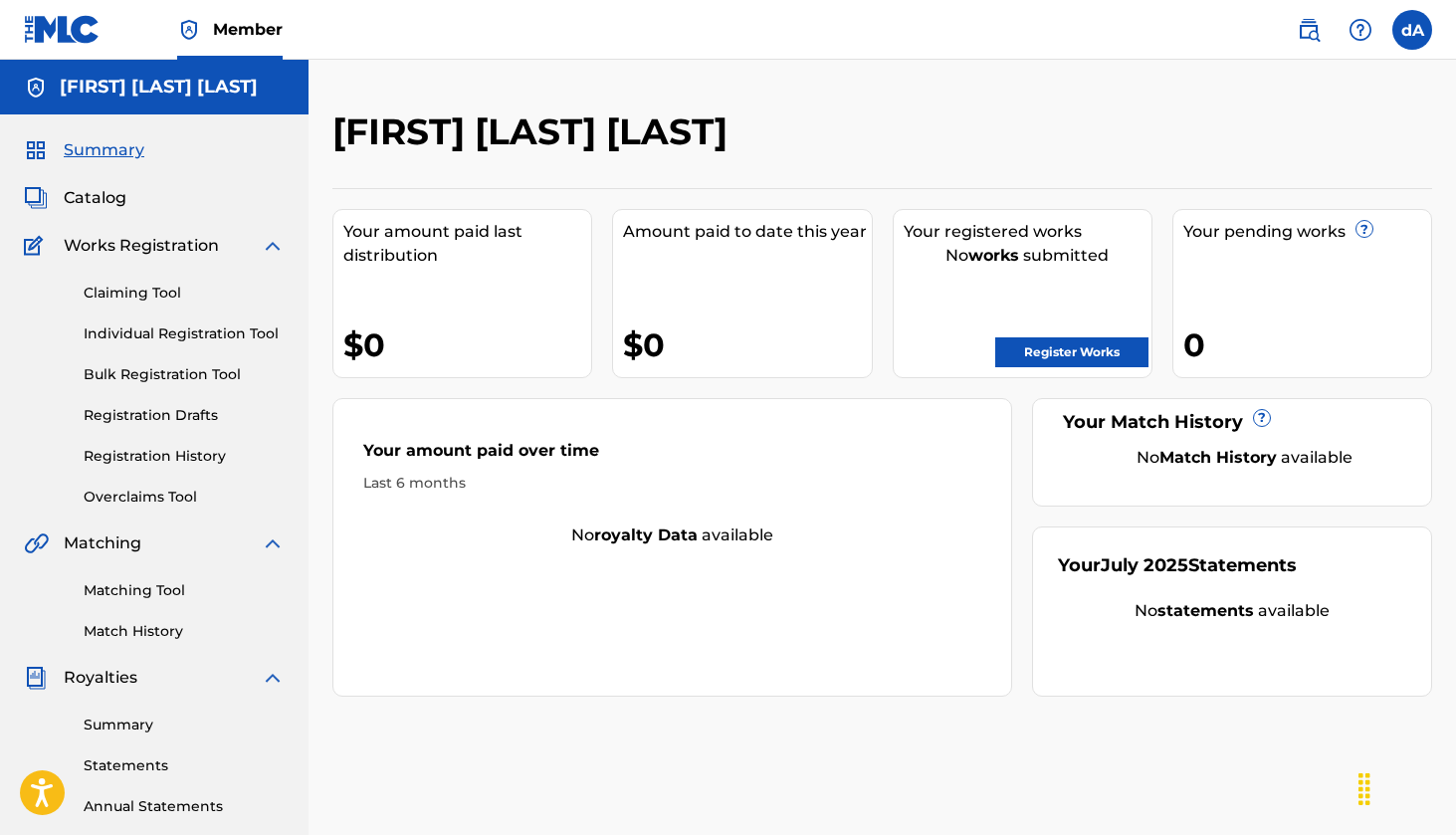 scroll, scrollTop: 0, scrollLeft: 0, axis: both 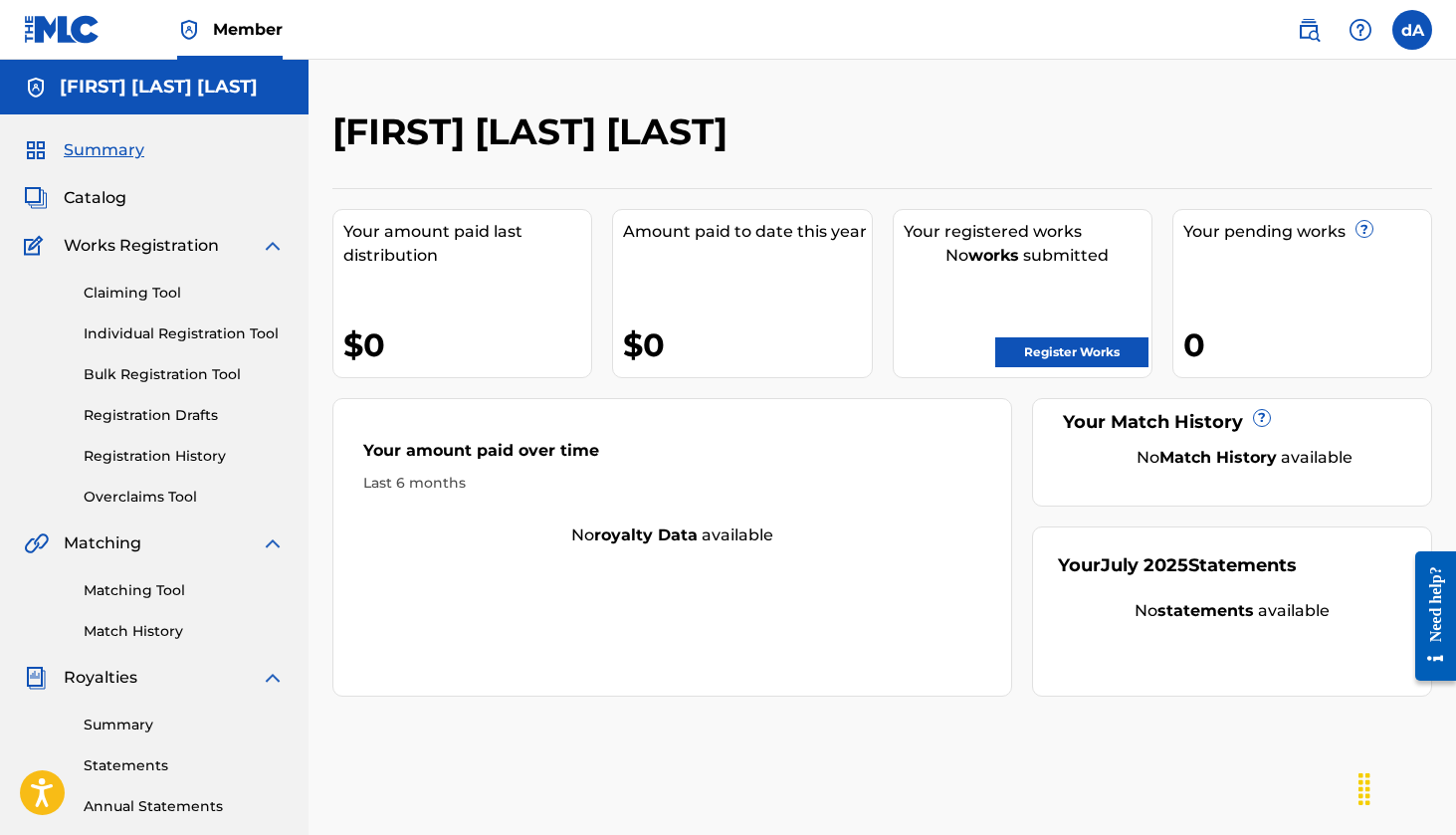 click on "Register Works" at bounding box center (1072, 352) 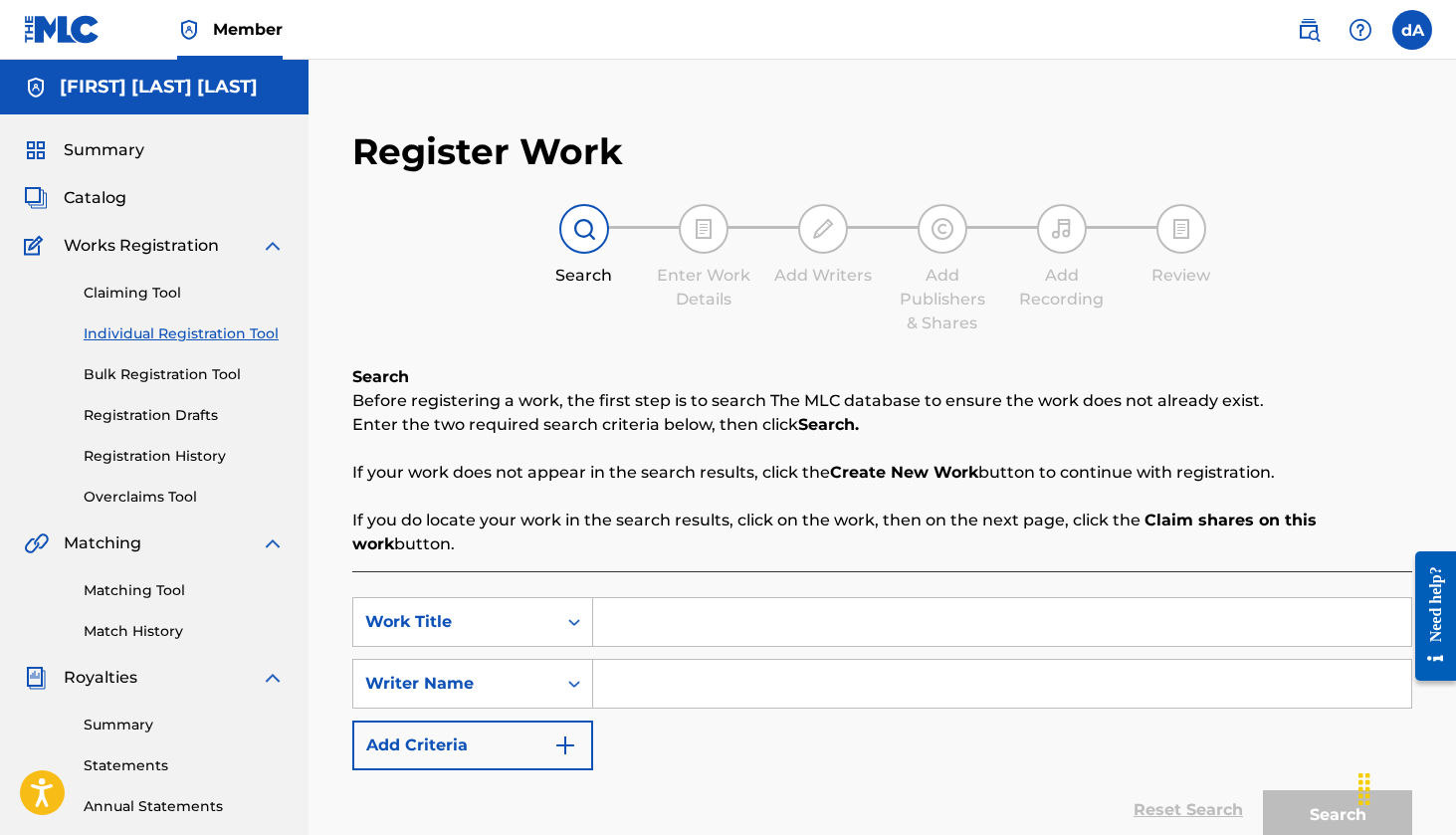 scroll, scrollTop: 0, scrollLeft: 0, axis: both 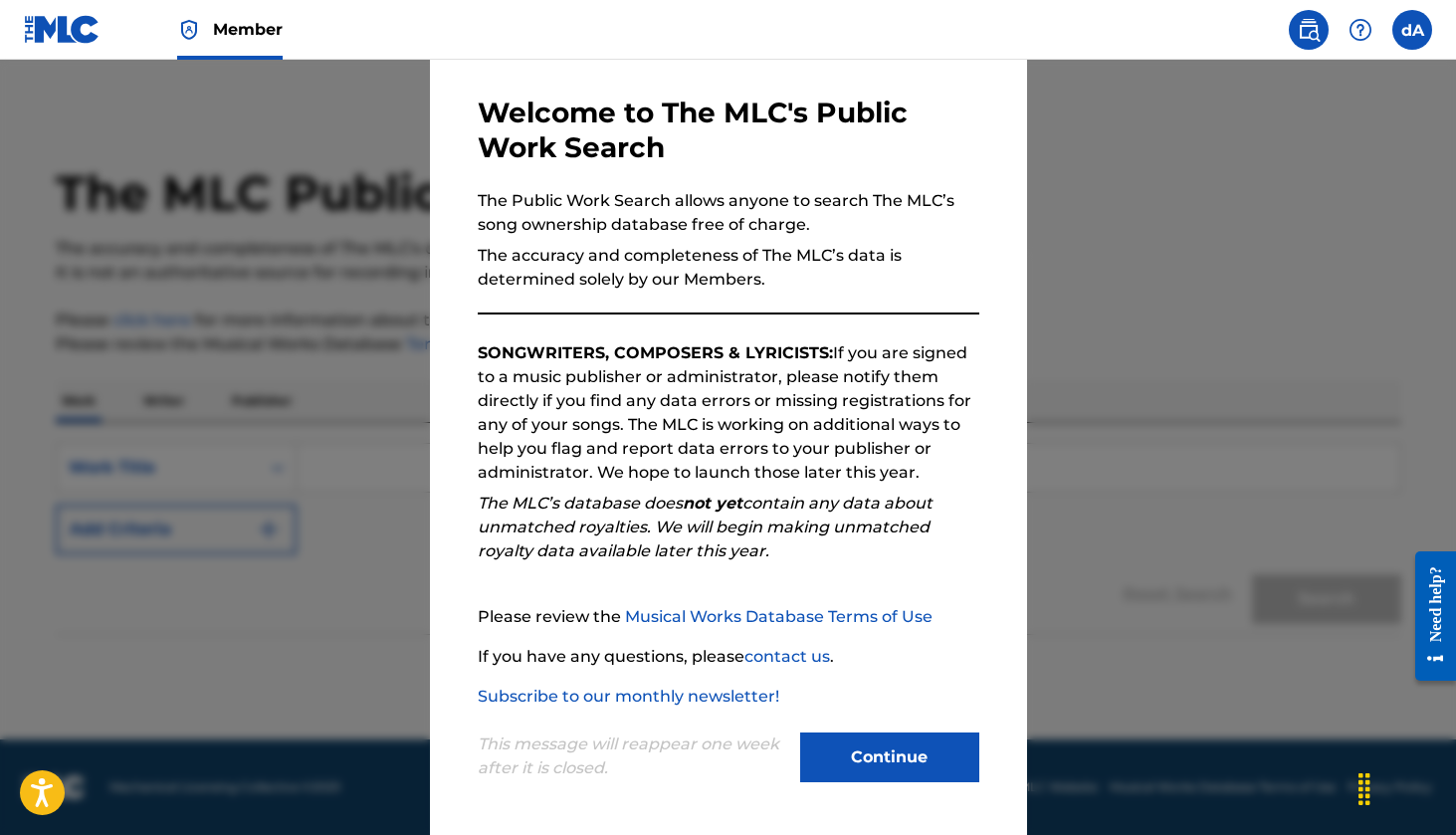 click on "Continue" at bounding box center [890, 757] 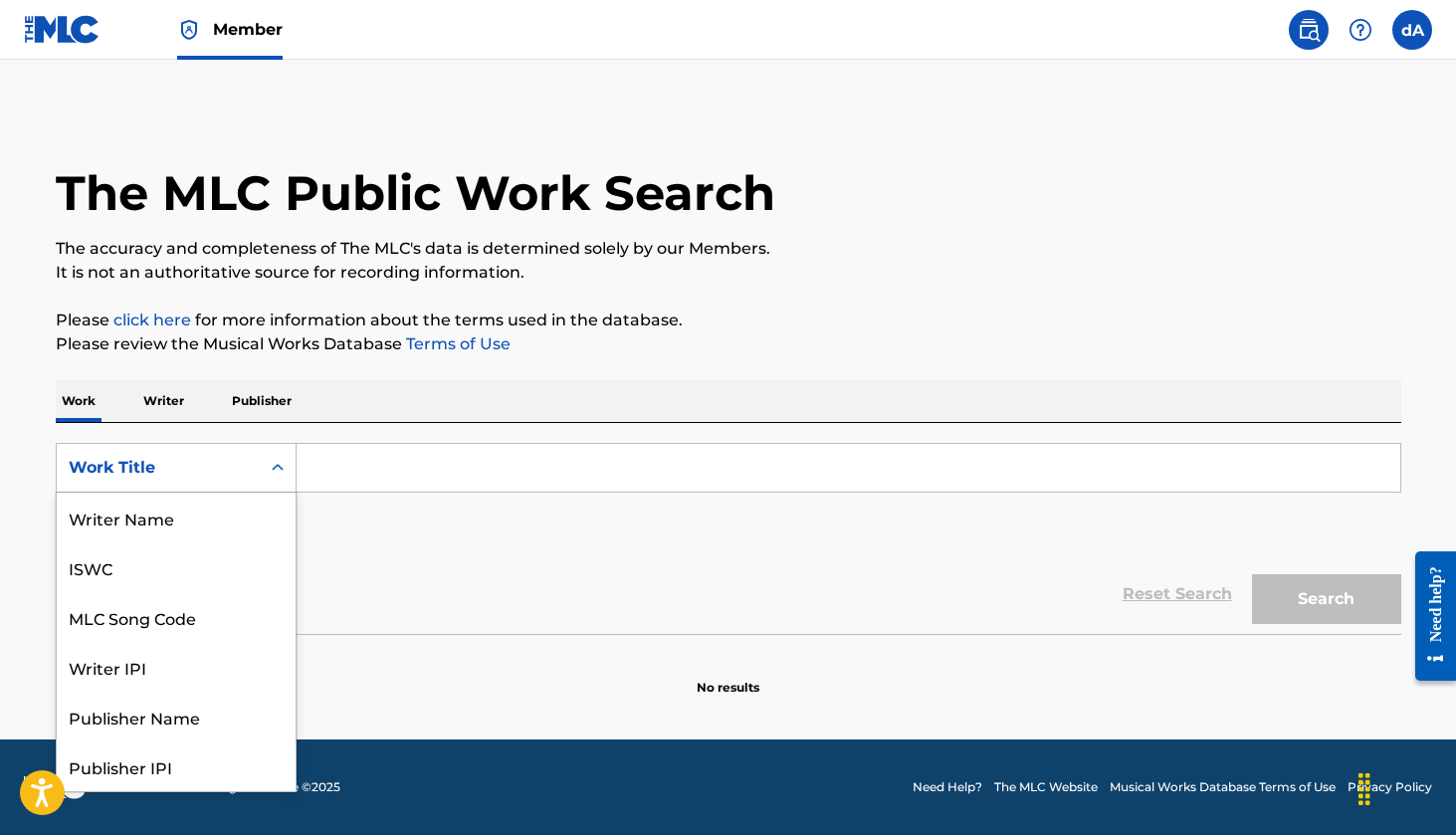 click 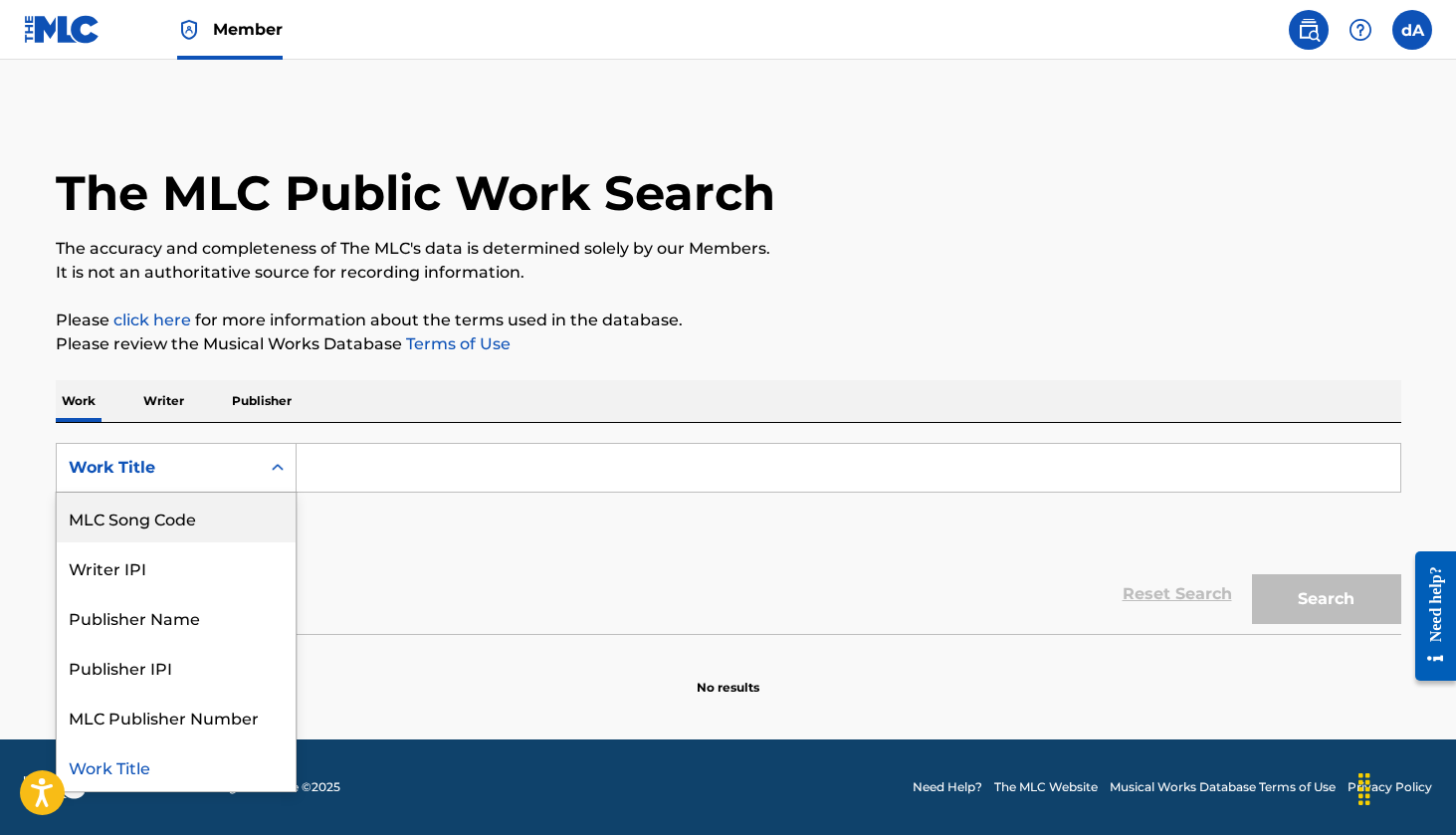 click on "MLC Song Code" at bounding box center (176, 518) 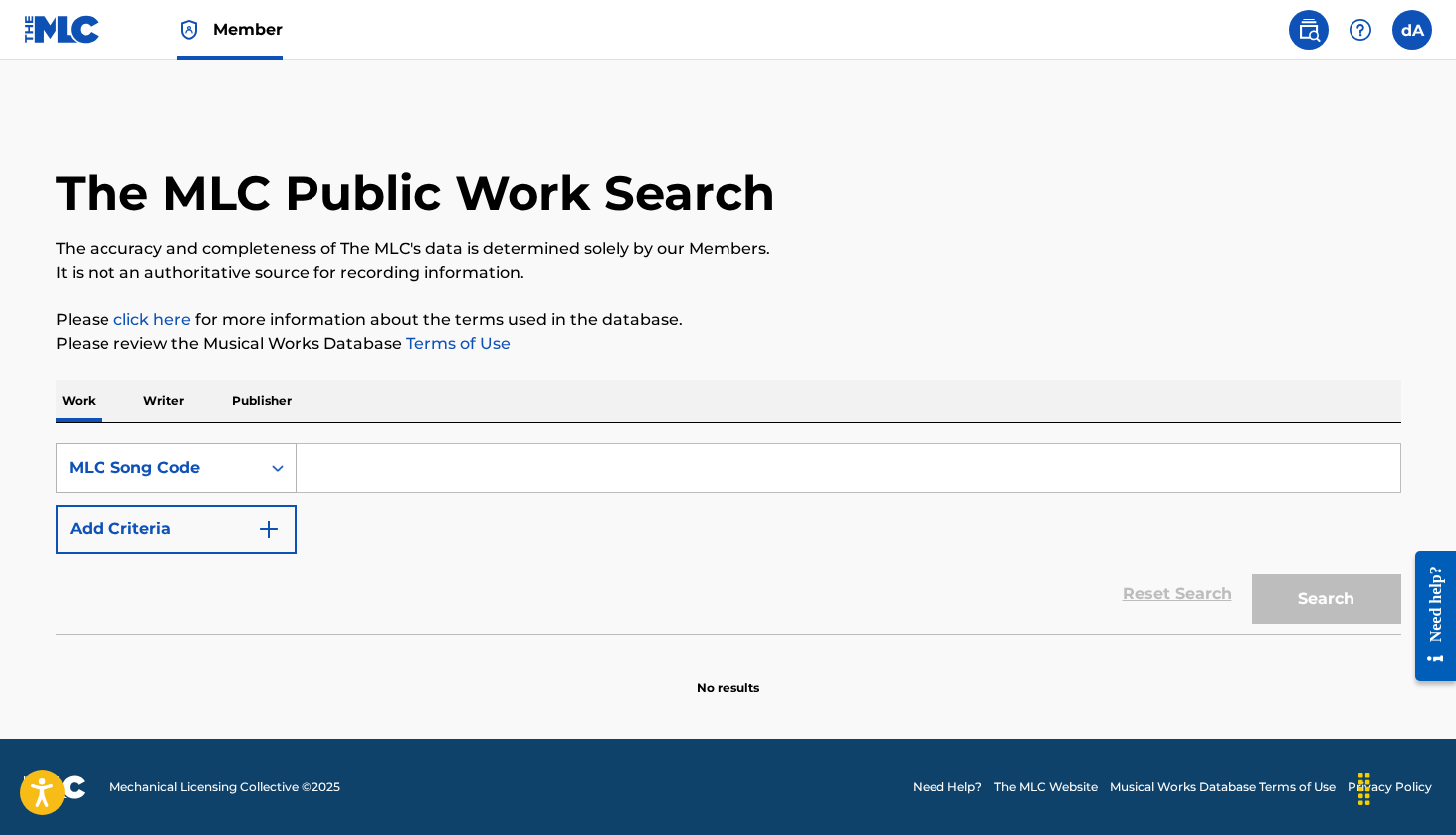 click 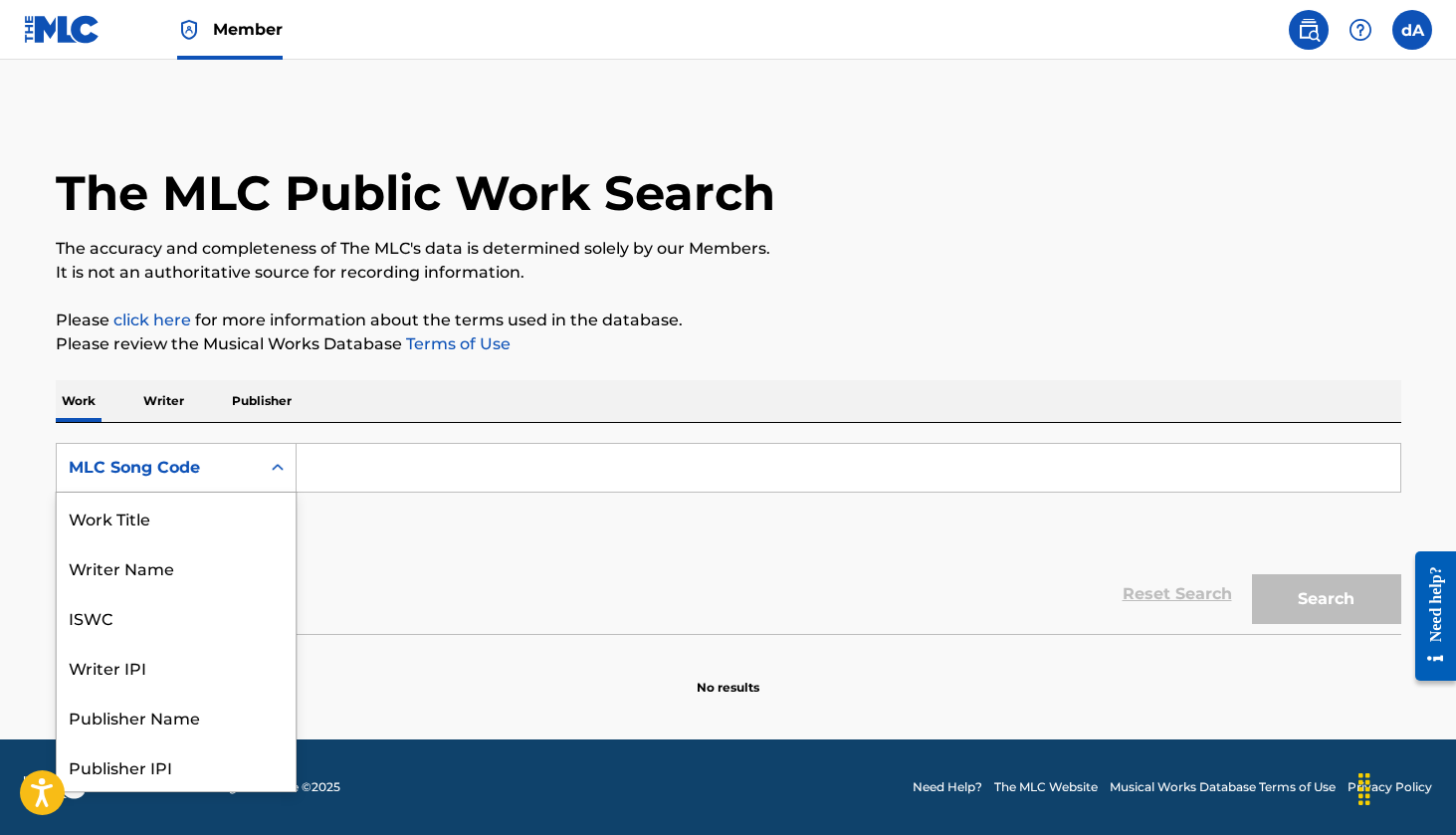 scroll, scrollTop: 100, scrollLeft: 0, axis: vertical 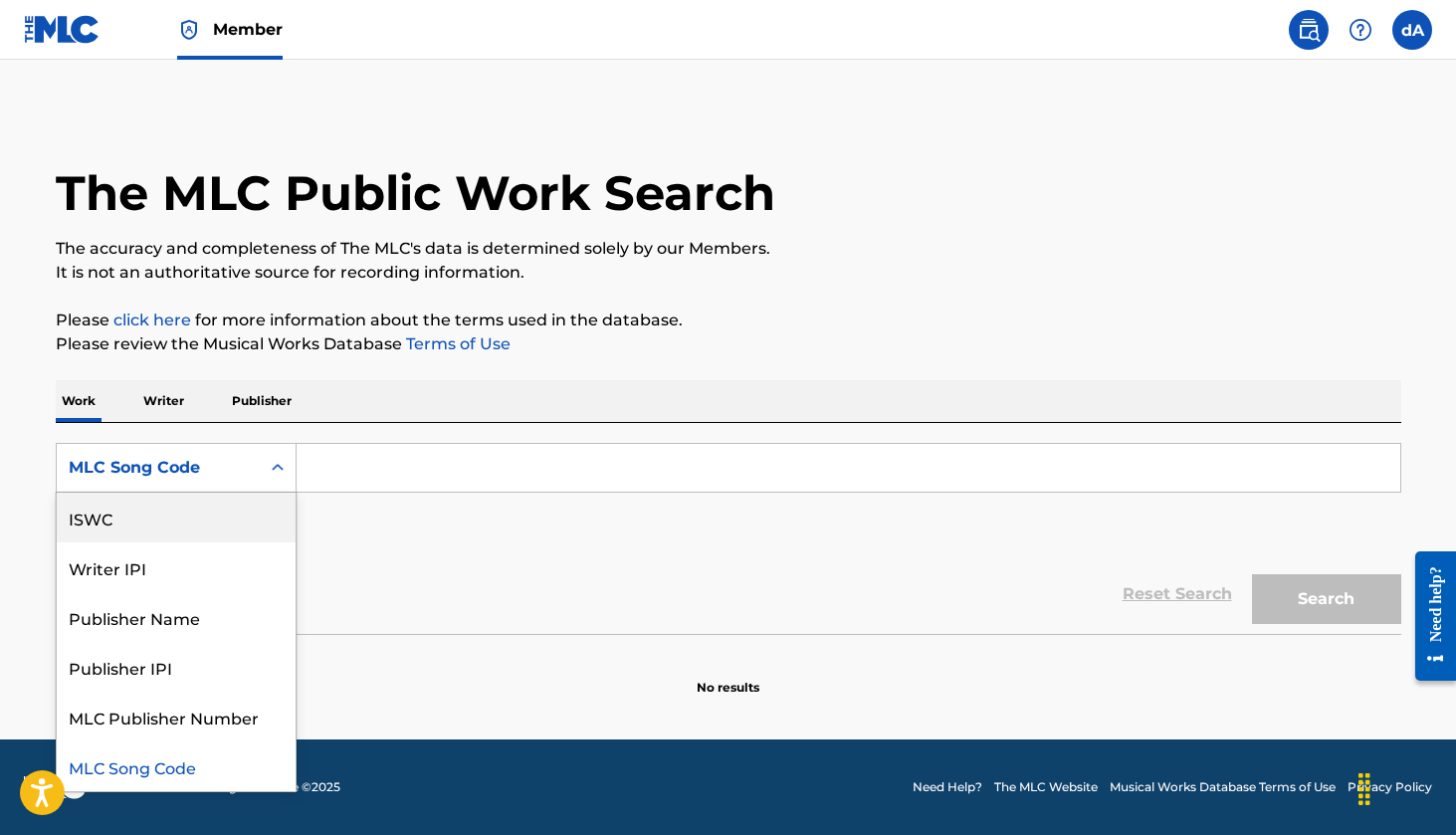 click on "ISWC" at bounding box center (176, 518) 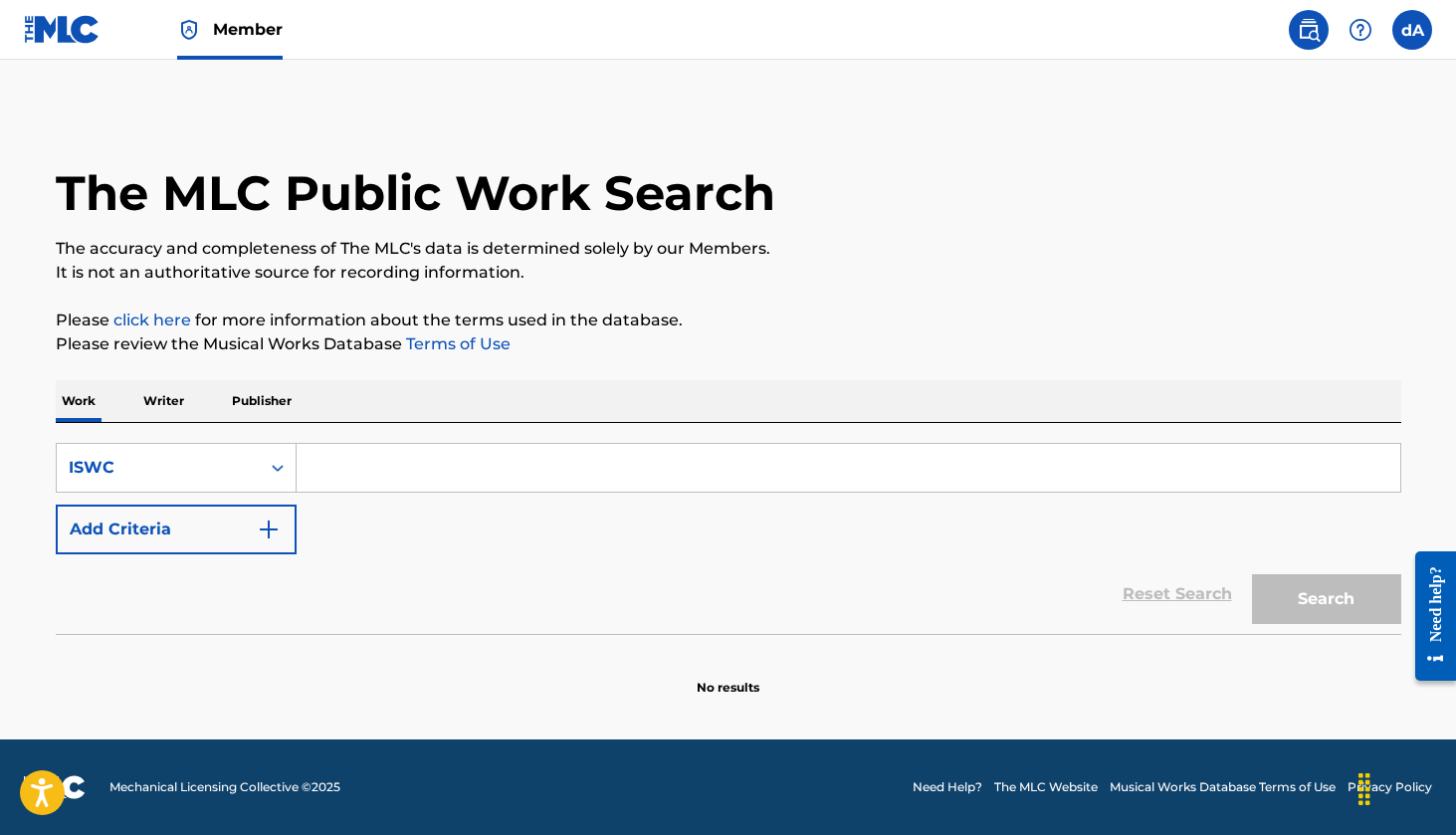 click on "Writer" at bounding box center [163, 401] 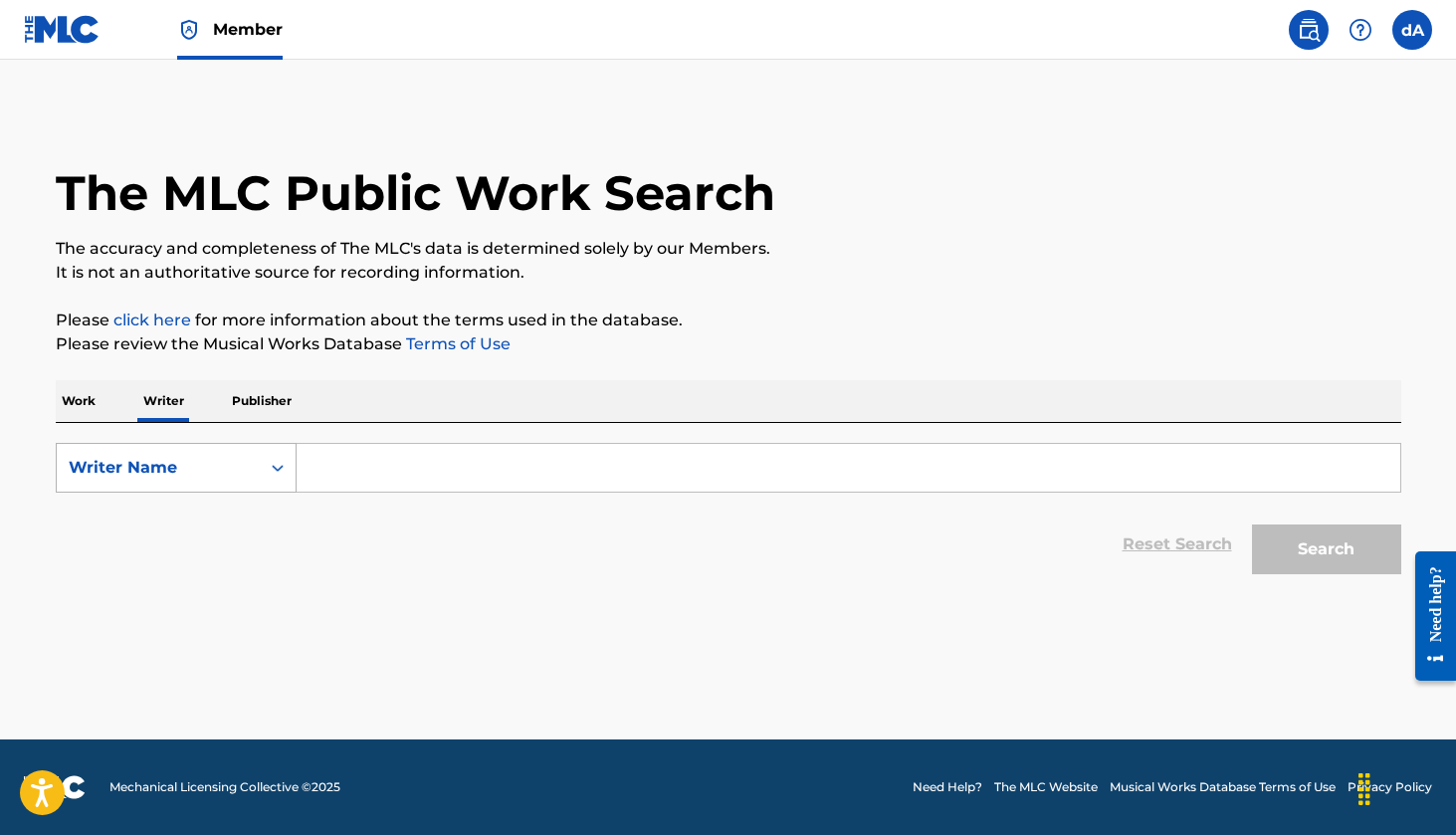 click 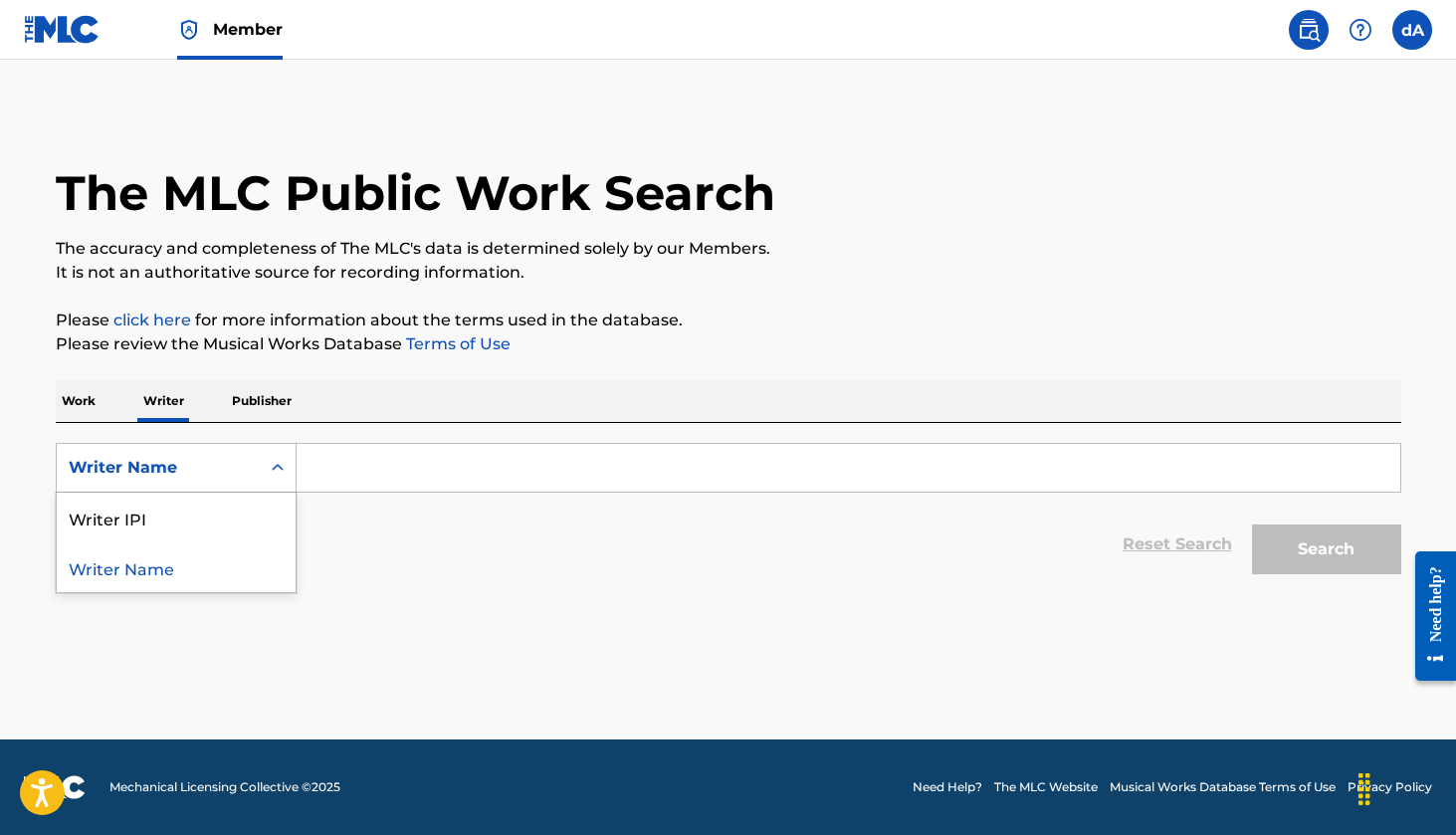 click on "Writer Name" at bounding box center [176, 567] 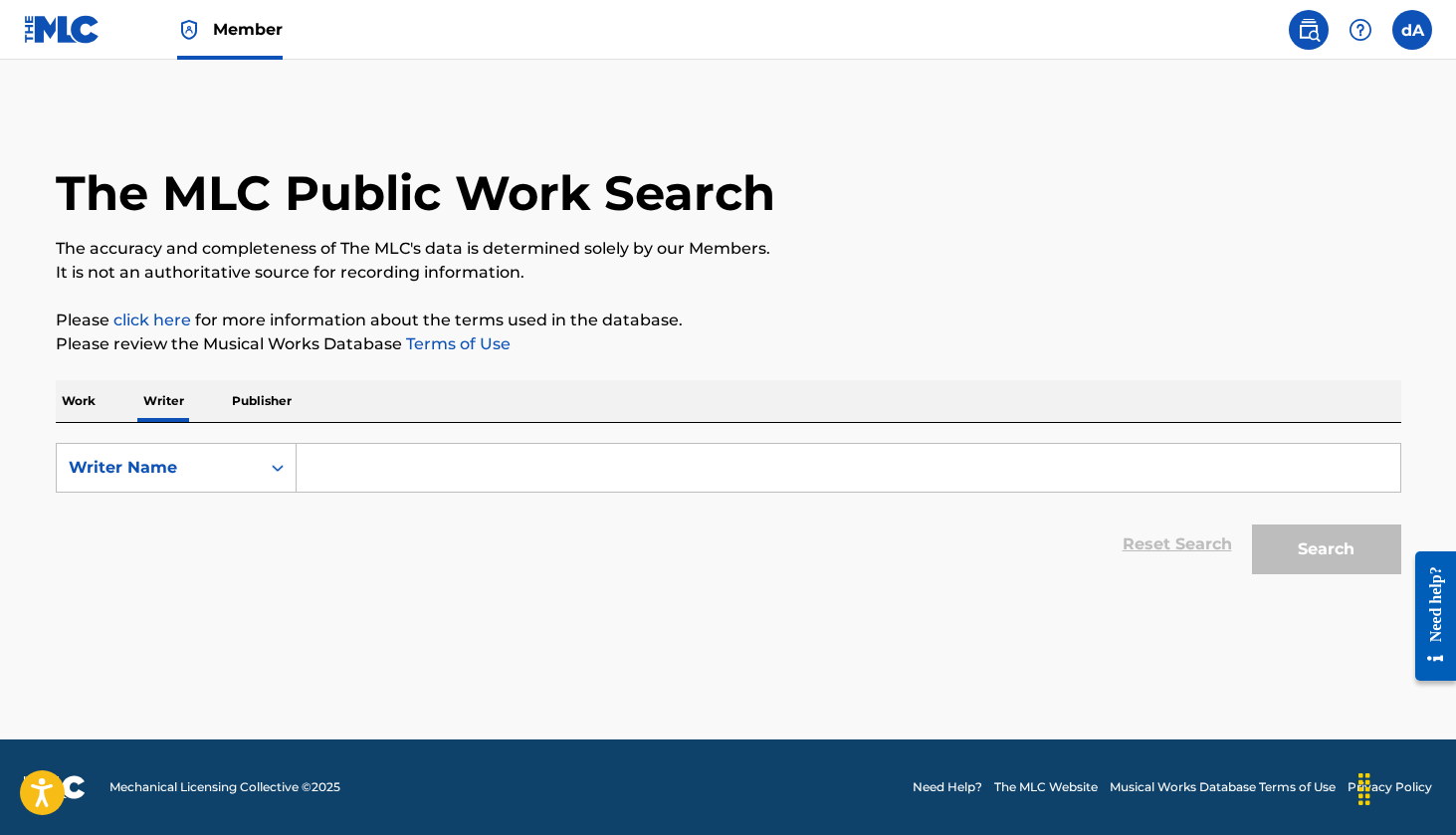 click at bounding box center (848, 468) 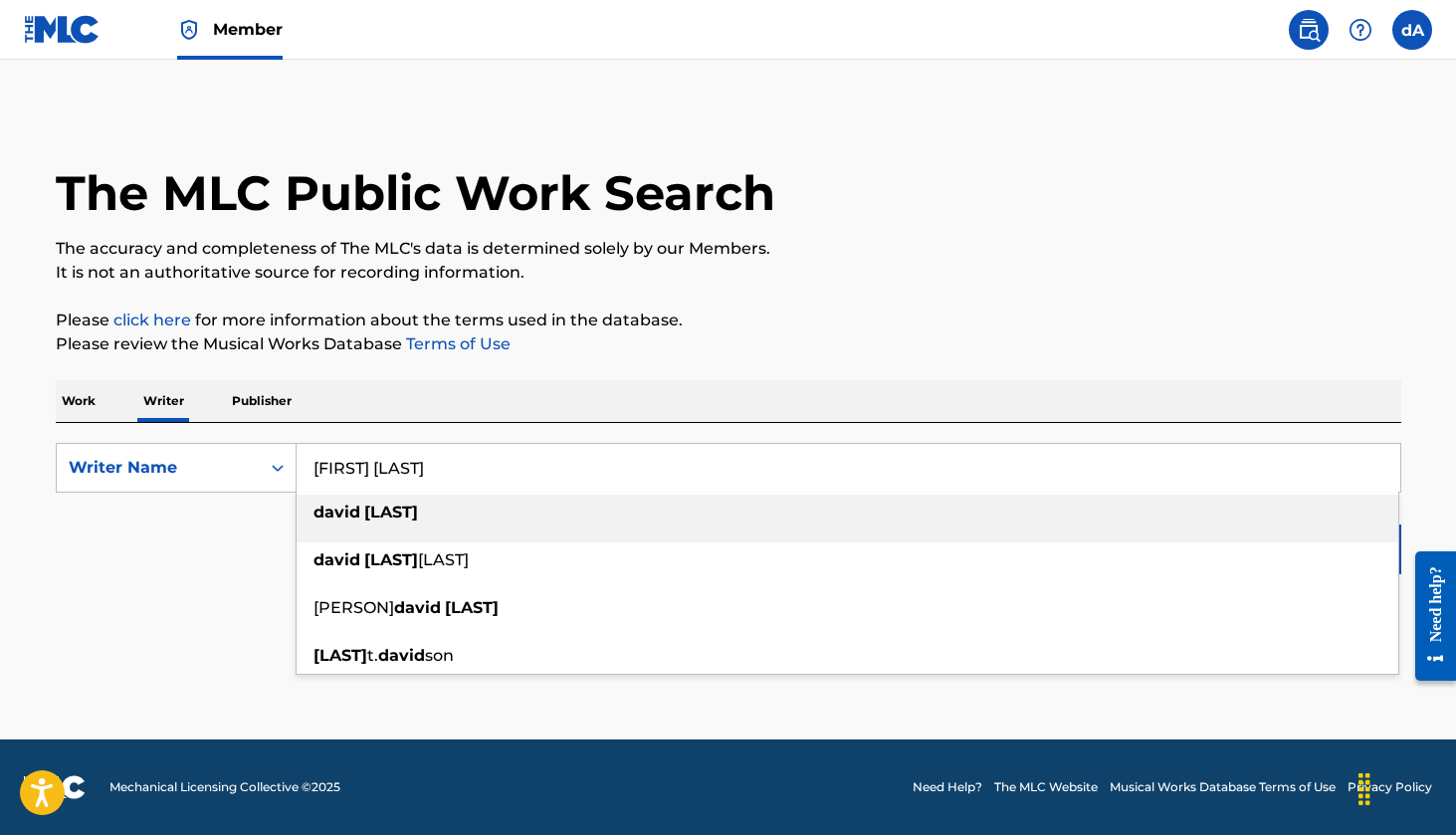 click on "[FIRST] [LAST]" at bounding box center [847, 513] 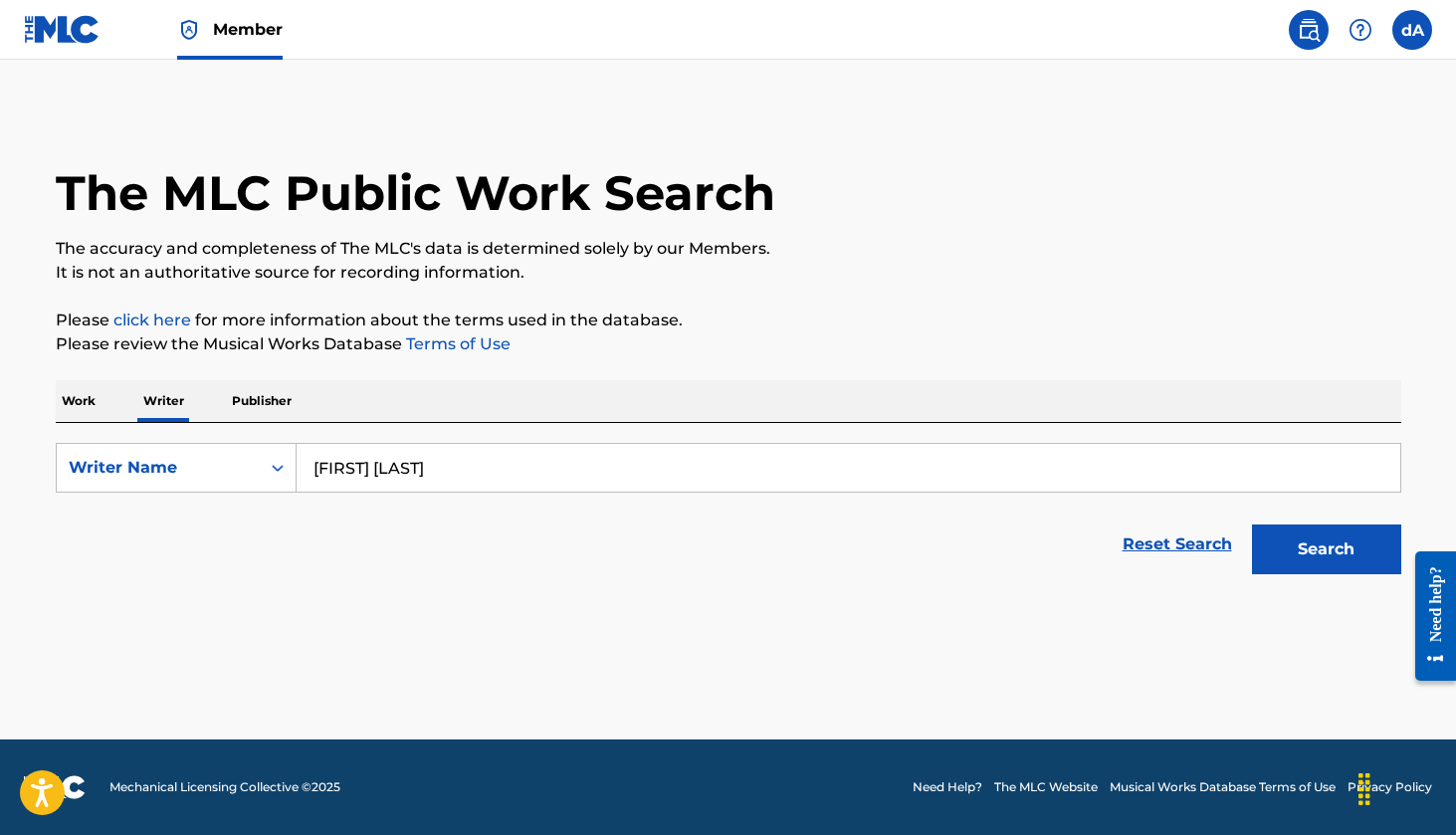 click on "Search" at bounding box center [1327, 549] 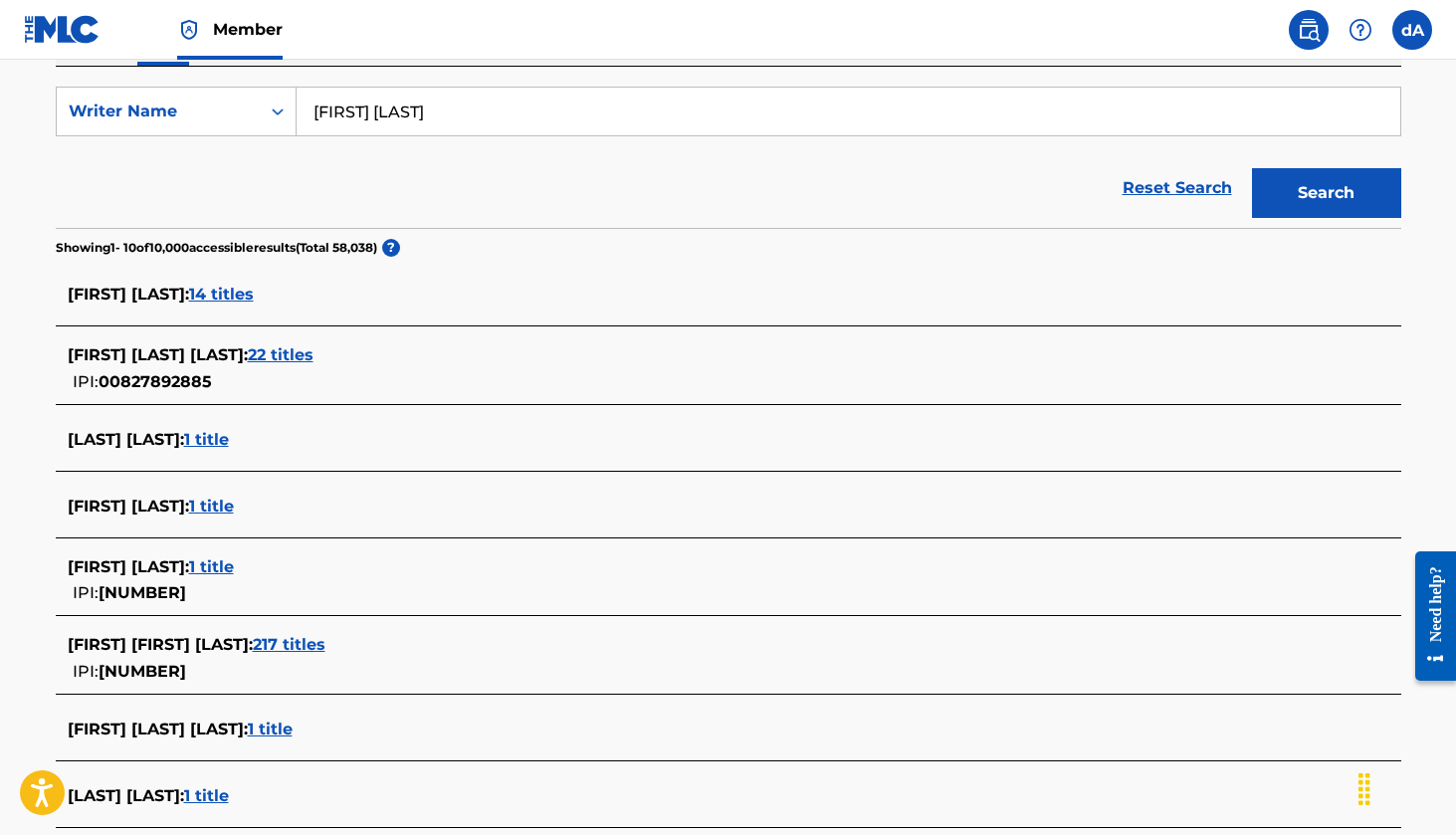 scroll, scrollTop: 350, scrollLeft: 0, axis: vertical 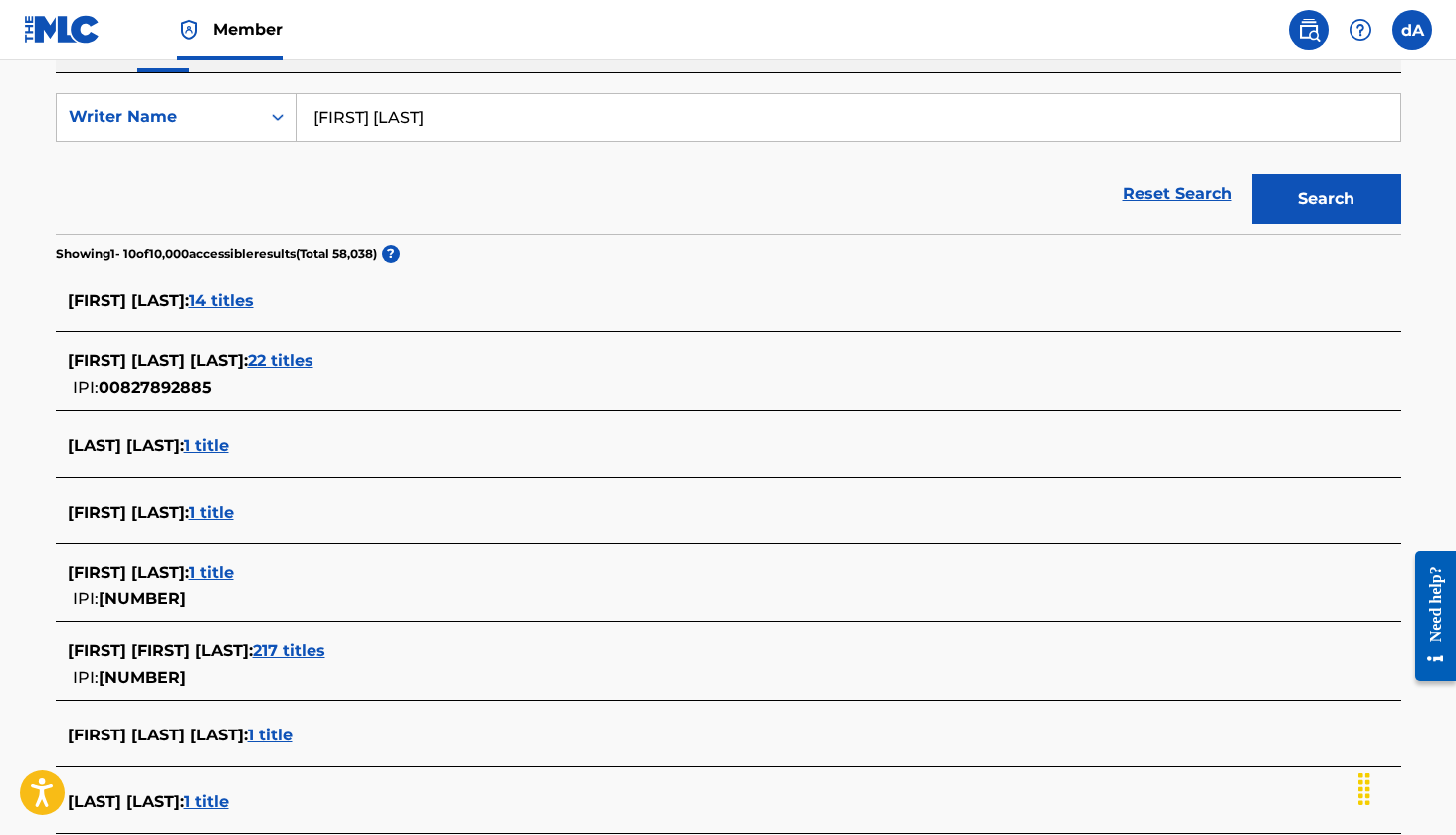 click on "14 titles" at bounding box center [221, 300] 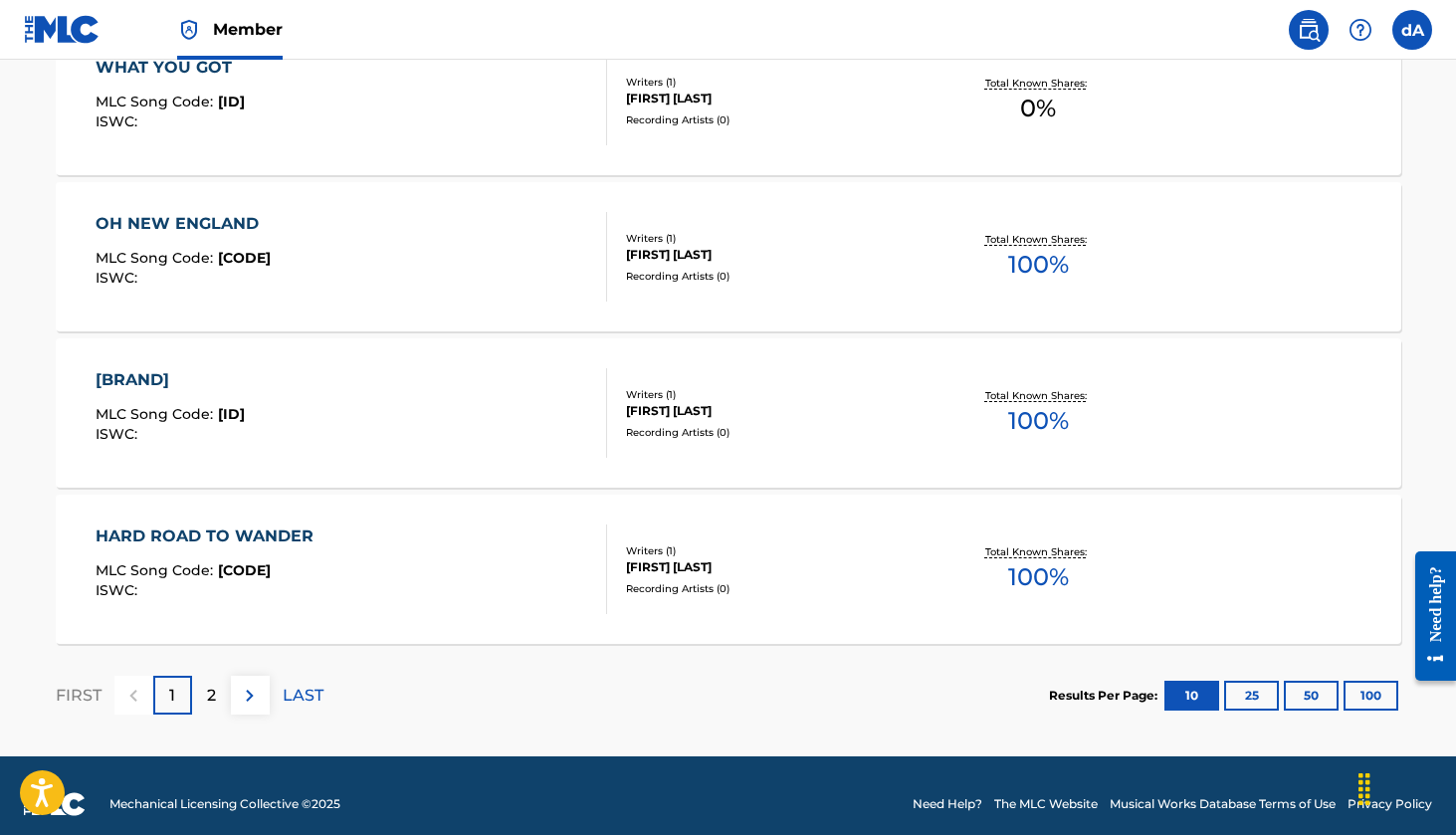 scroll, scrollTop: 1589, scrollLeft: 0, axis: vertical 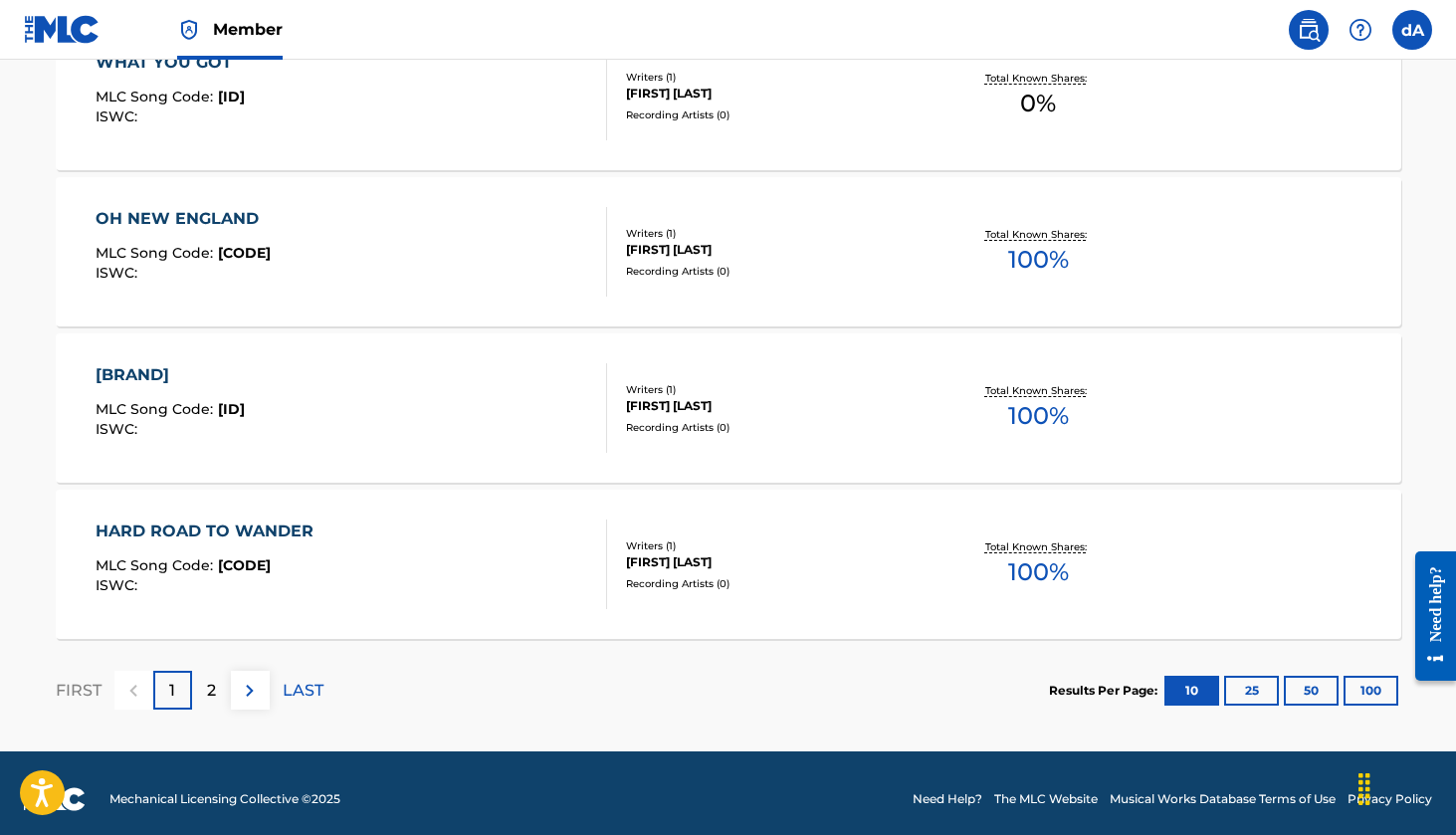 click on "2" at bounding box center [211, 691] 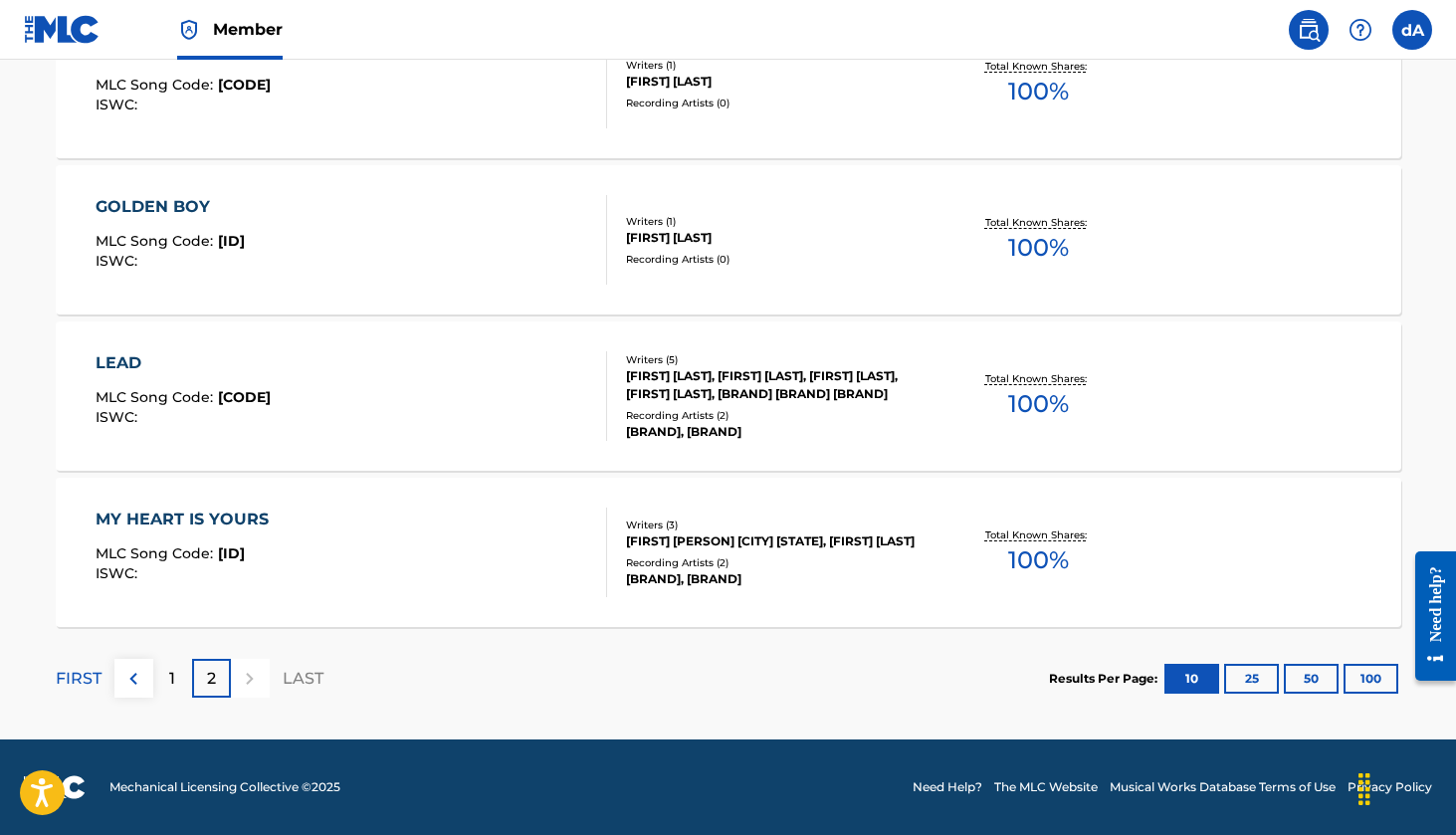 scroll, scrollTop: 664, scrollLeft: 0, axis: vertical 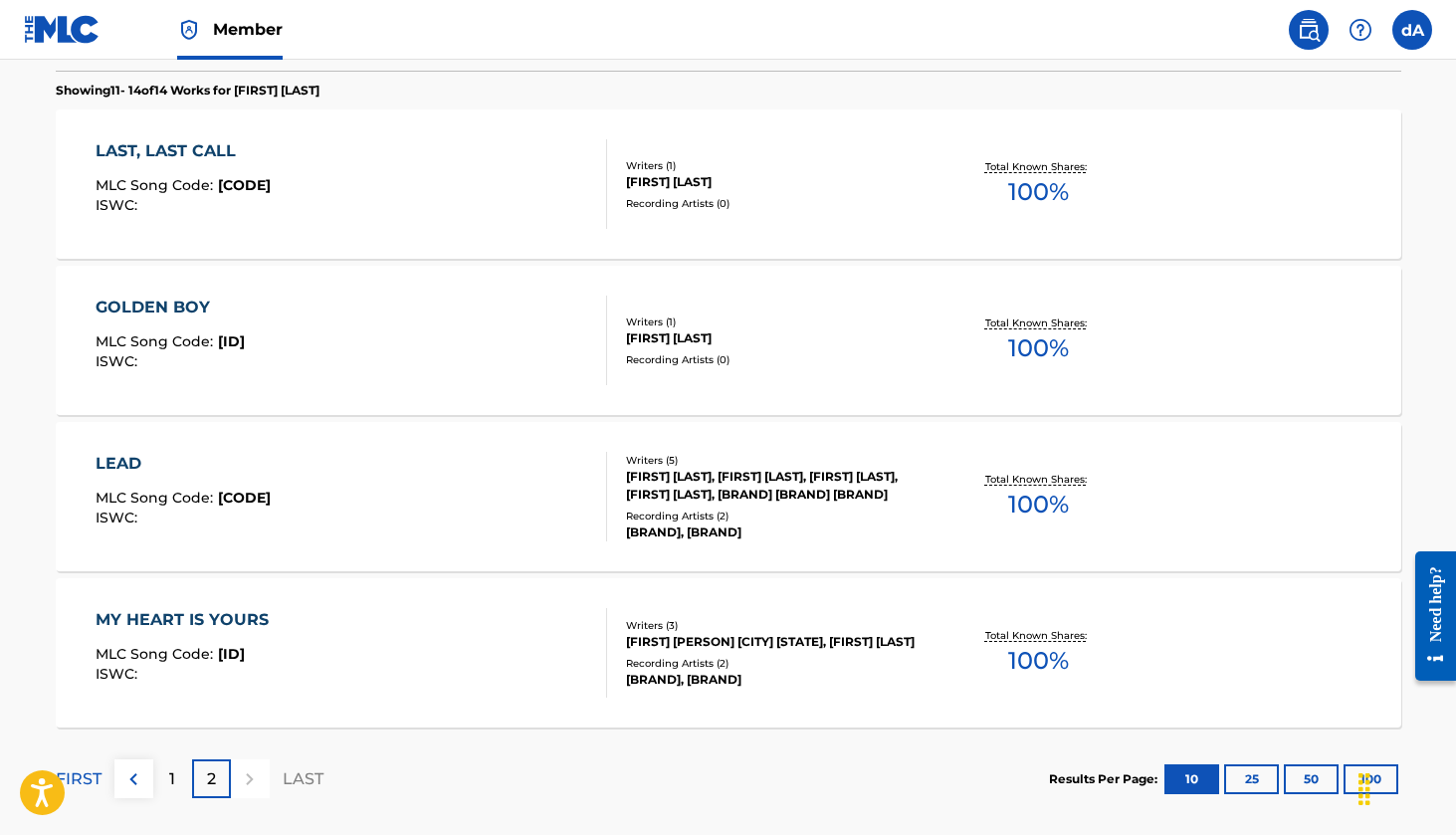 click at bounding box center [1412, 30] 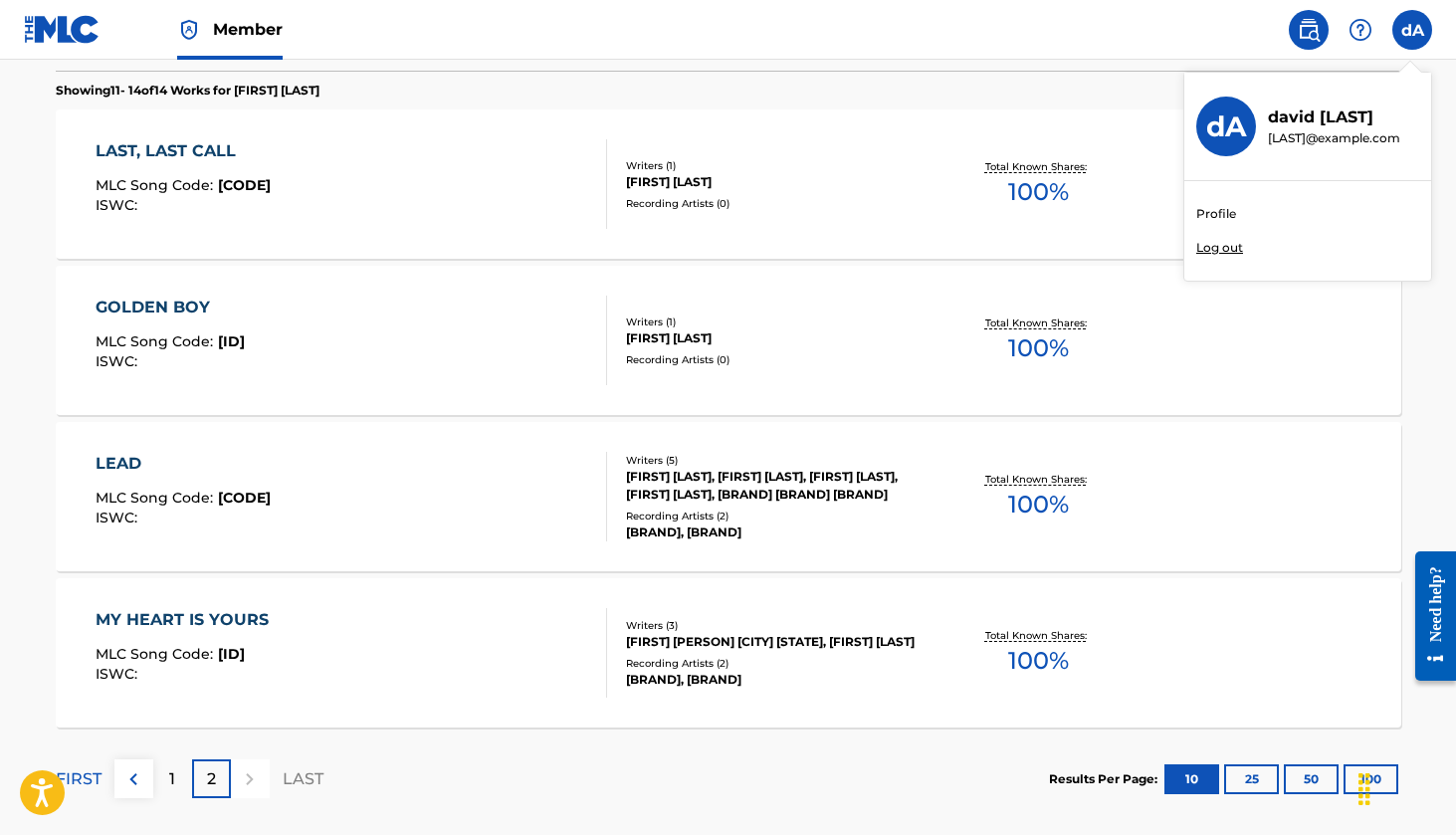 click on "Member dA dA [FIRST] [LAST] [EMAIL] Profile Log out" at bounding box center (728, 30) 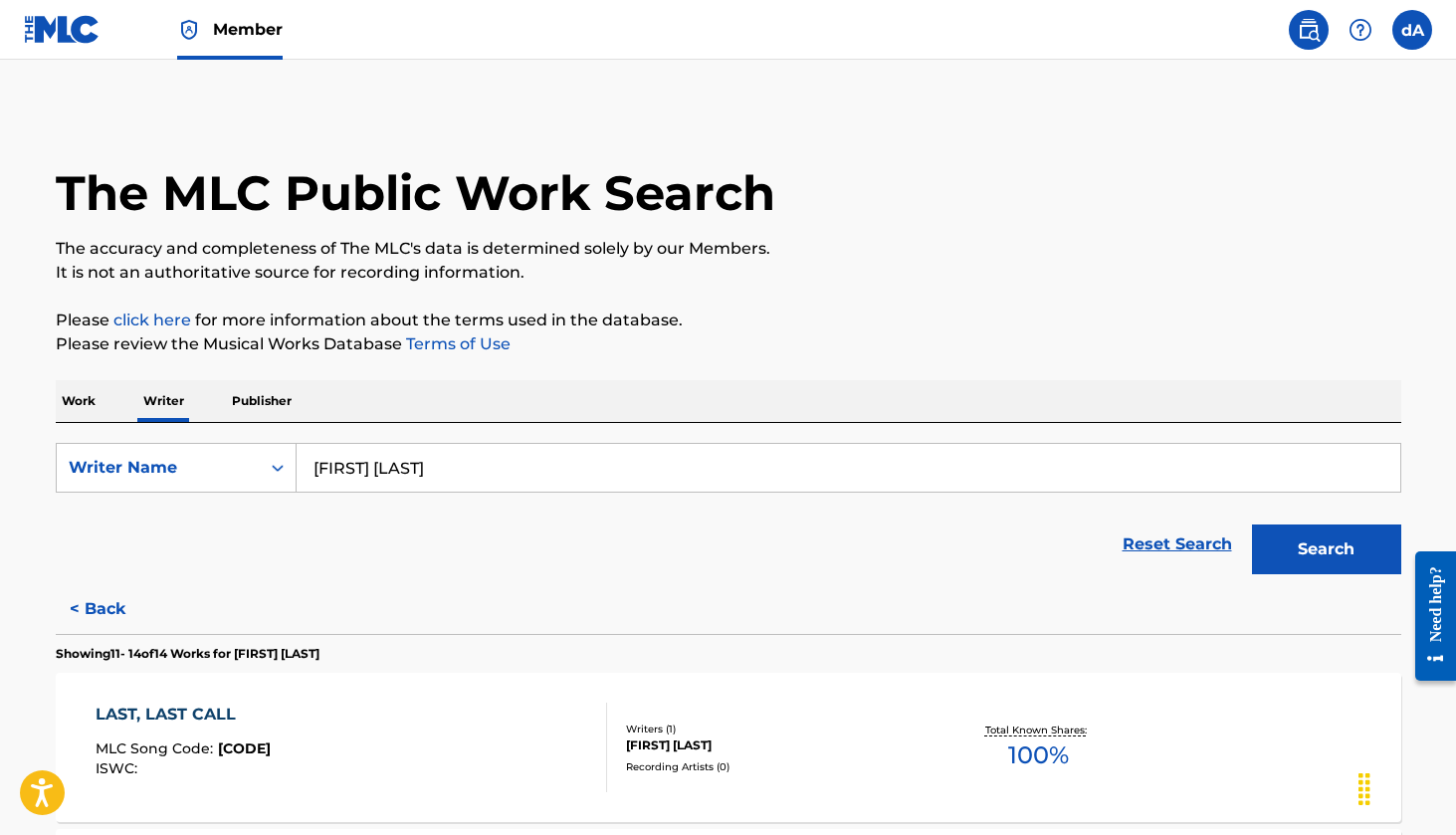 scroll, scrollTop: 0, scrollLeft: 0, axis: both 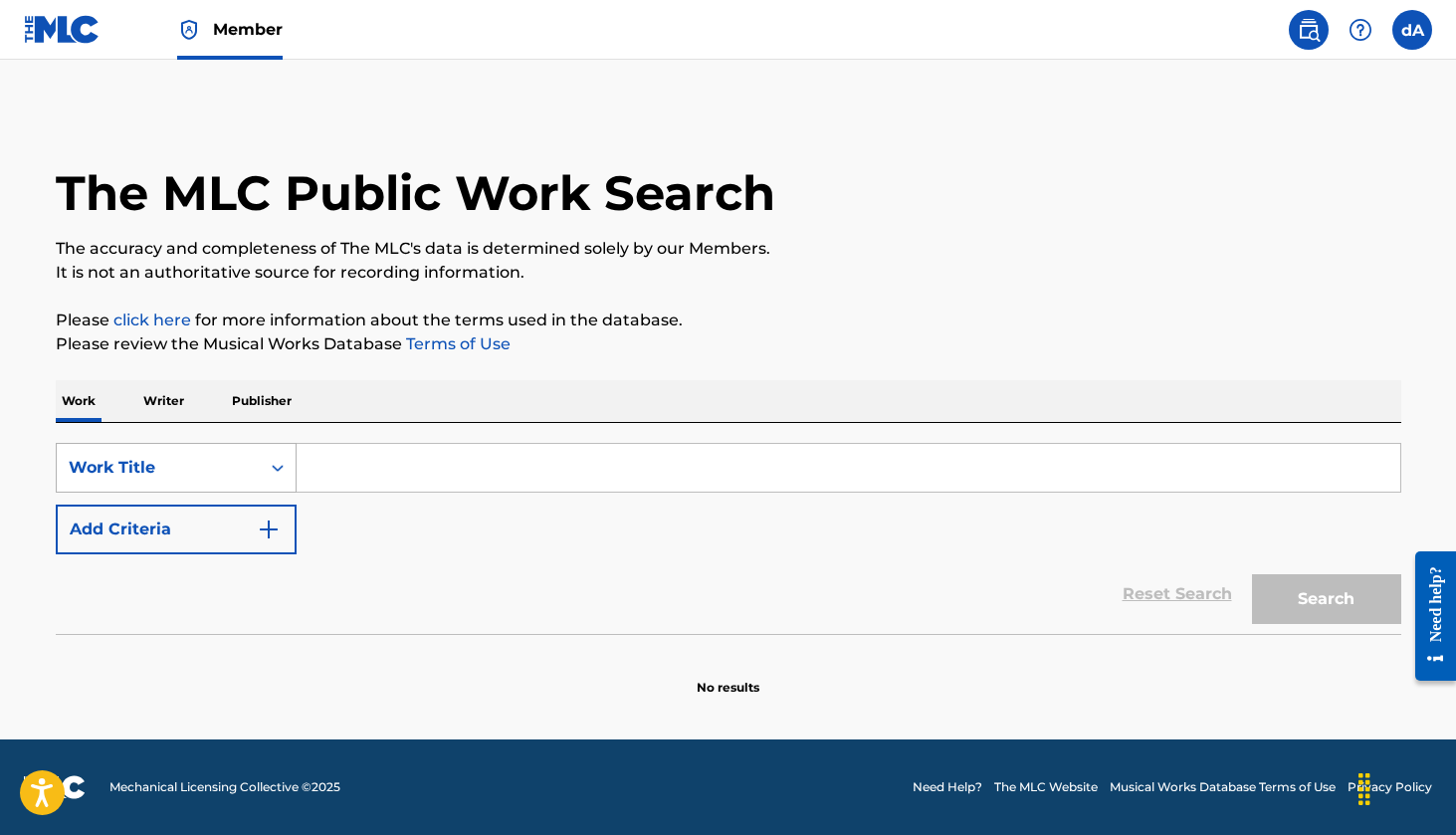 click on "Work Title" at bounding box center [158, 468] 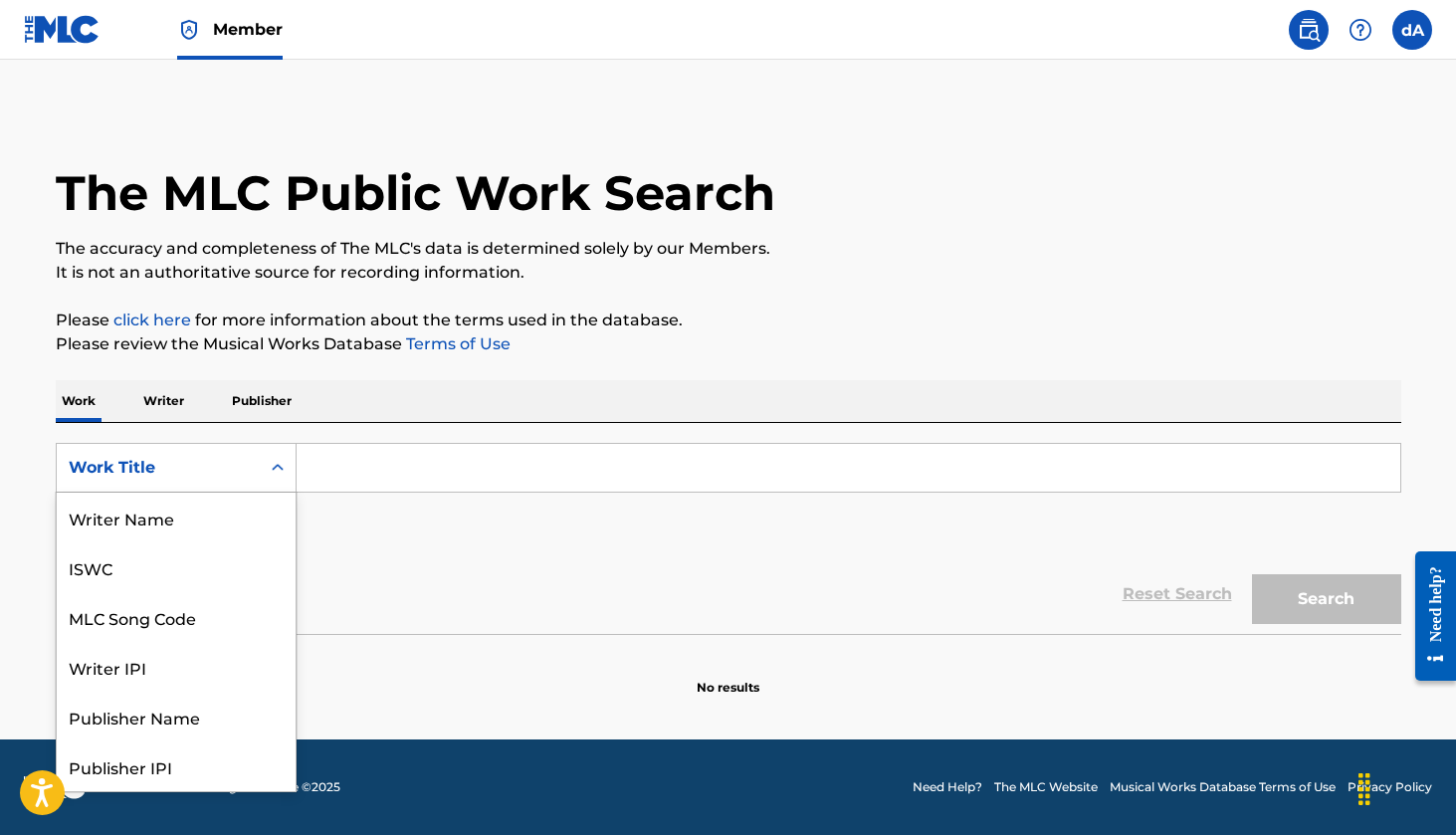 scroll, scrollTop: 100, scrollLeft: 0, axis: vertical 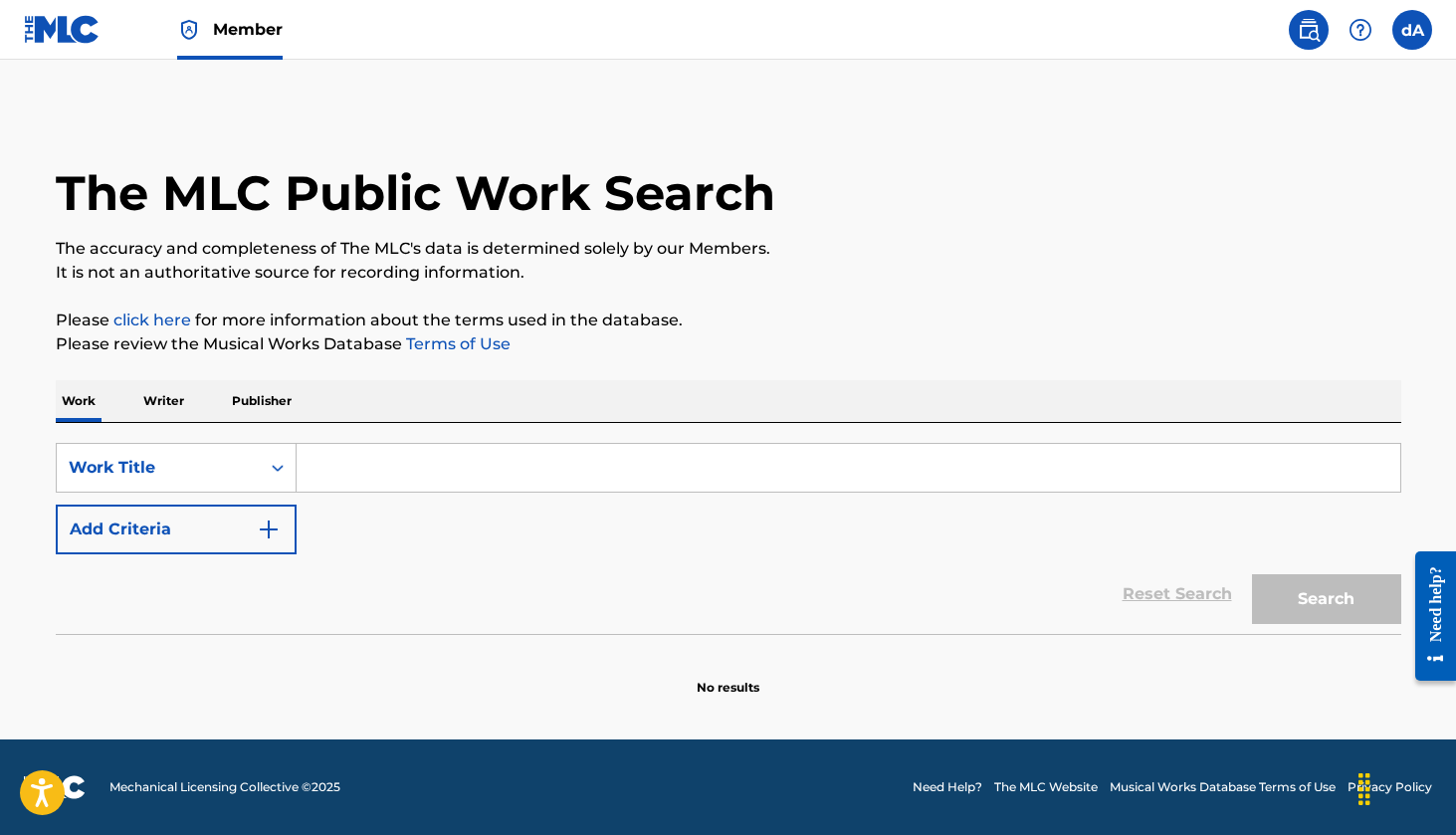 click at bounding box center (848, 468) 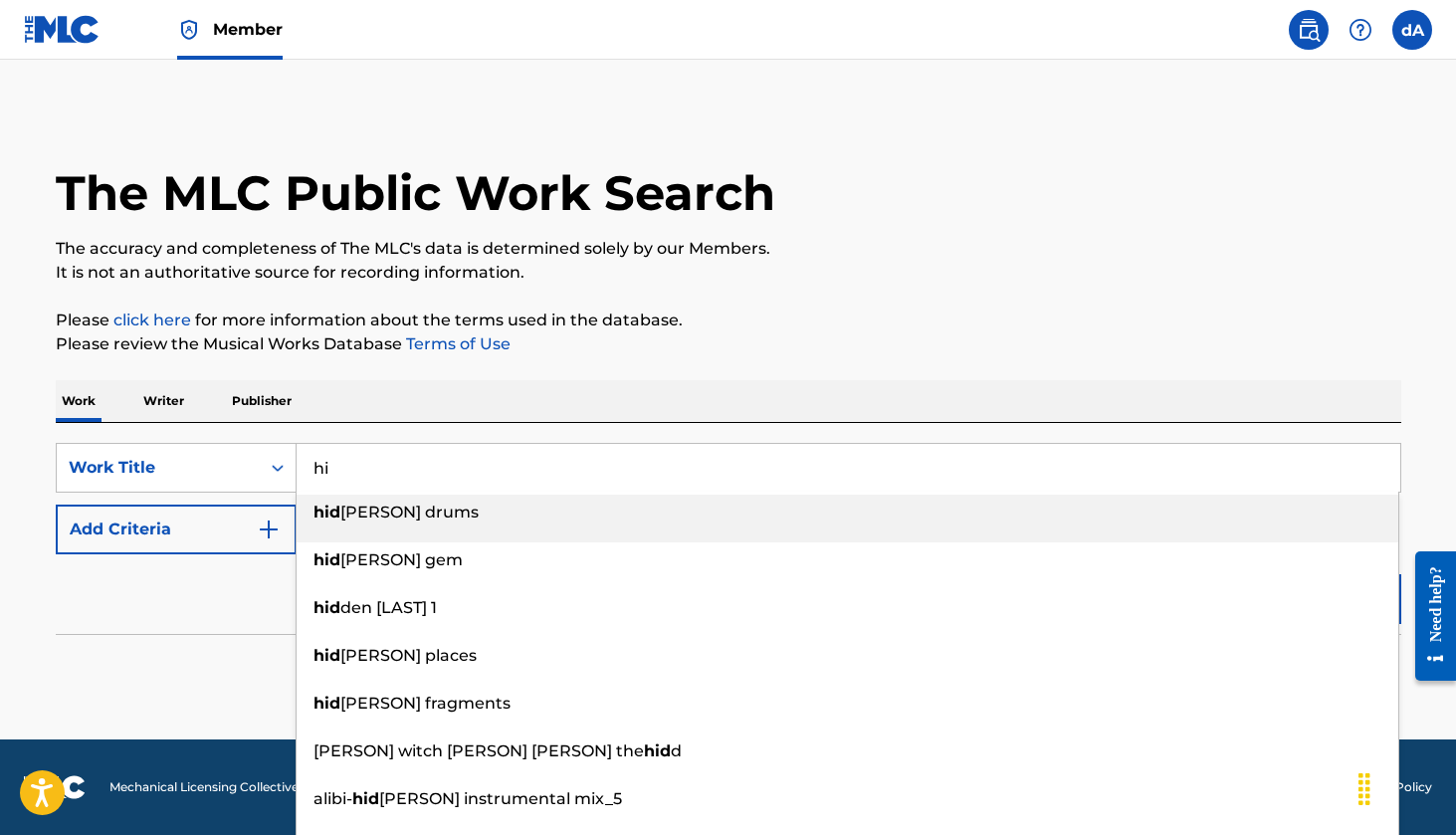 type on "h" 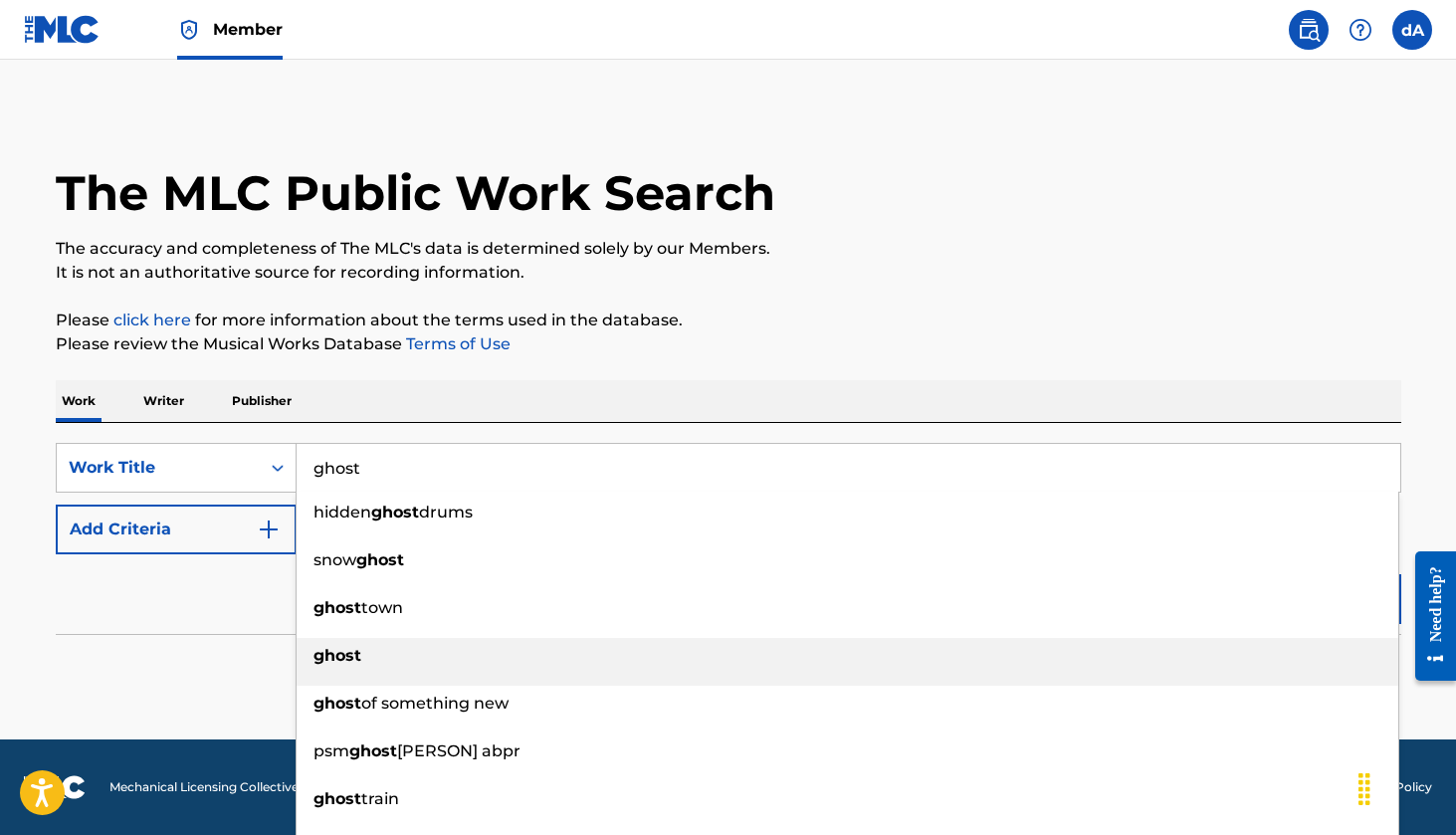 type on "ghost" 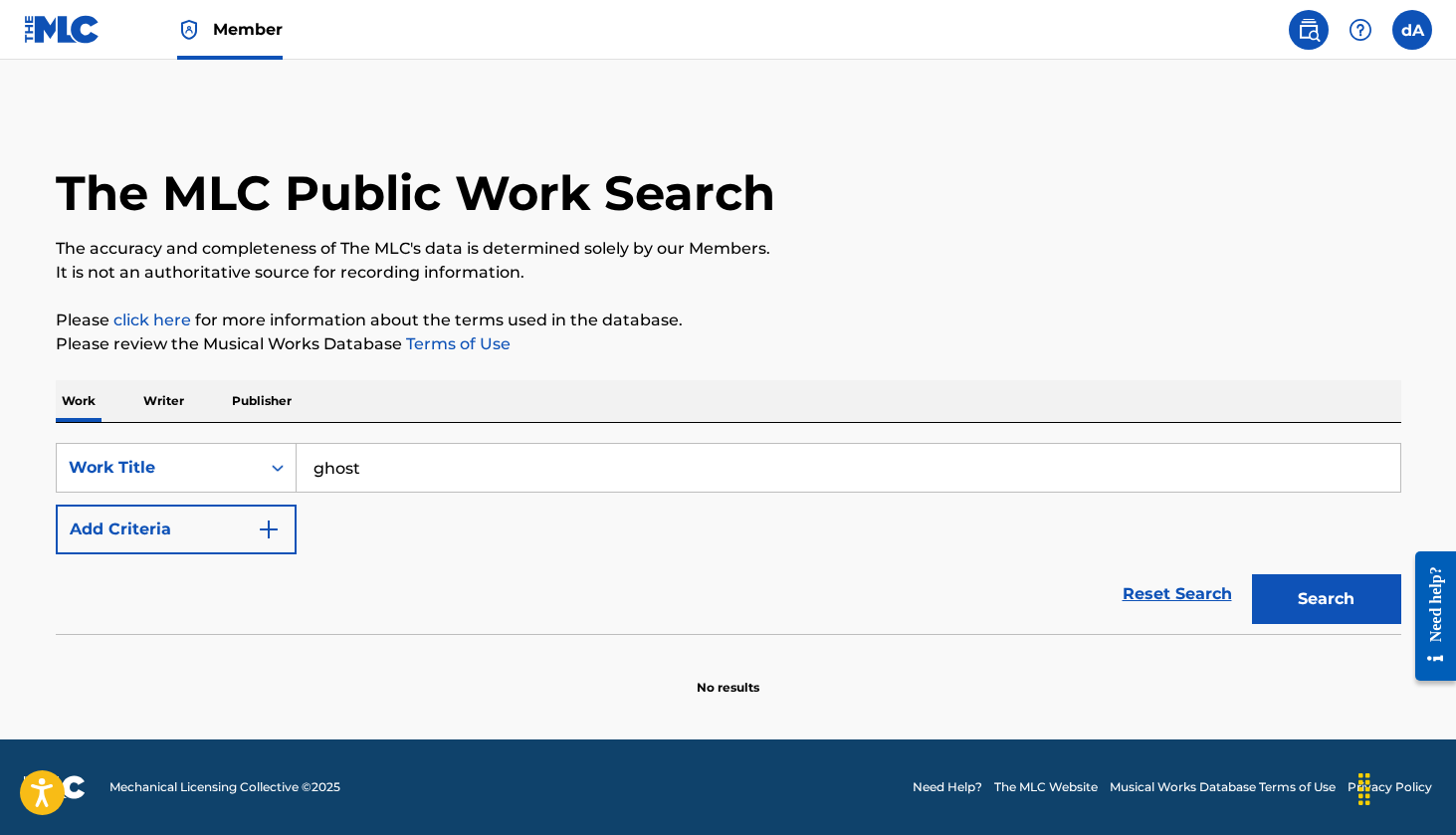 click on "Search" at bounding box center [1327, 599] 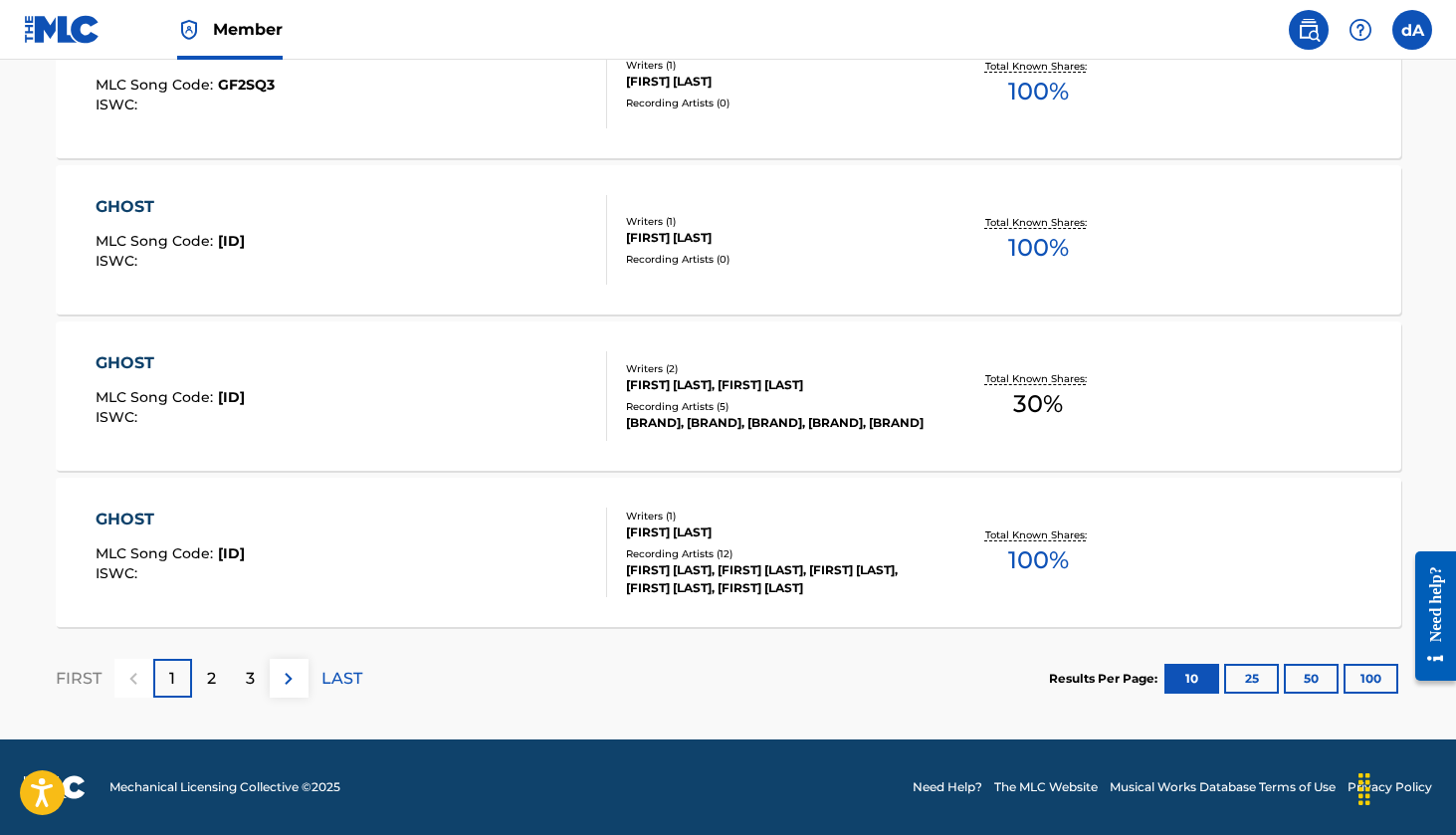 scroll, scrollTop: 1601, scrollLeft: 0, axis: vertical 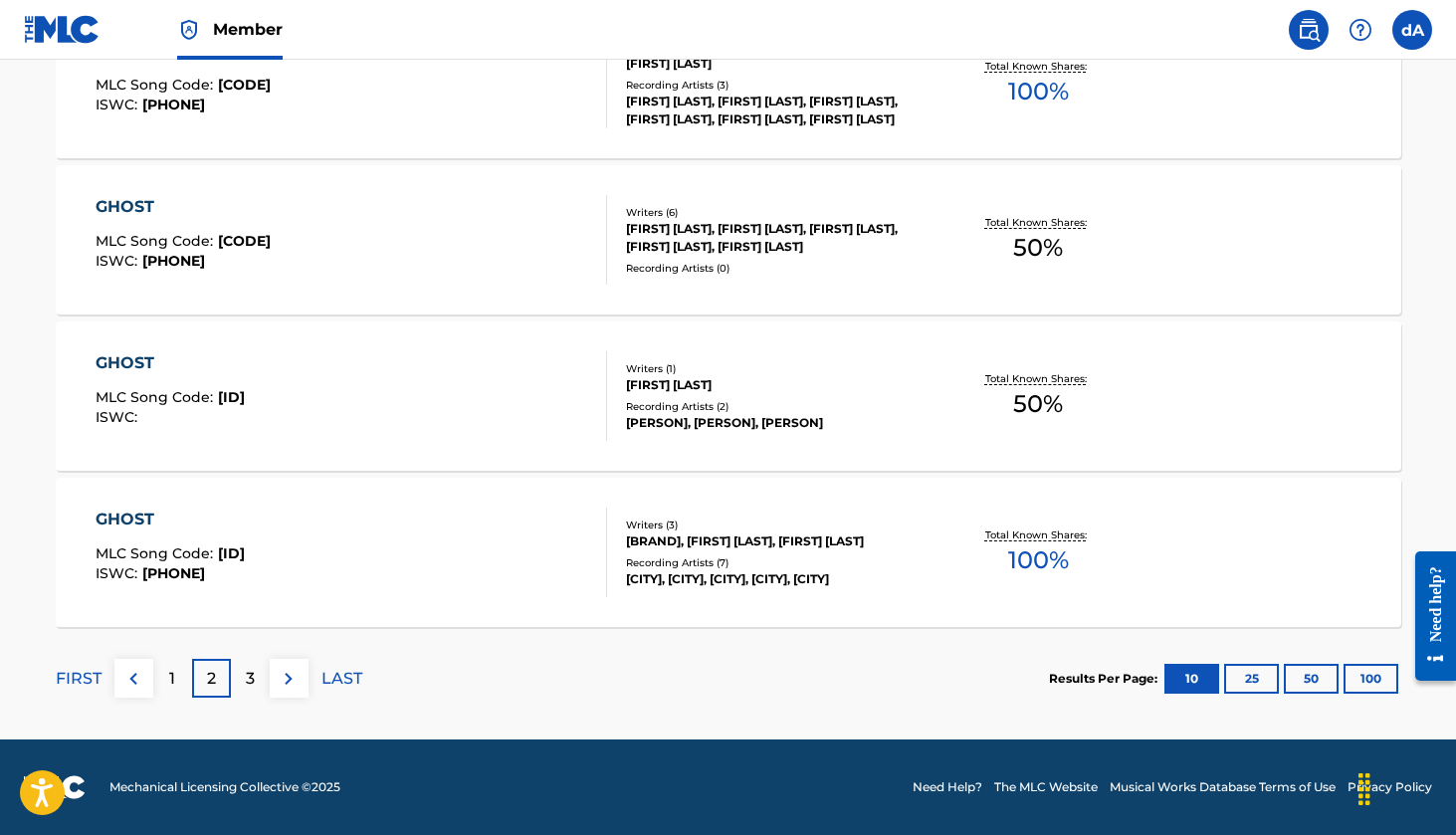 click on "3" at bounding box center (250, 678) 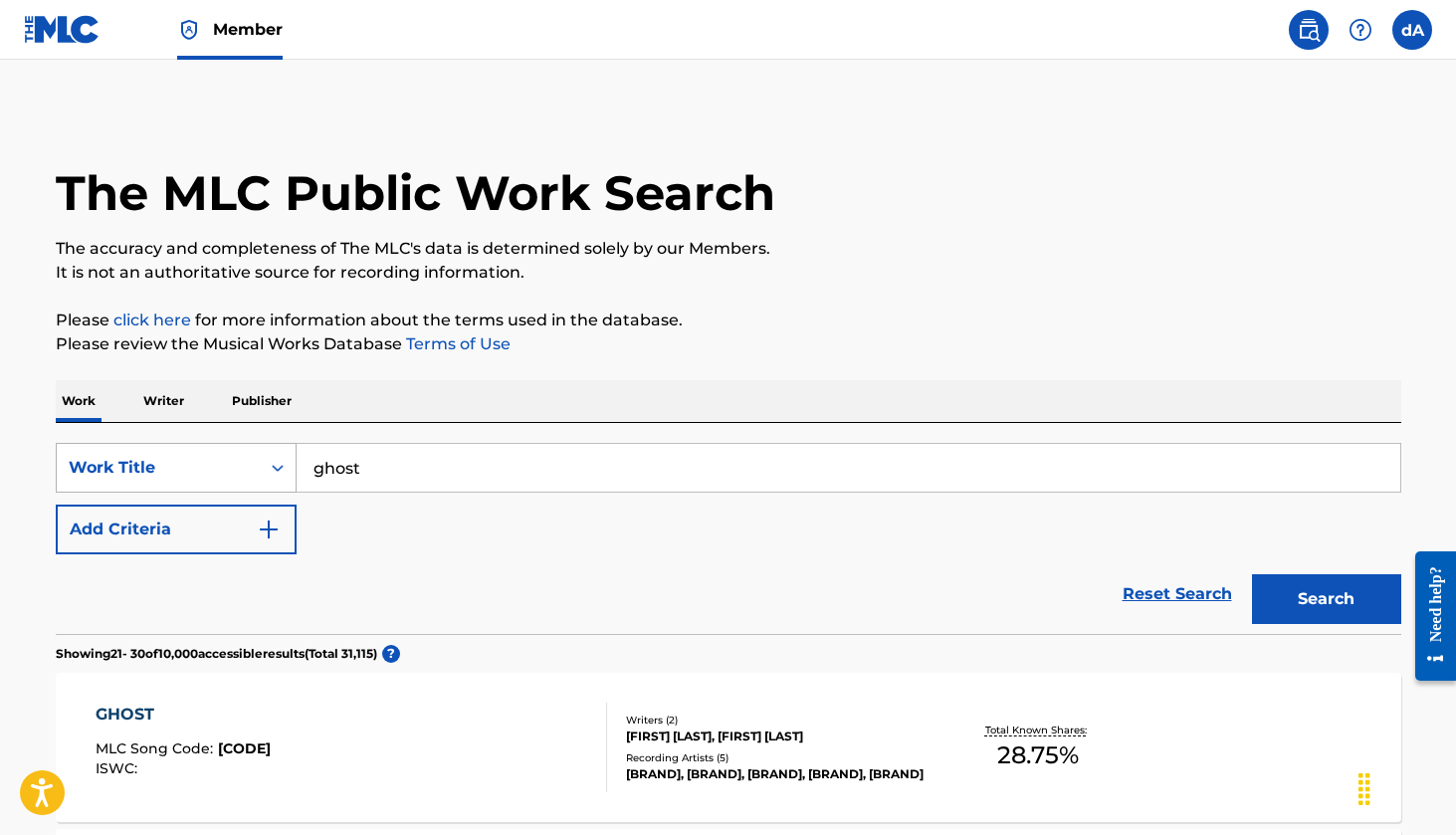 scroll, scrollTop: 0, scrollLeft: 0, axis: both 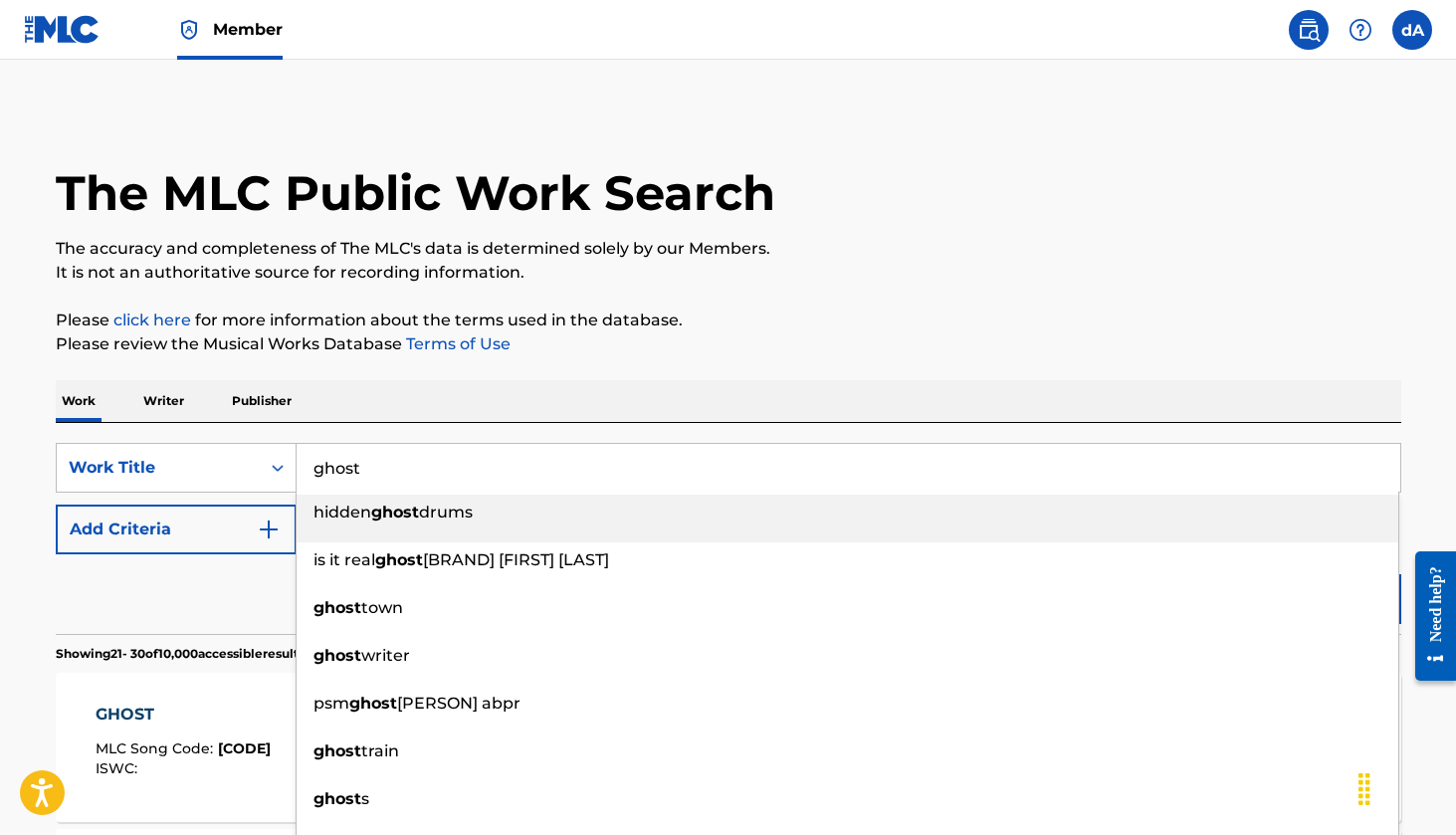 drag, startPoint x: 381, startPoint y: 465, endPoint x: 304, endPoint y: 470, distance: 77.162167 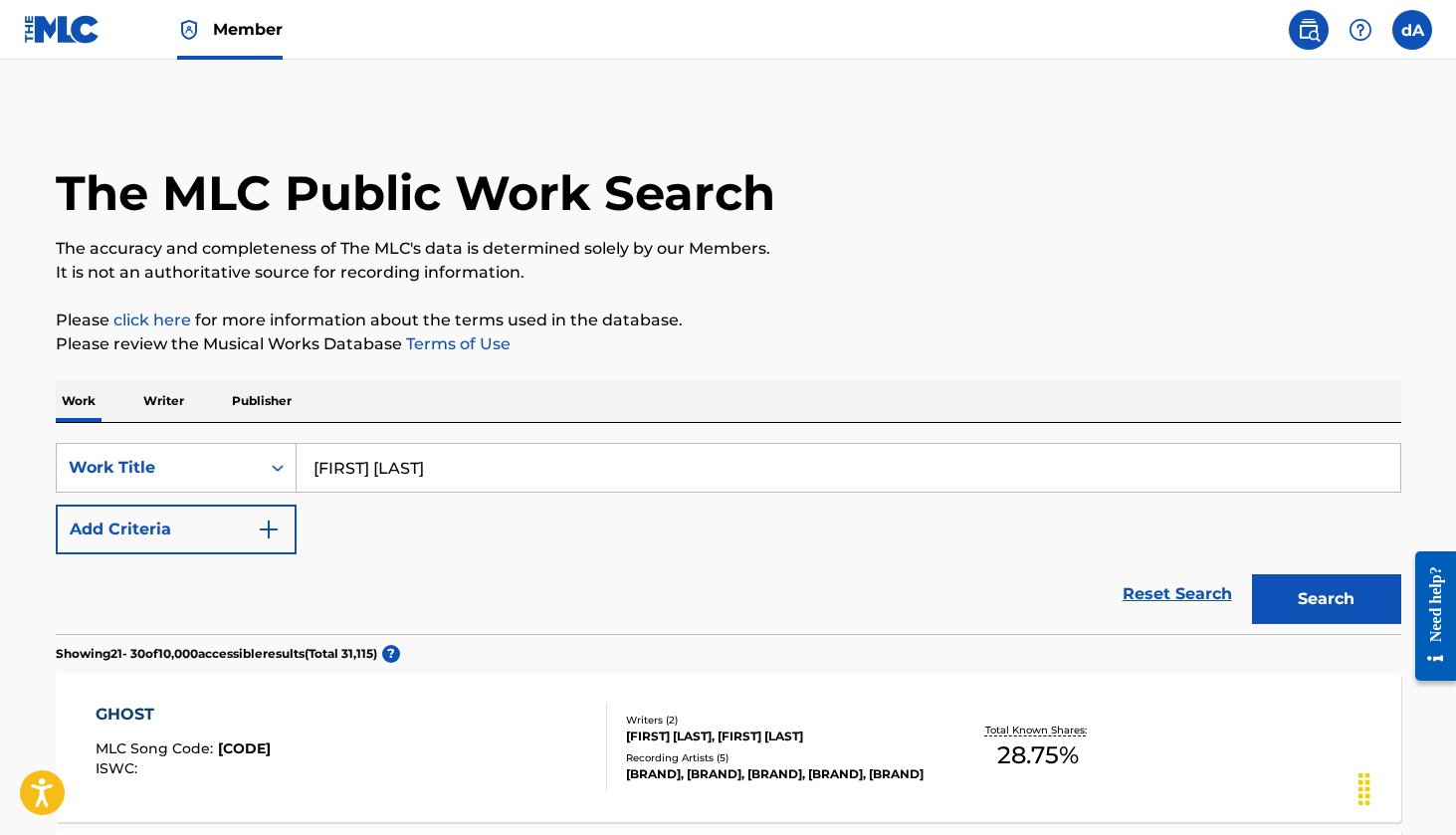 type on "[FIRST] [LAST]" 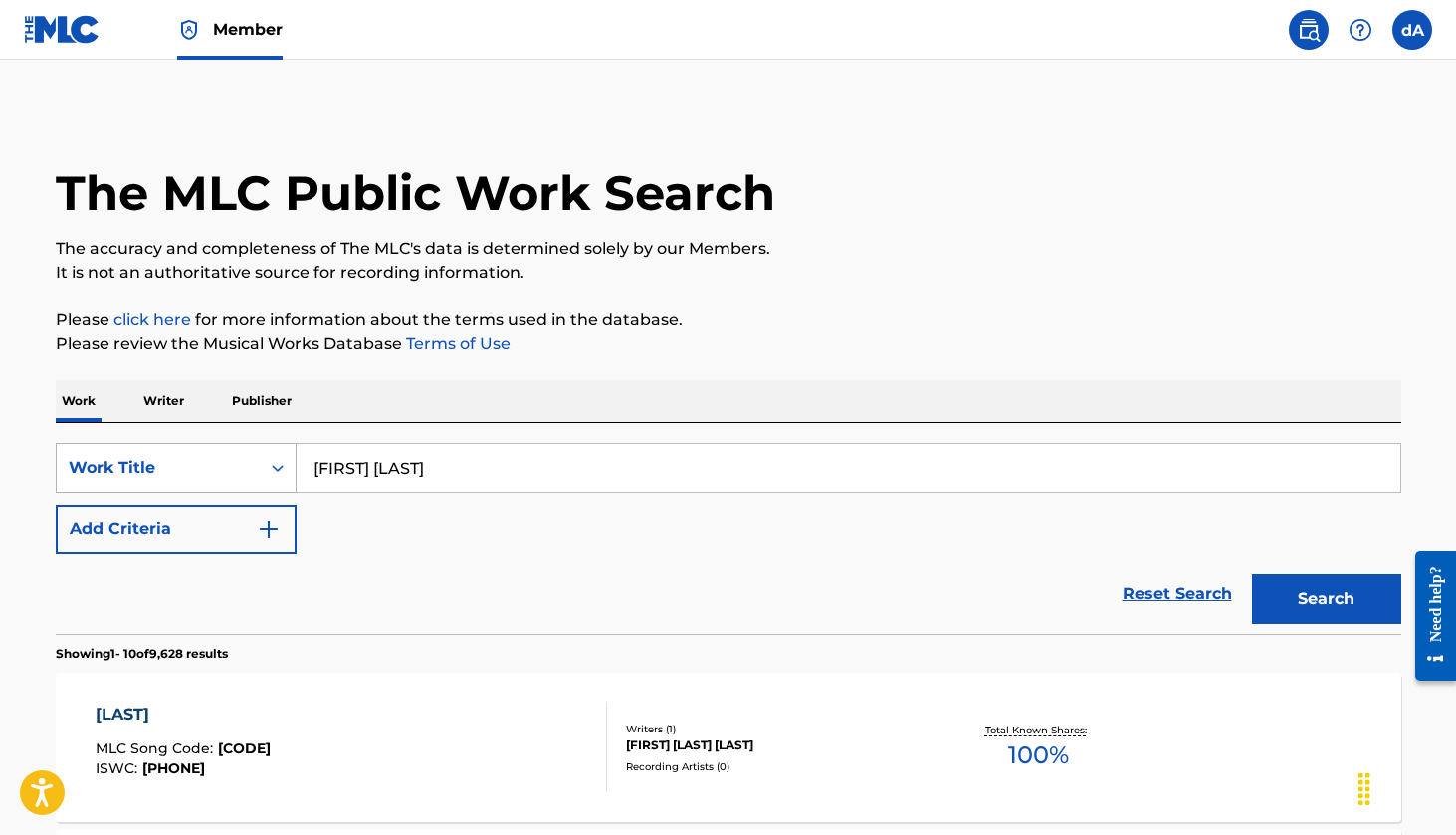 scroll, scrollTop: 0, scrollLeft: 0, axis: both 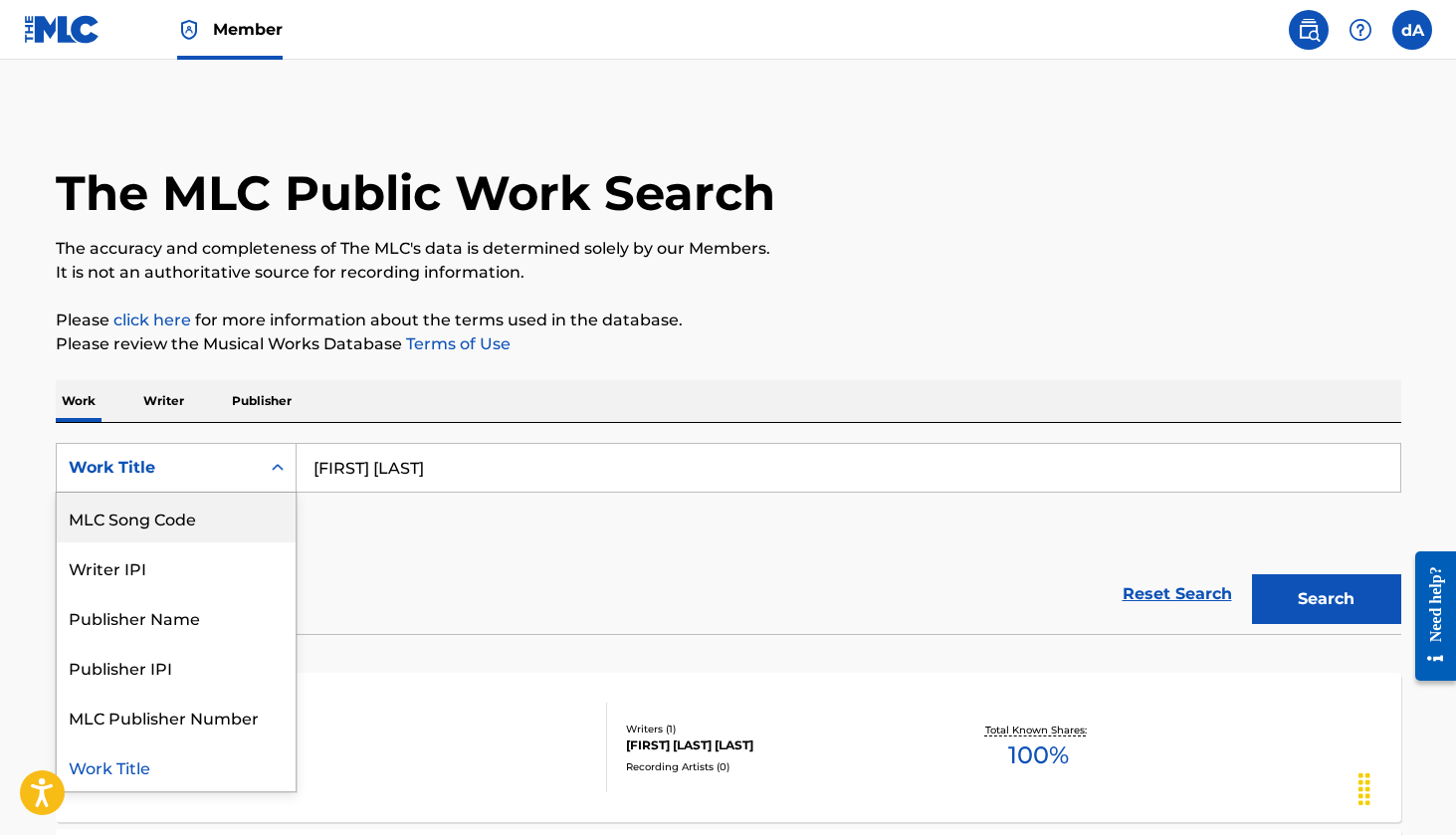 click on "Writer" at bounding box center [163, 401] 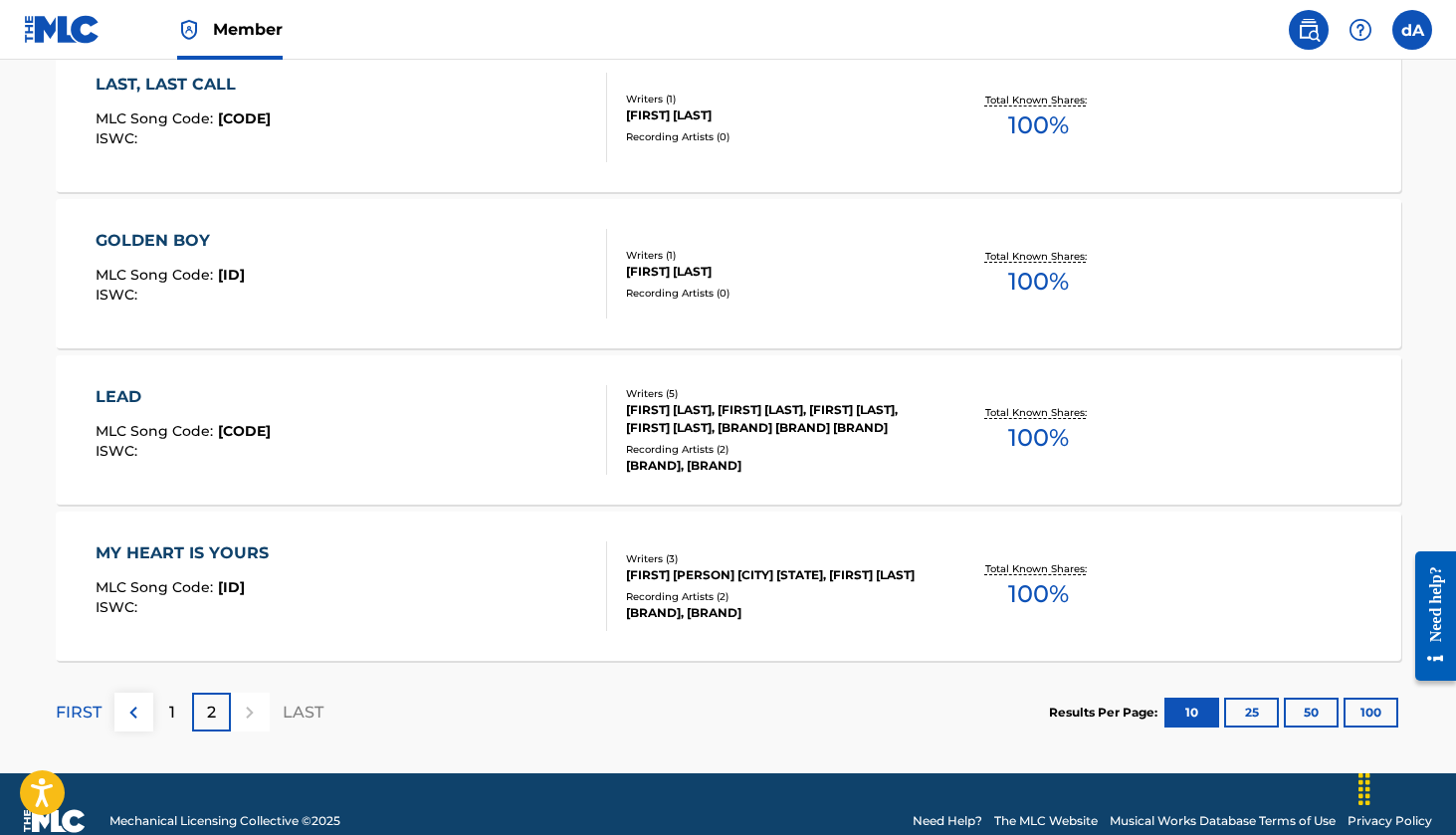 scroll, scrollTop: 634, scrollLeft: 0, axis: vertical 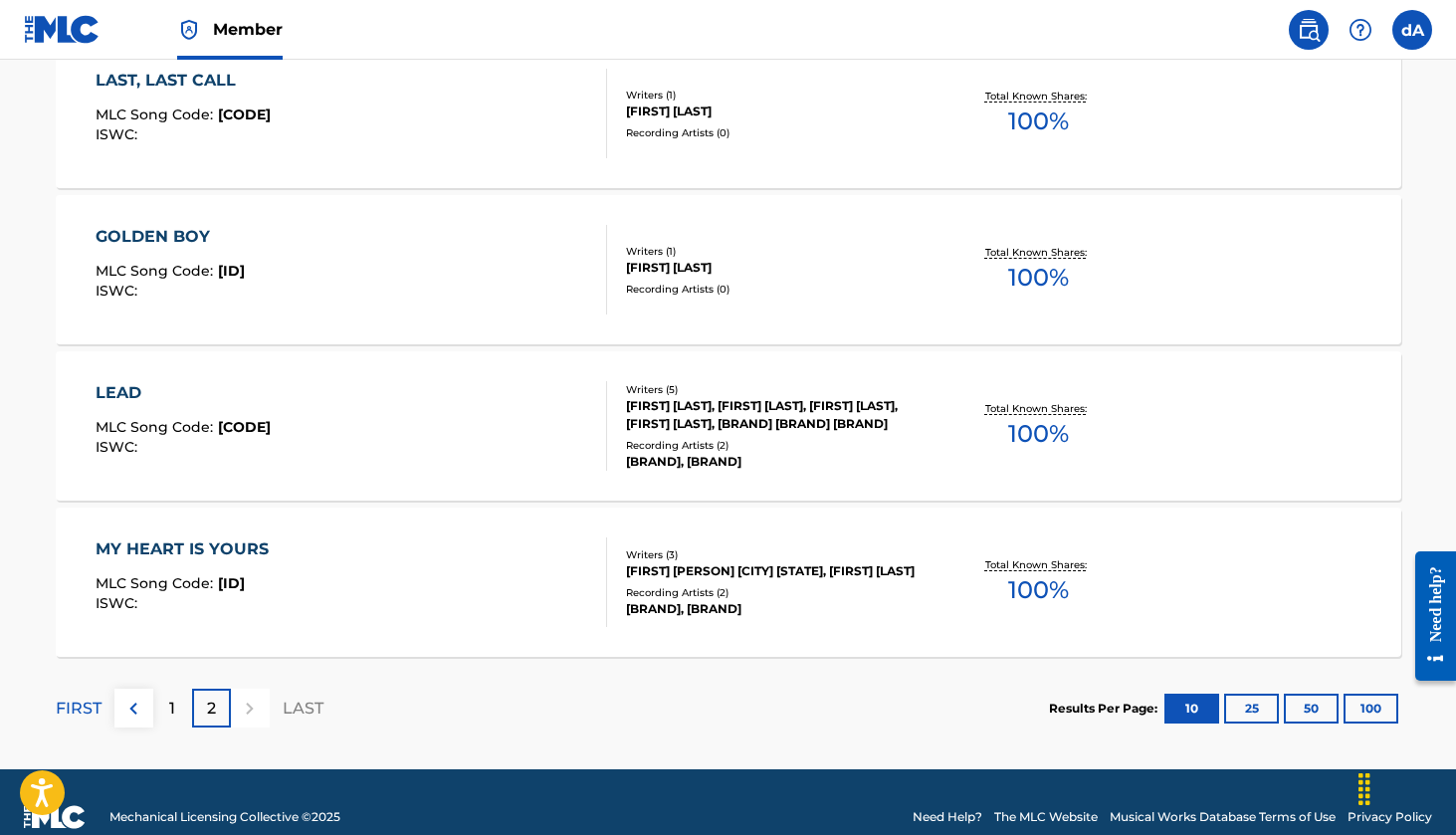 click on "Recording Artists ( 2 )" at bounding box center (776, 592) 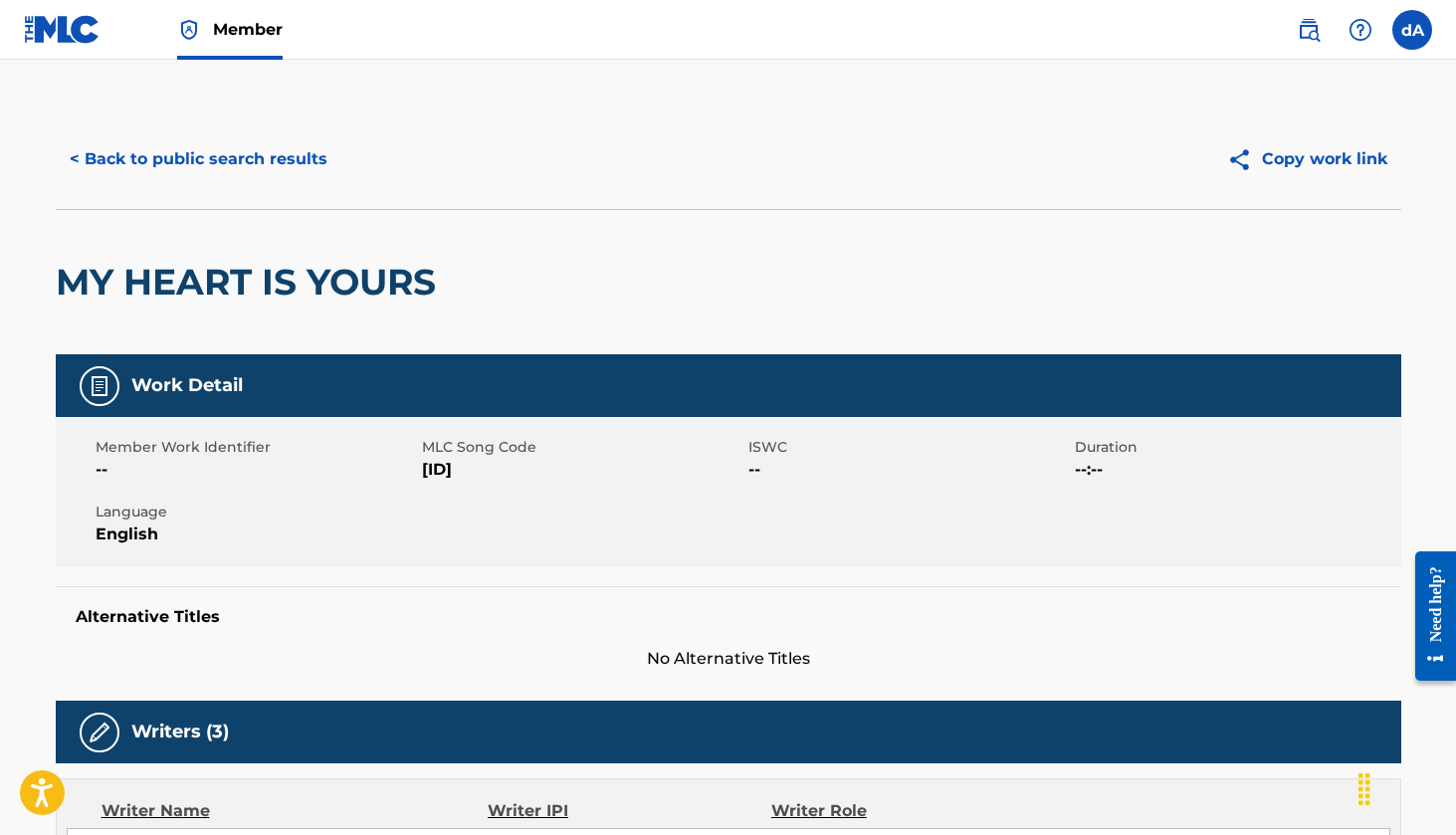 scroll, scrollTop: 0, scrollLeft: 0, axis: both 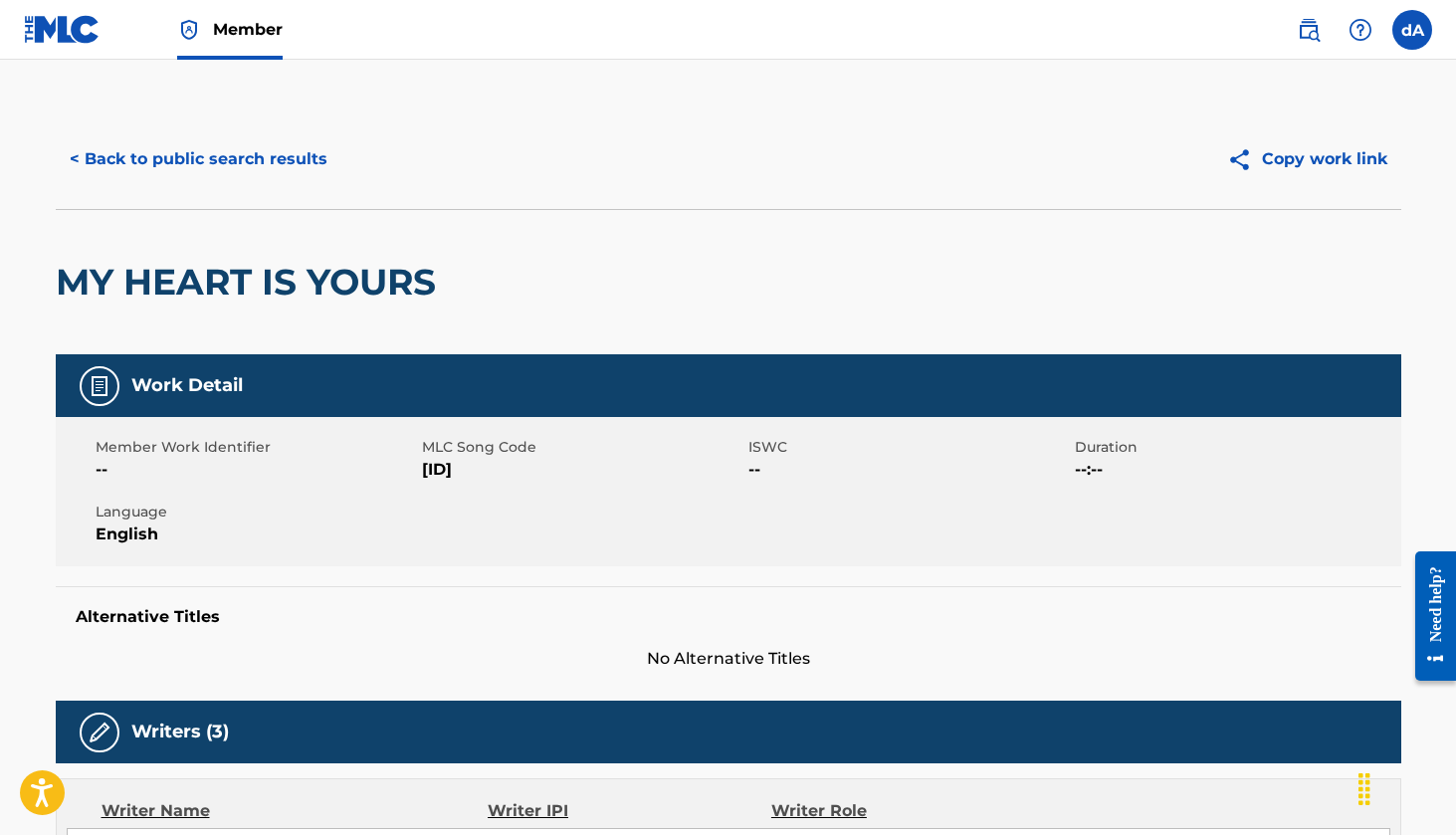 click on "< Back to public search results" at bounding box center (198, 159) 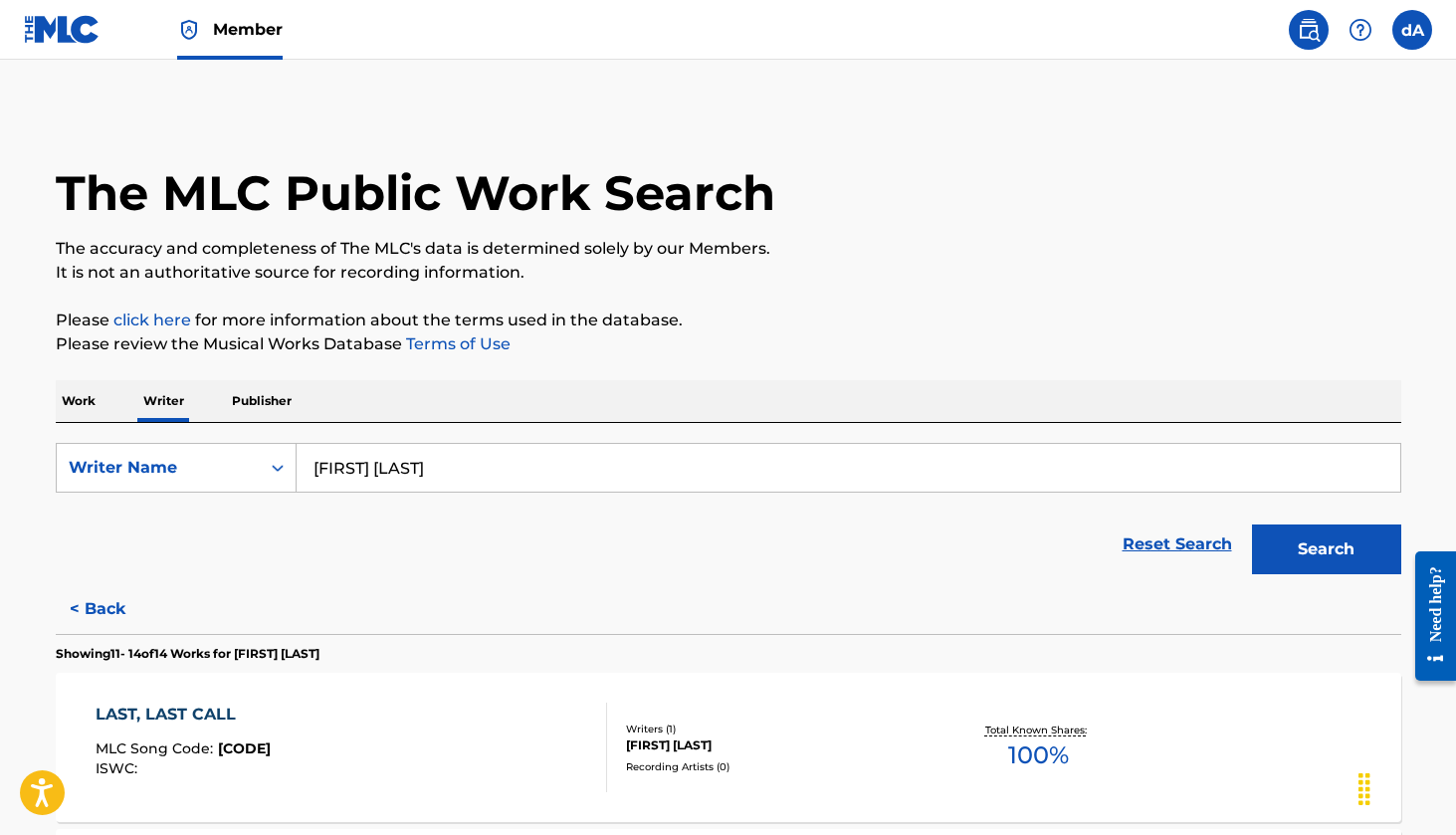 scroll, scrollTop: 0, scrollLeft: 0, axis: both 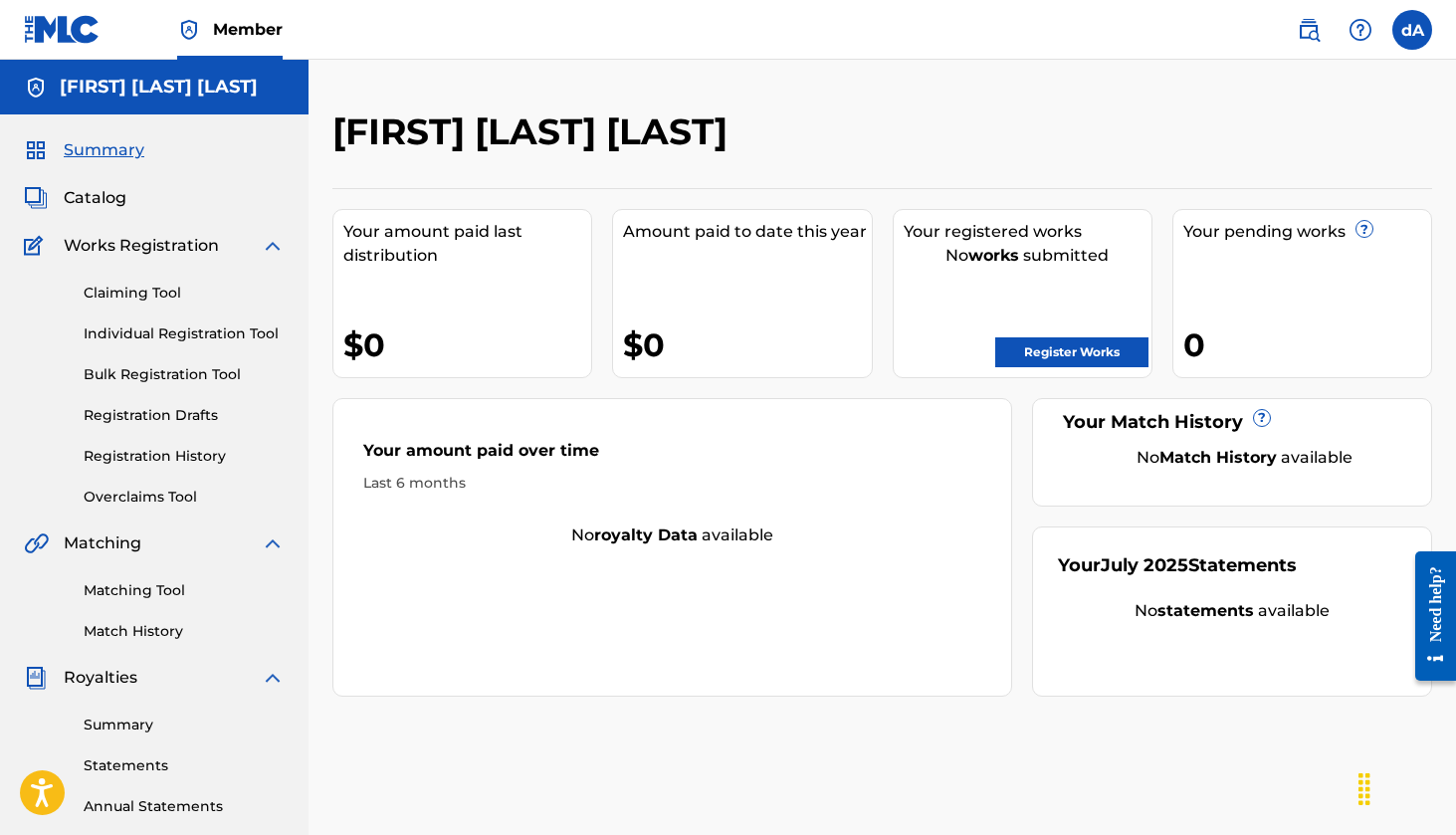 click on "Claiming Tool" at bounding box center (184, 293) 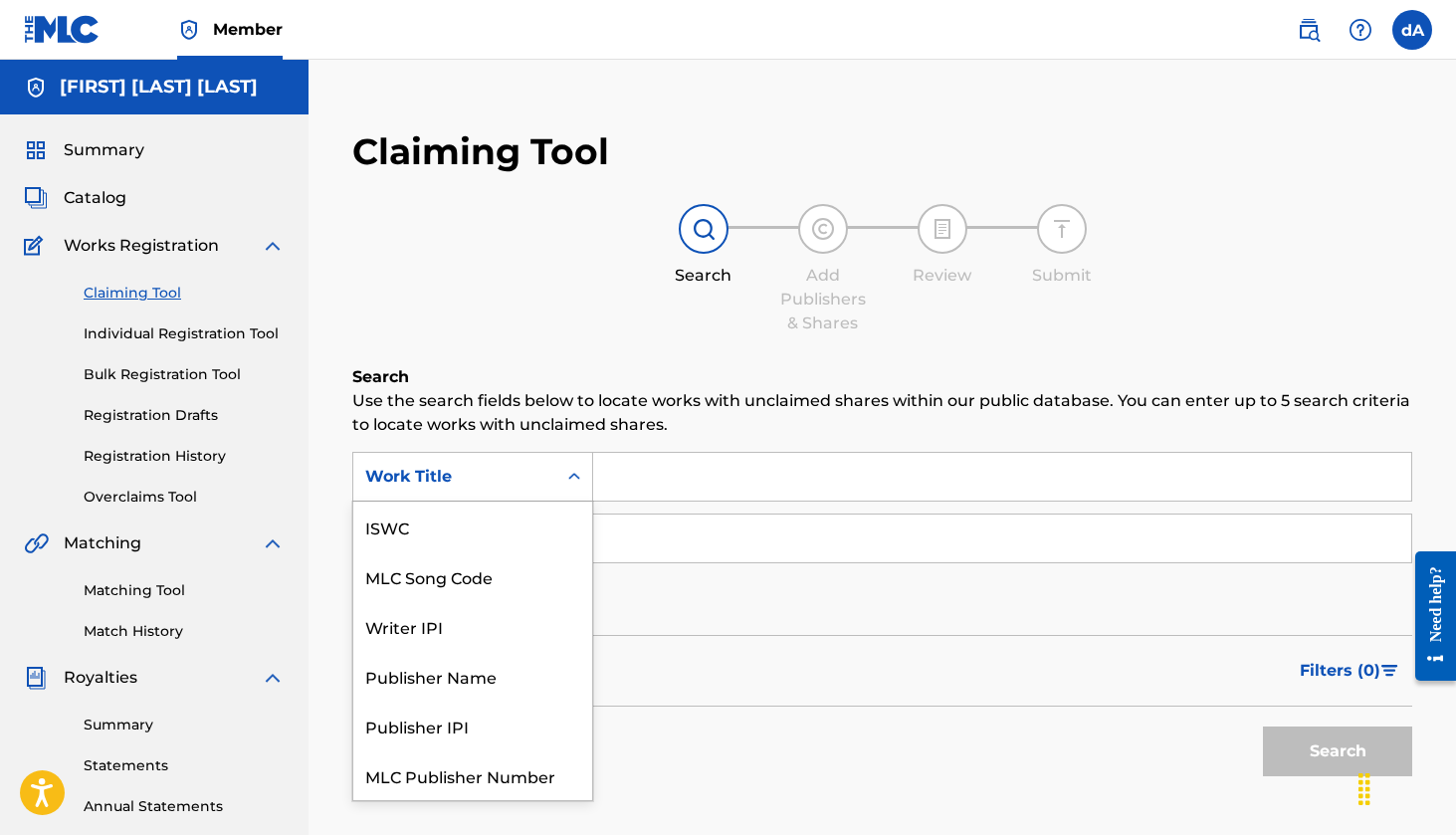 click 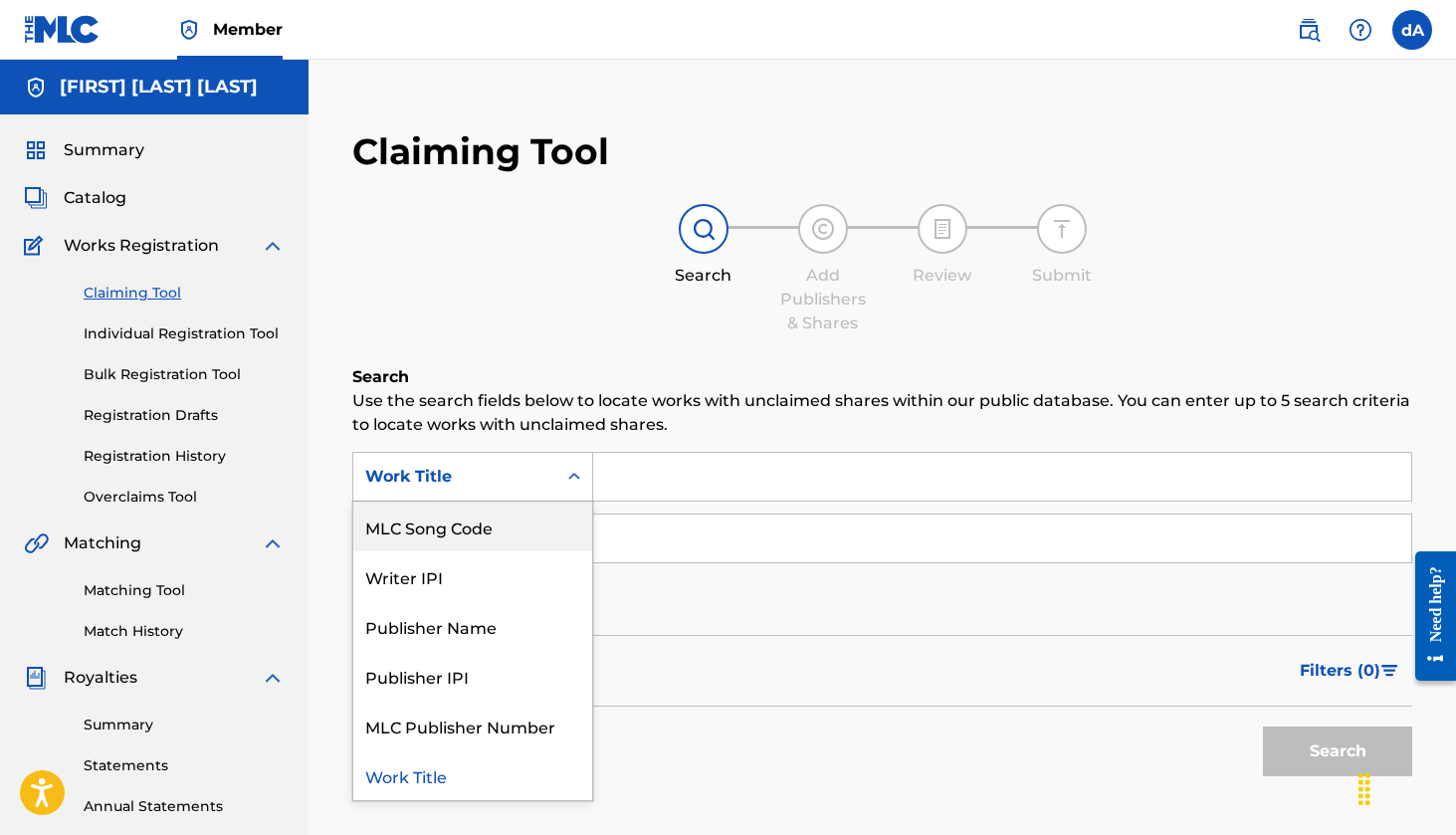 click at bounding box center [1002, 477] 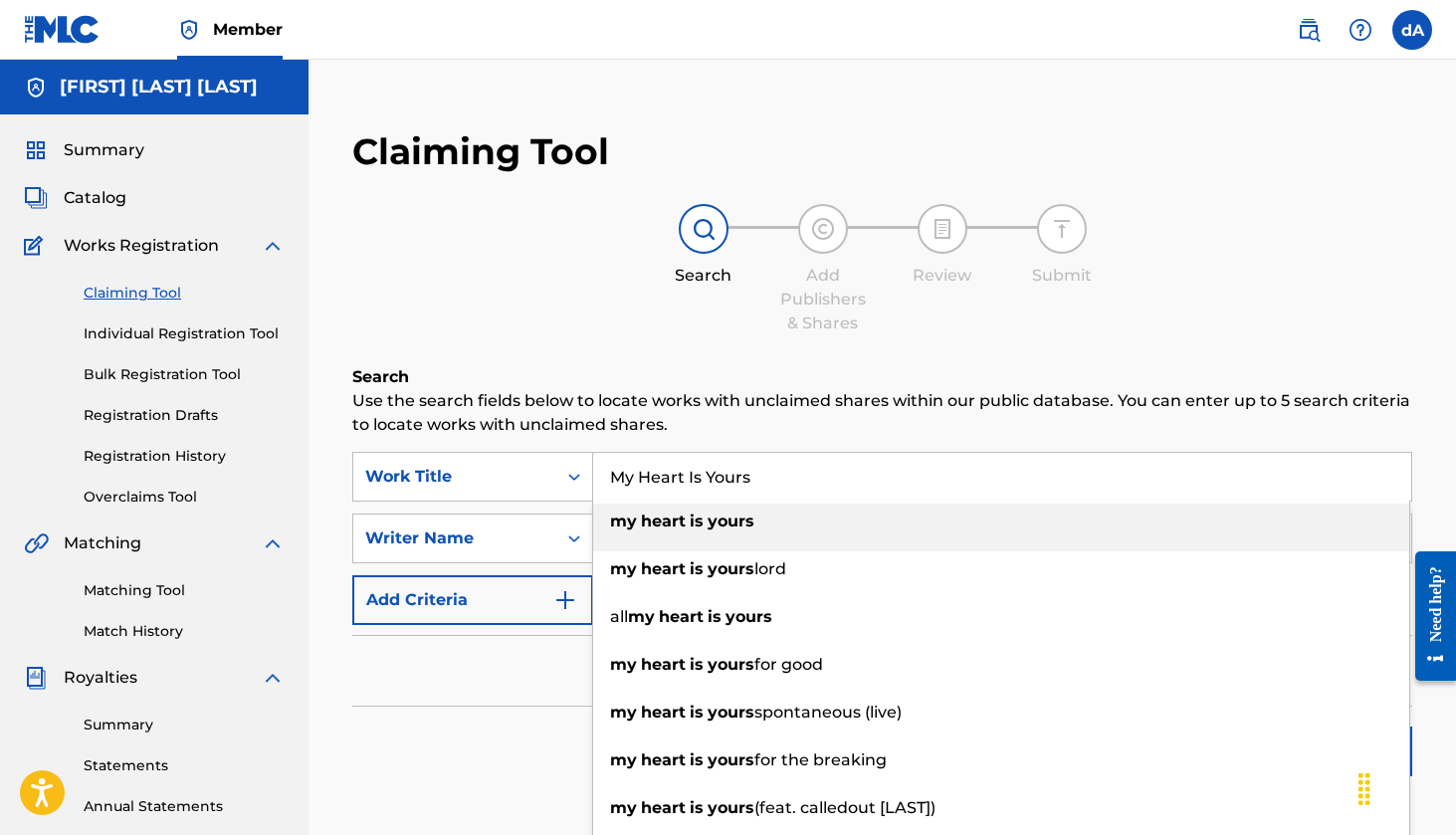 type on "my heart is yours" 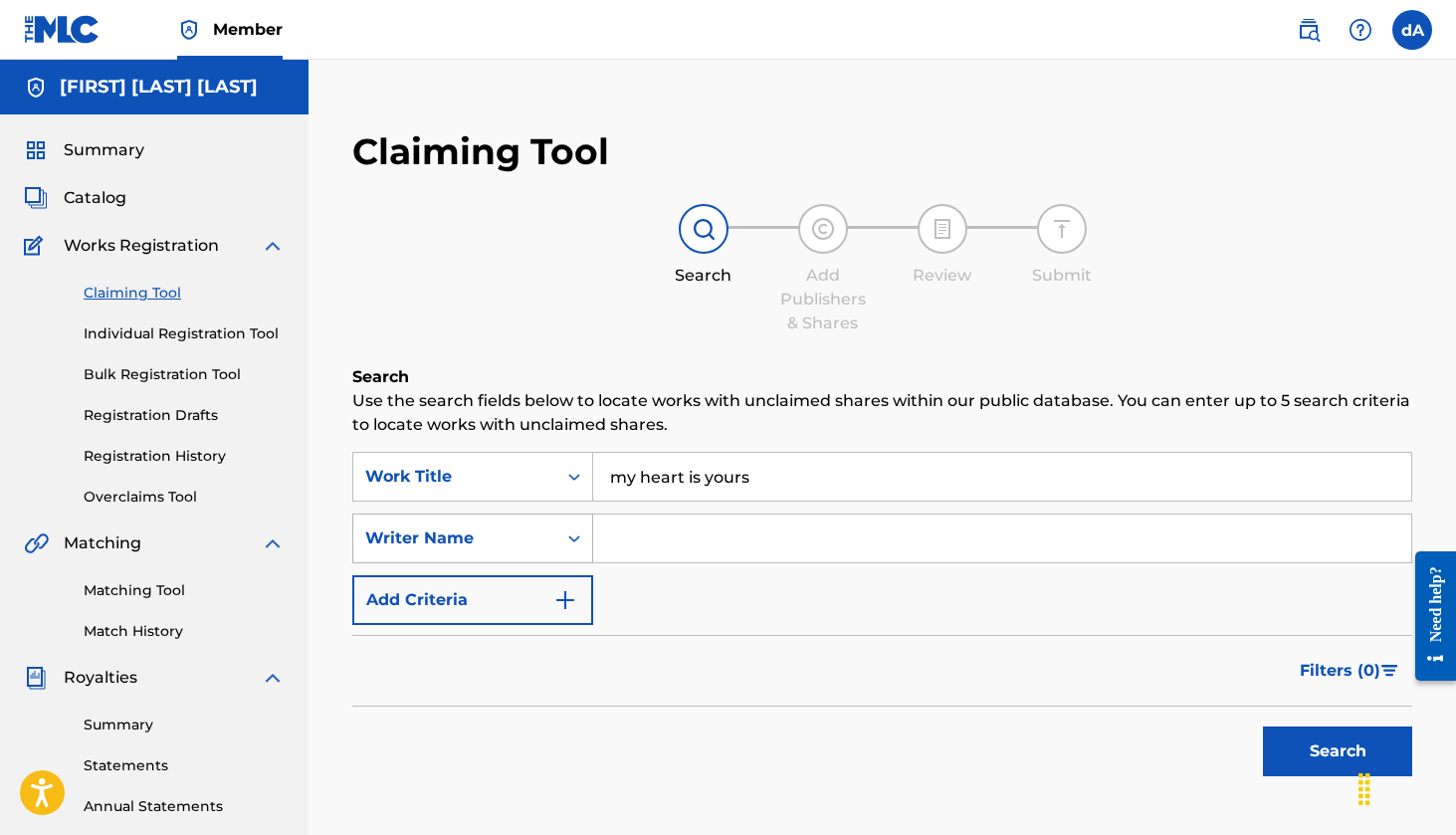click at bounding box center (574, 538) 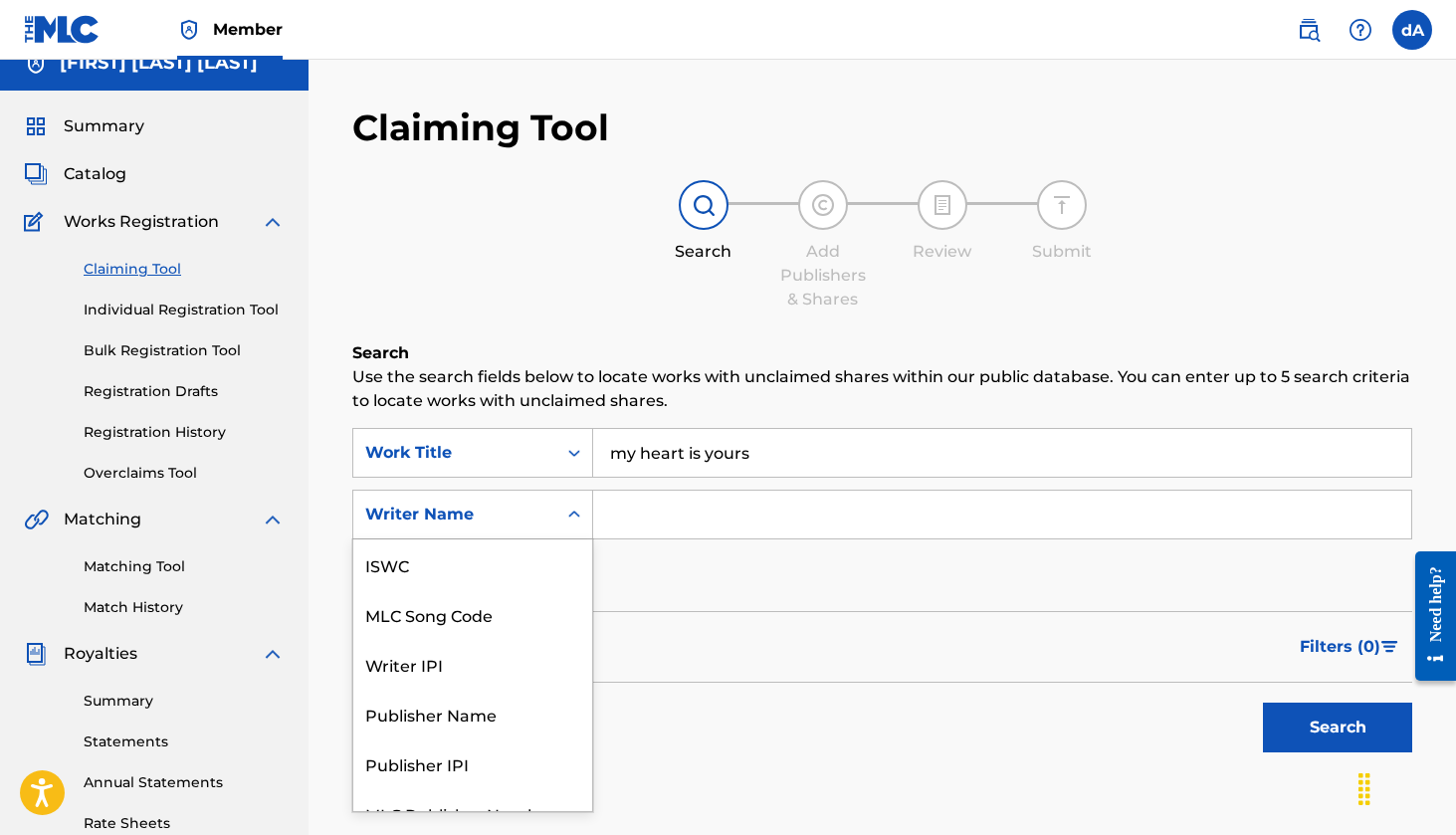 scroll, scrollTop: 27, scrollLeft: 0, axis: vertical 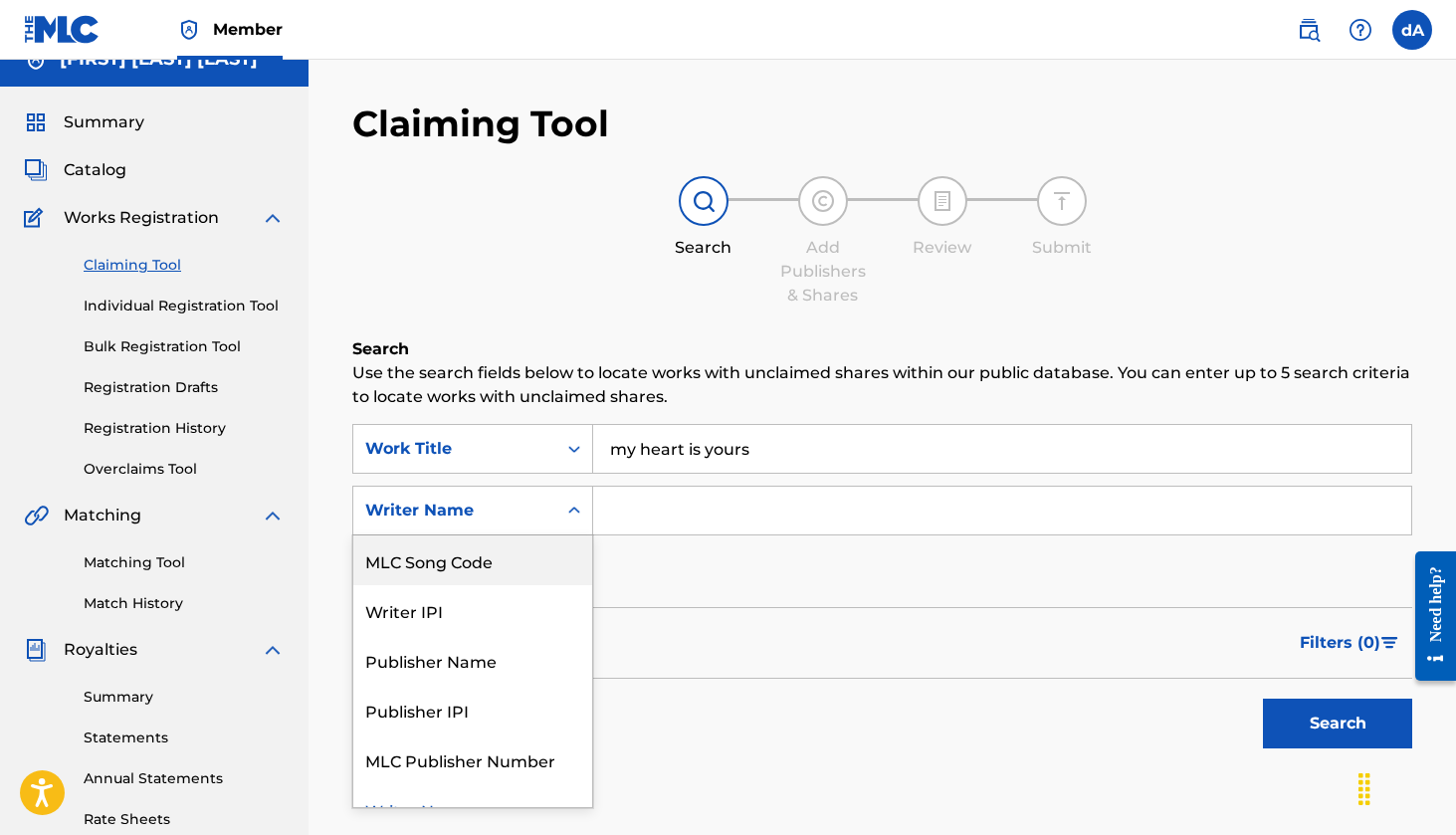 click at bounding box center [1002, 511] 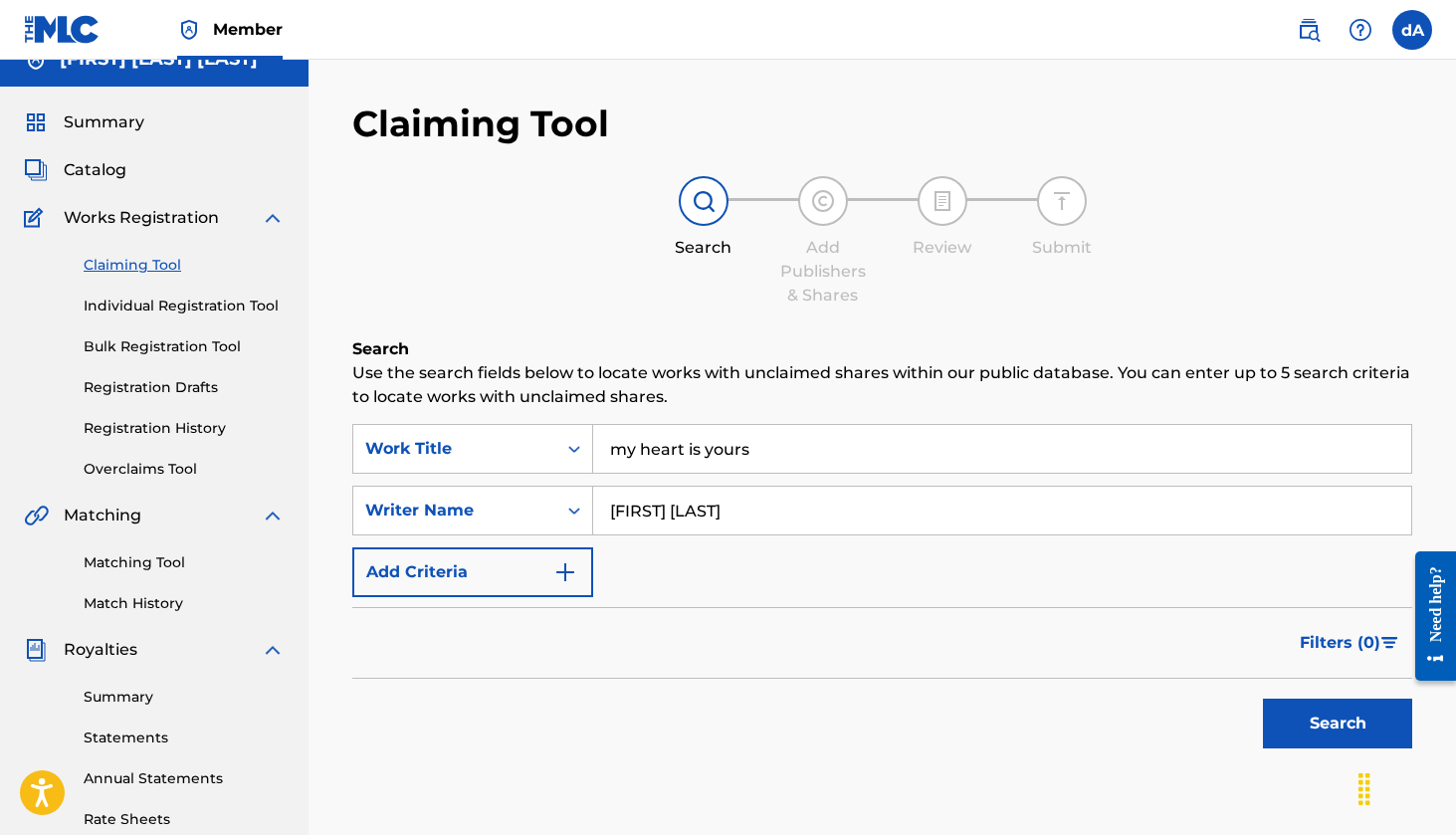 type on "[FIRST] [LAST]" 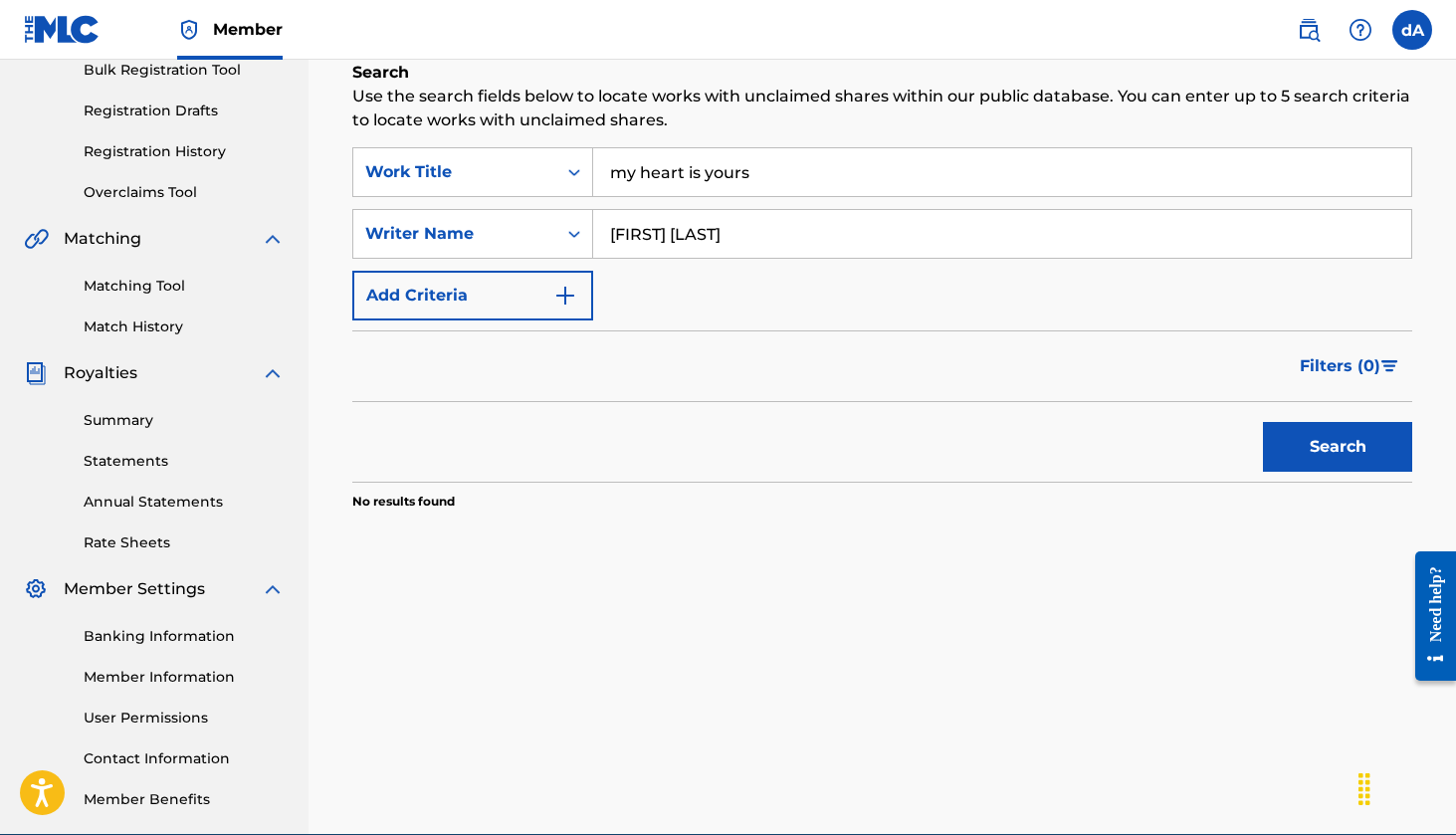 scroll, scrollTop: 325, scrollLeft: 0, axis: vertical 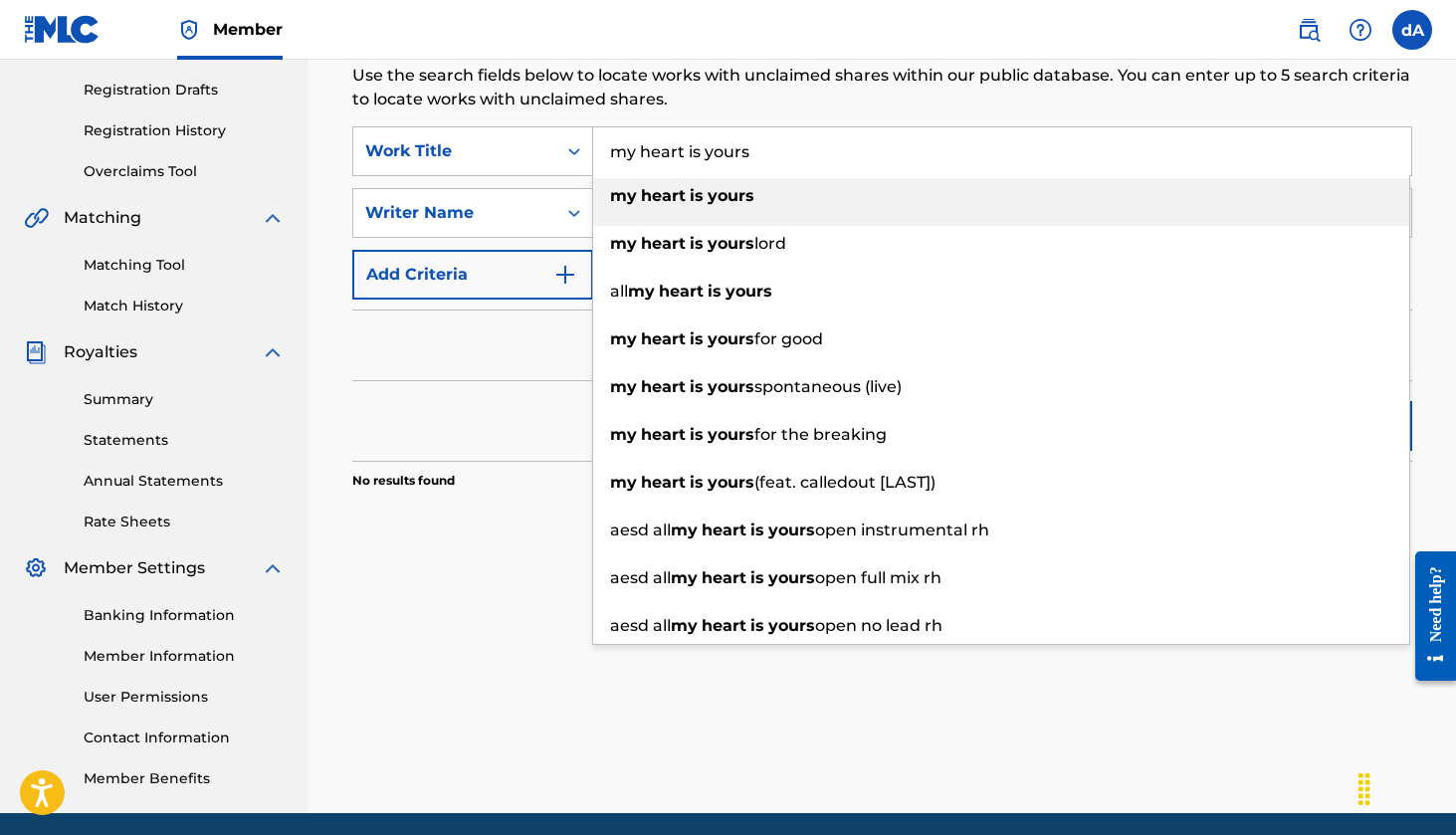 drag, startPoint x: 757, startPoint y: 150, endPoint x: 595, endPoint y: 153, distance: 162.0278 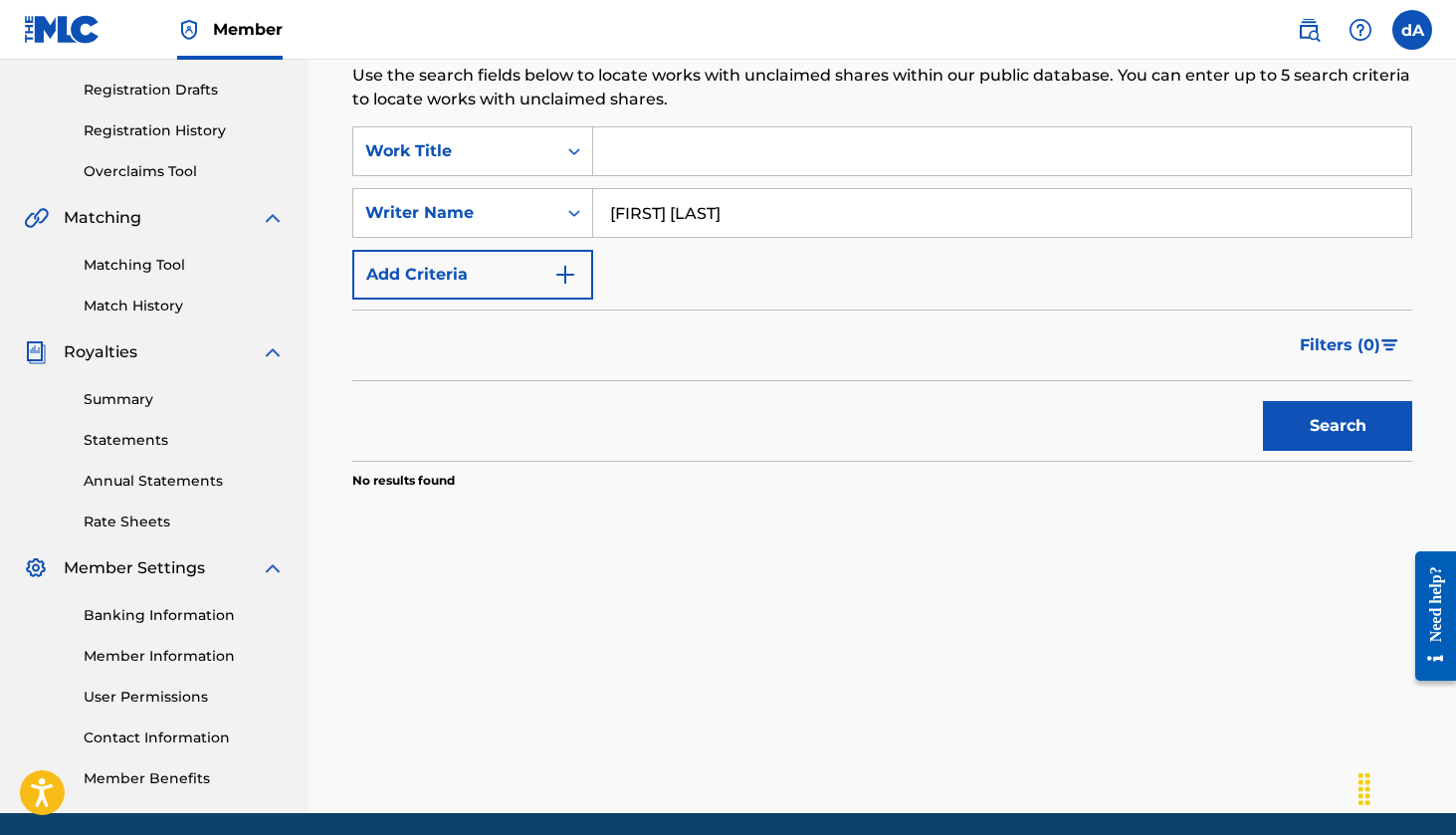 type 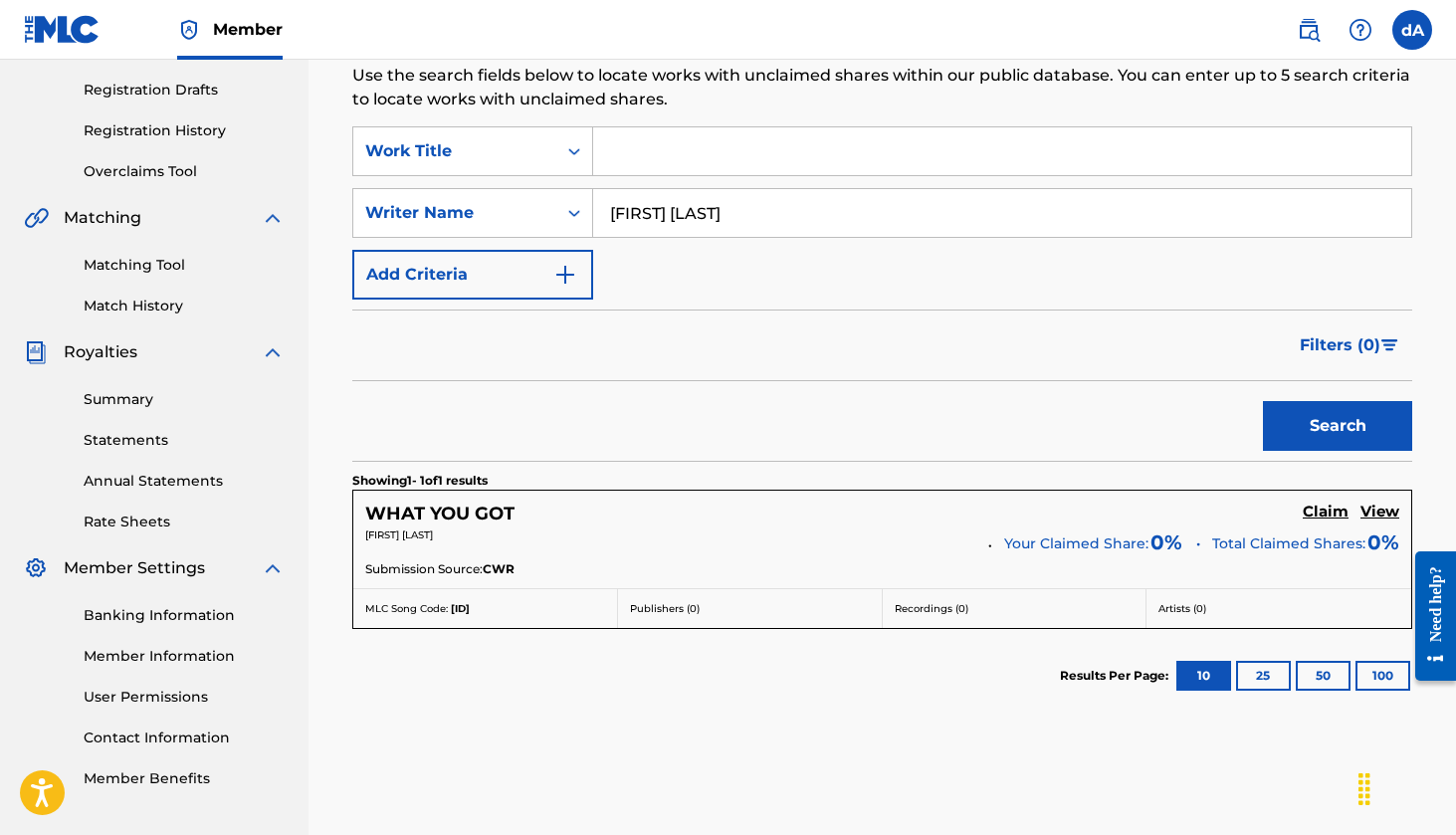 click at bounding box center [565, 275] 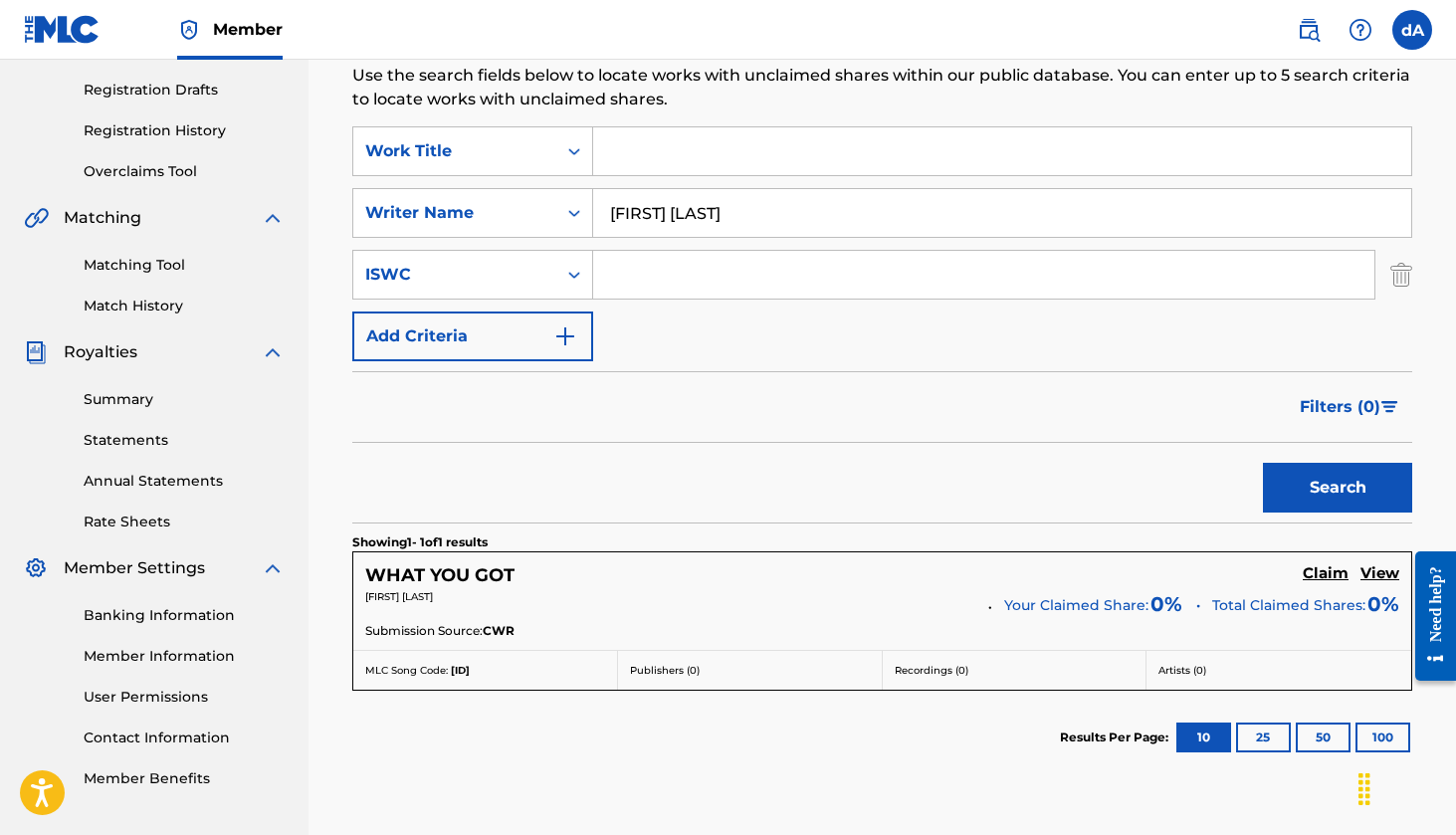 click at bounding box center [574, 275] 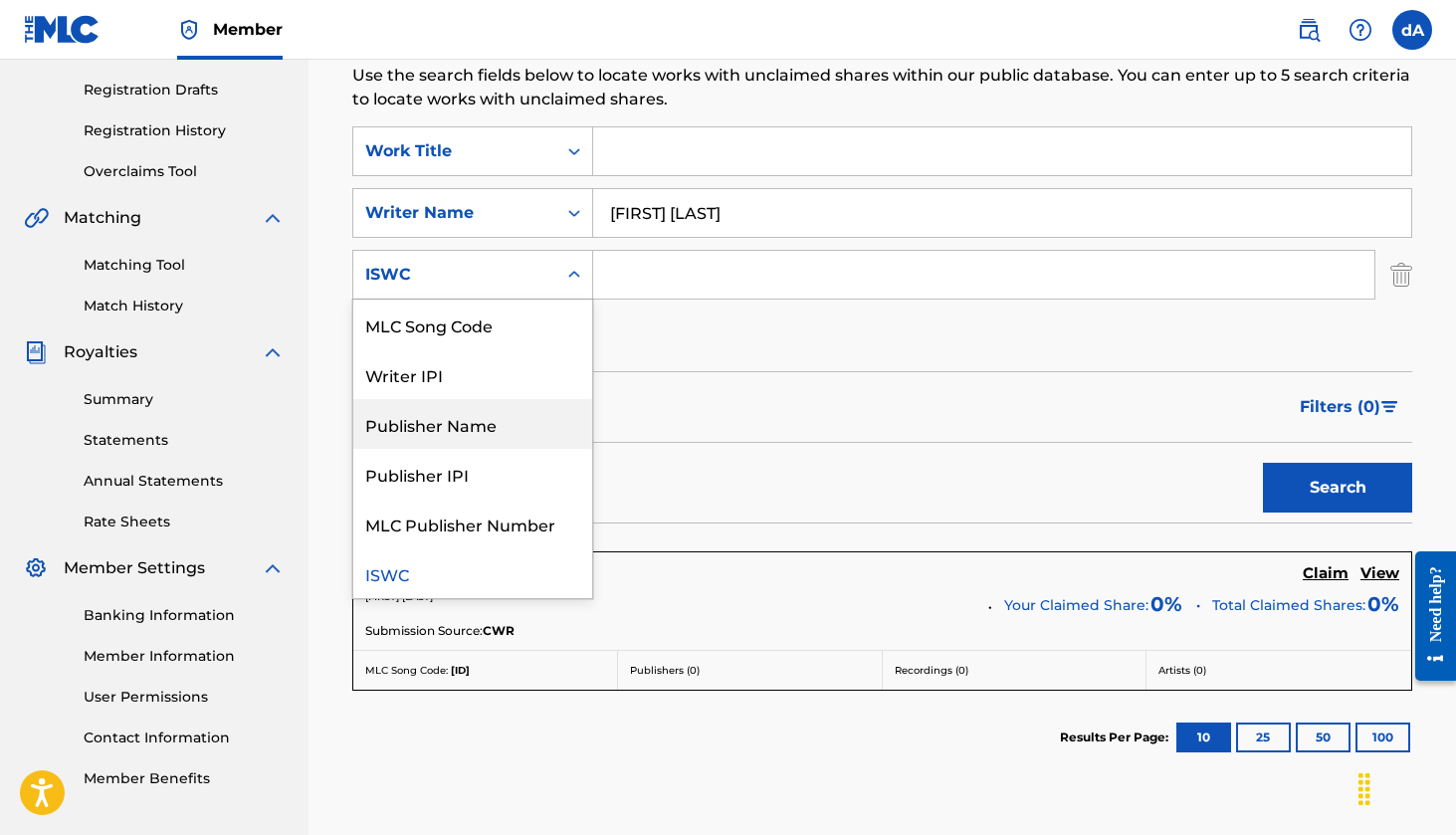 click on "SearchWithCriteria[ID] [PERSON] [PERSON] [PERSON], [ID]. 3 of 6. 6 results available. Use Up and Down to choose options, press Enter to select the currently focused option, press Escape to exit the menu, press Tab to select the option and exit the menu. ISWC MLC Song Code Writer IPI Publisher Name Publisher IPI MLC Publisher Number ISWC Add Criteria" at bounding box center (882, 244) 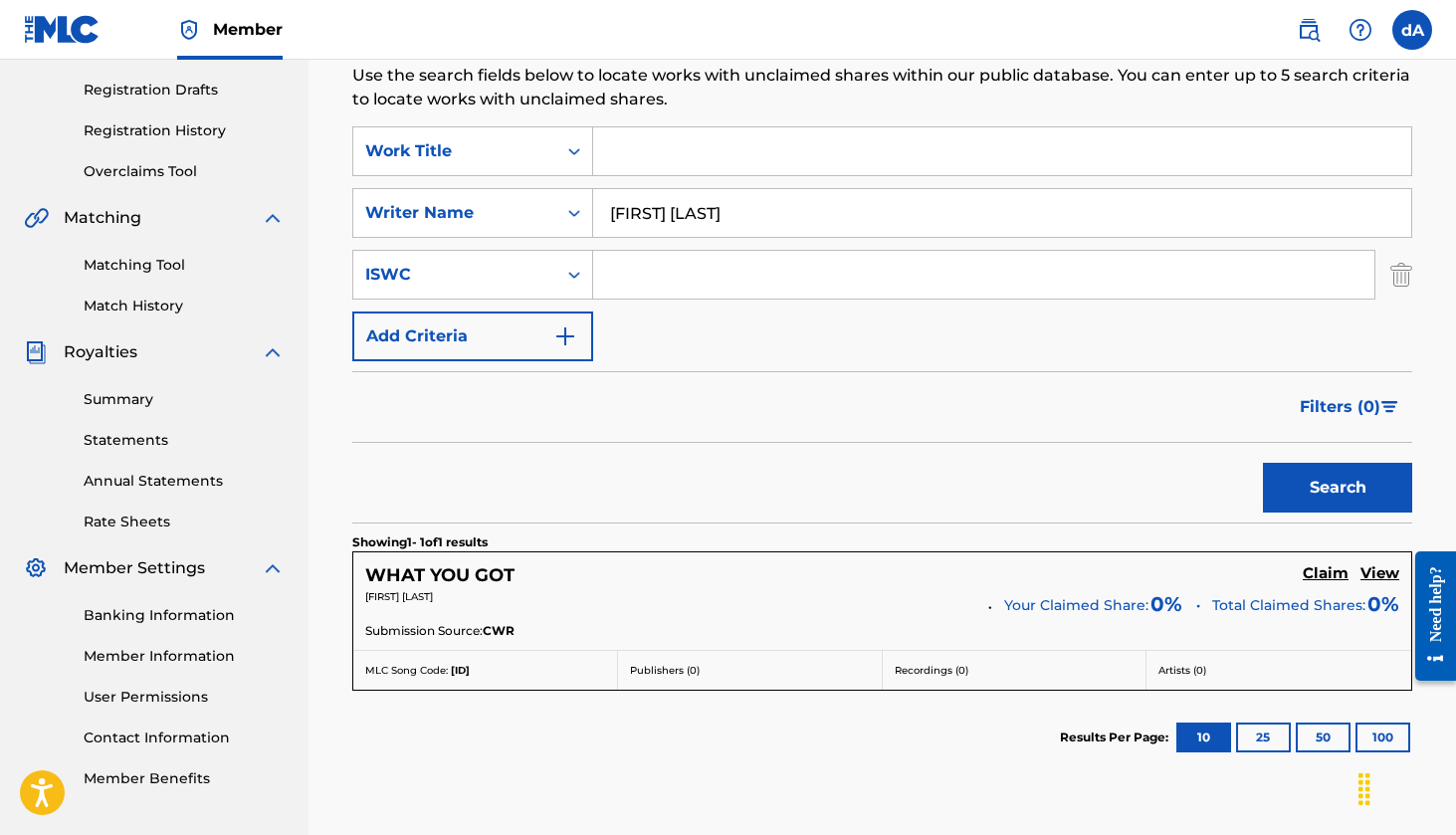click at bounding box center (1401, 275) 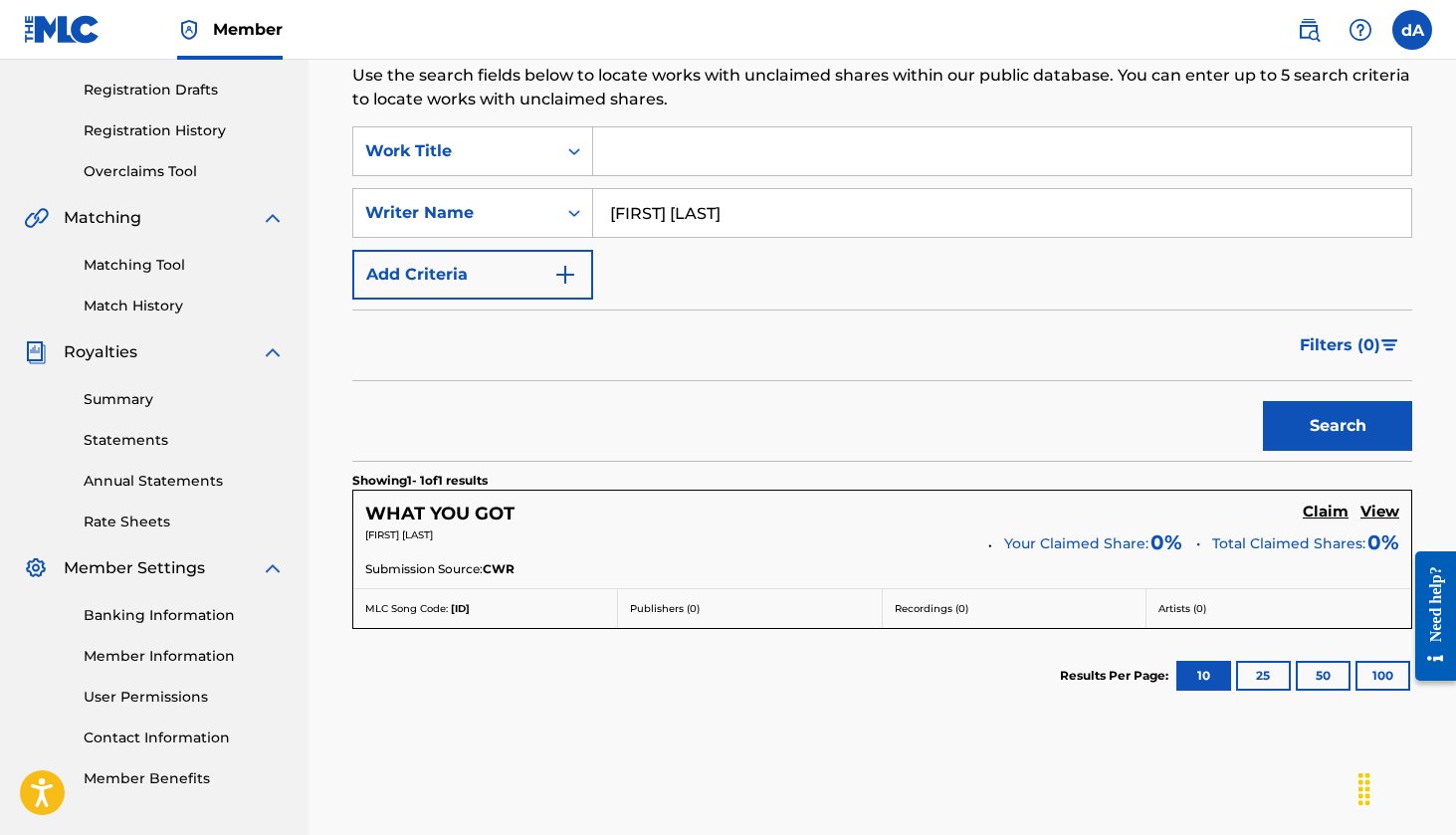 drag, startPoint x: 749, startPoint y: 212, endPoint x: 607, endPoint y: 212, distance: 142 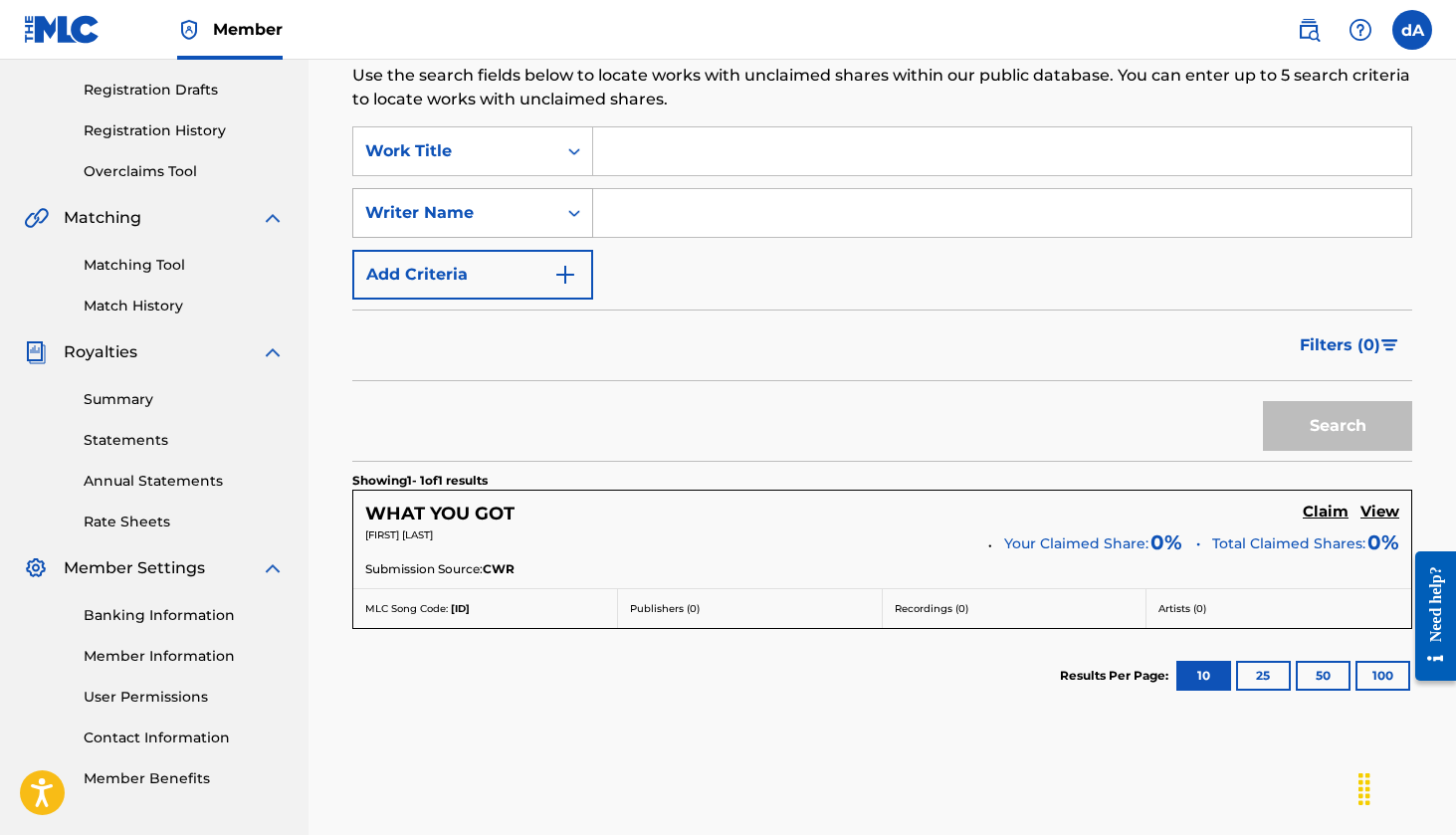 type 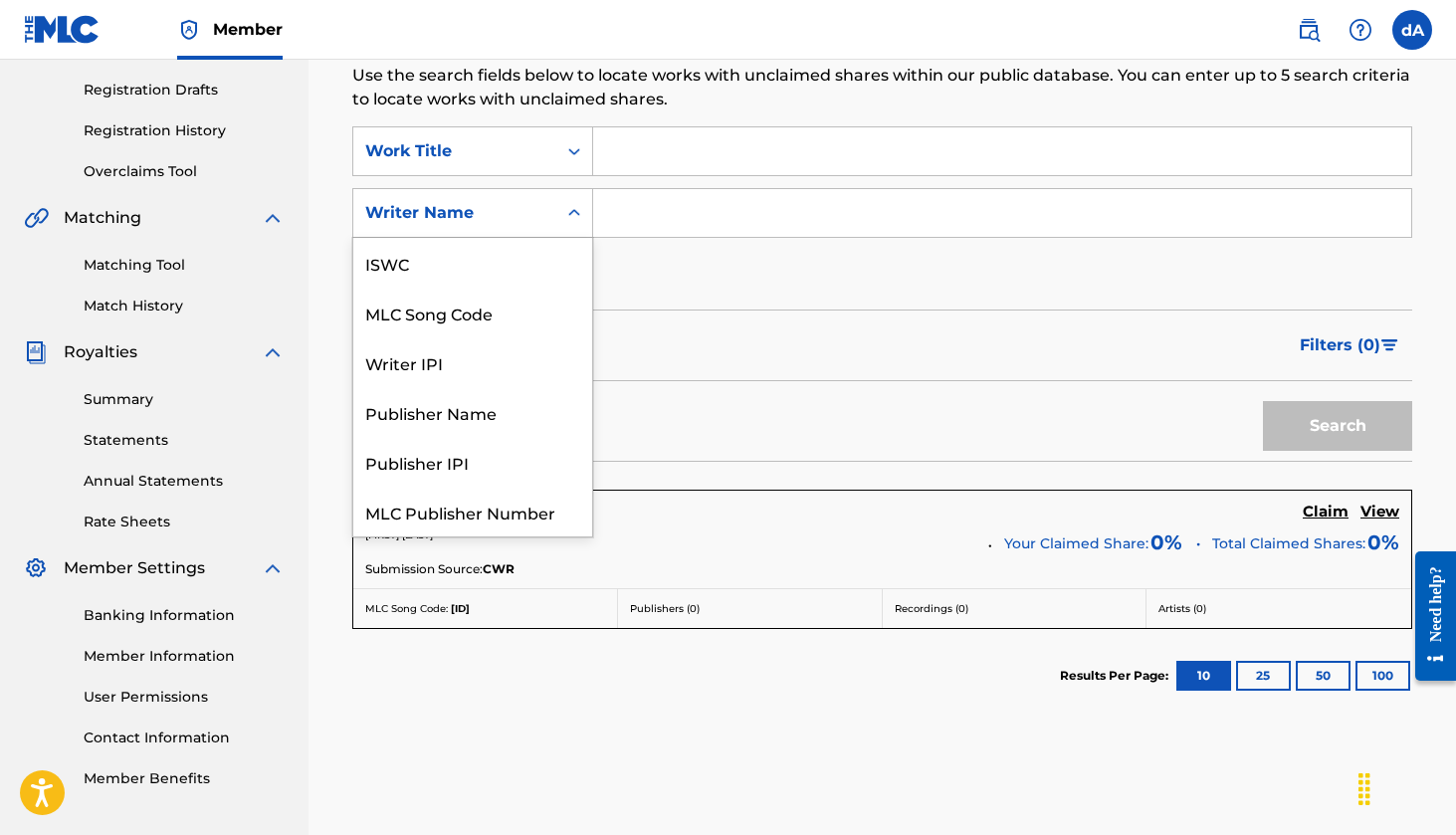 scroll, scrollTop: 50, scrollLeft: 0, axis: vertical 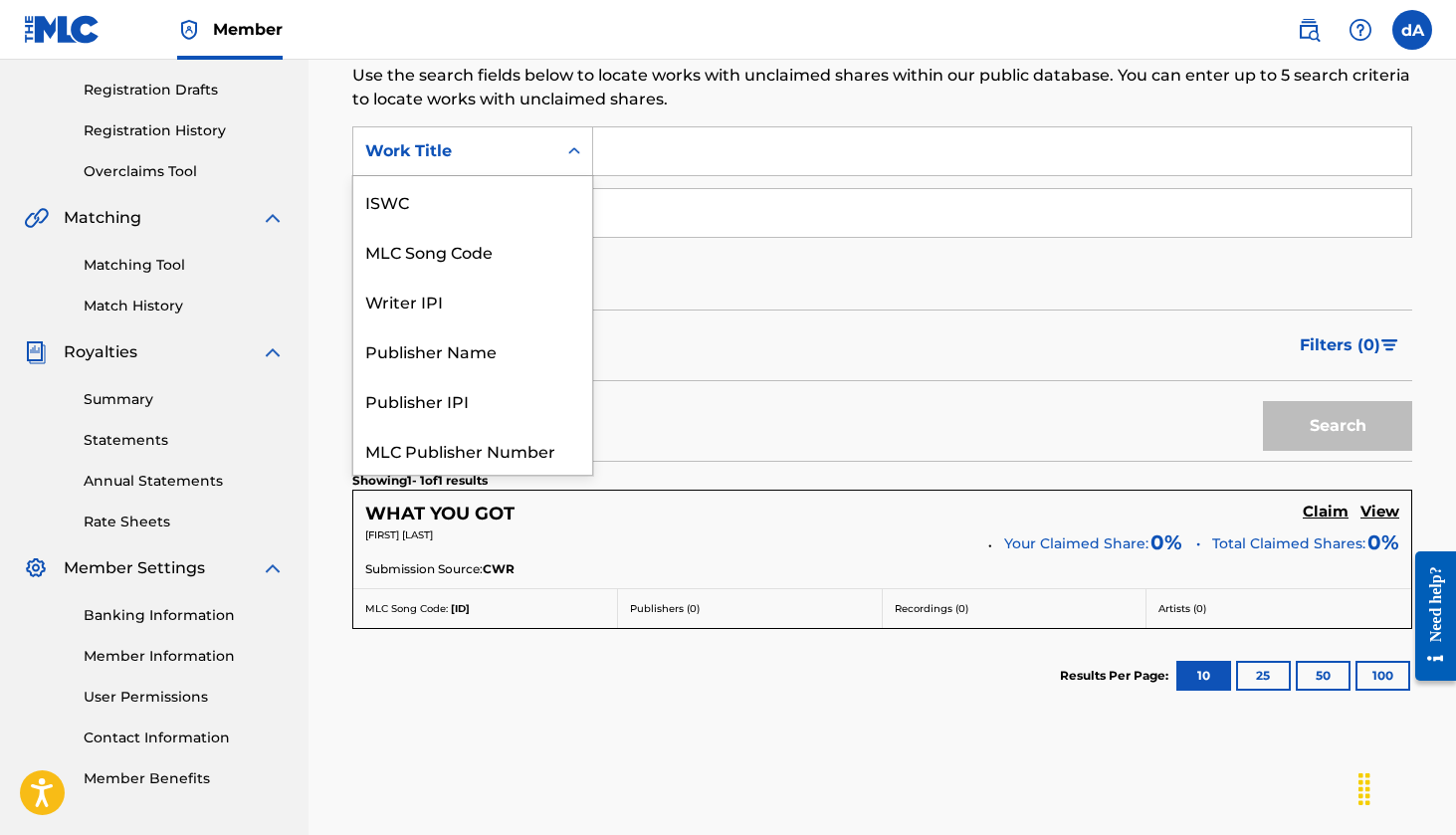 click 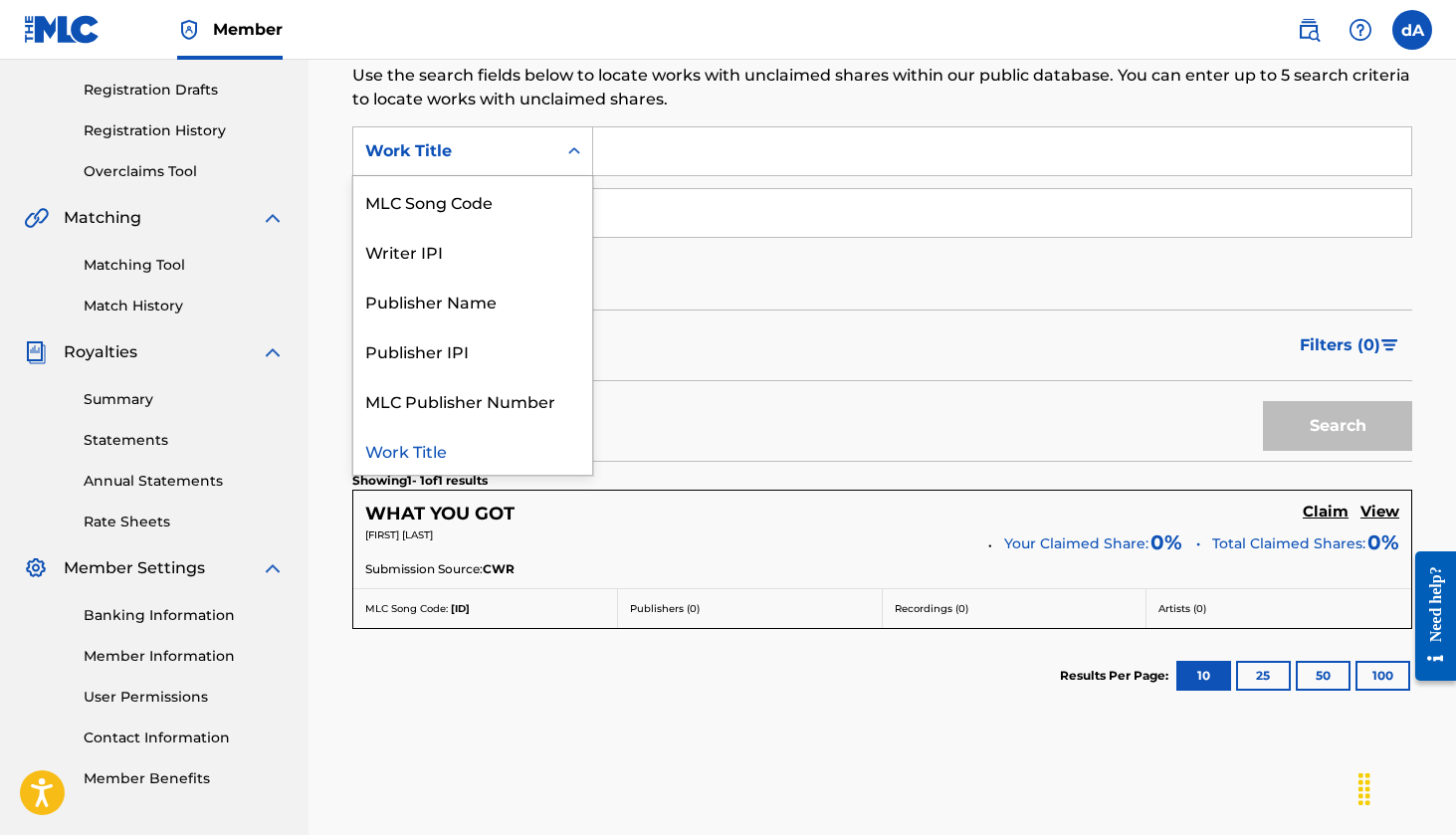click at bounding box center (1002, 151) 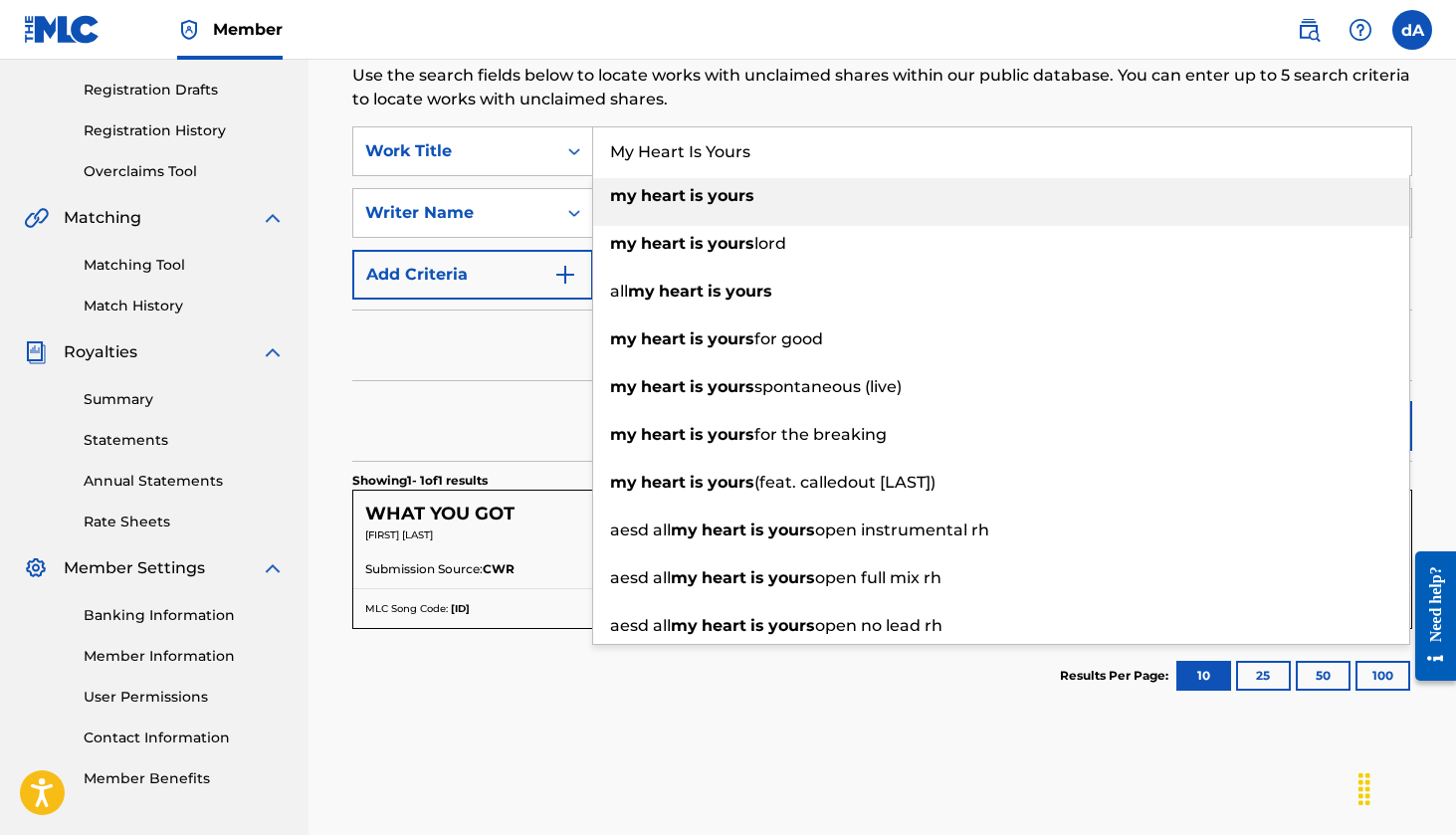type on "my heart is yours" 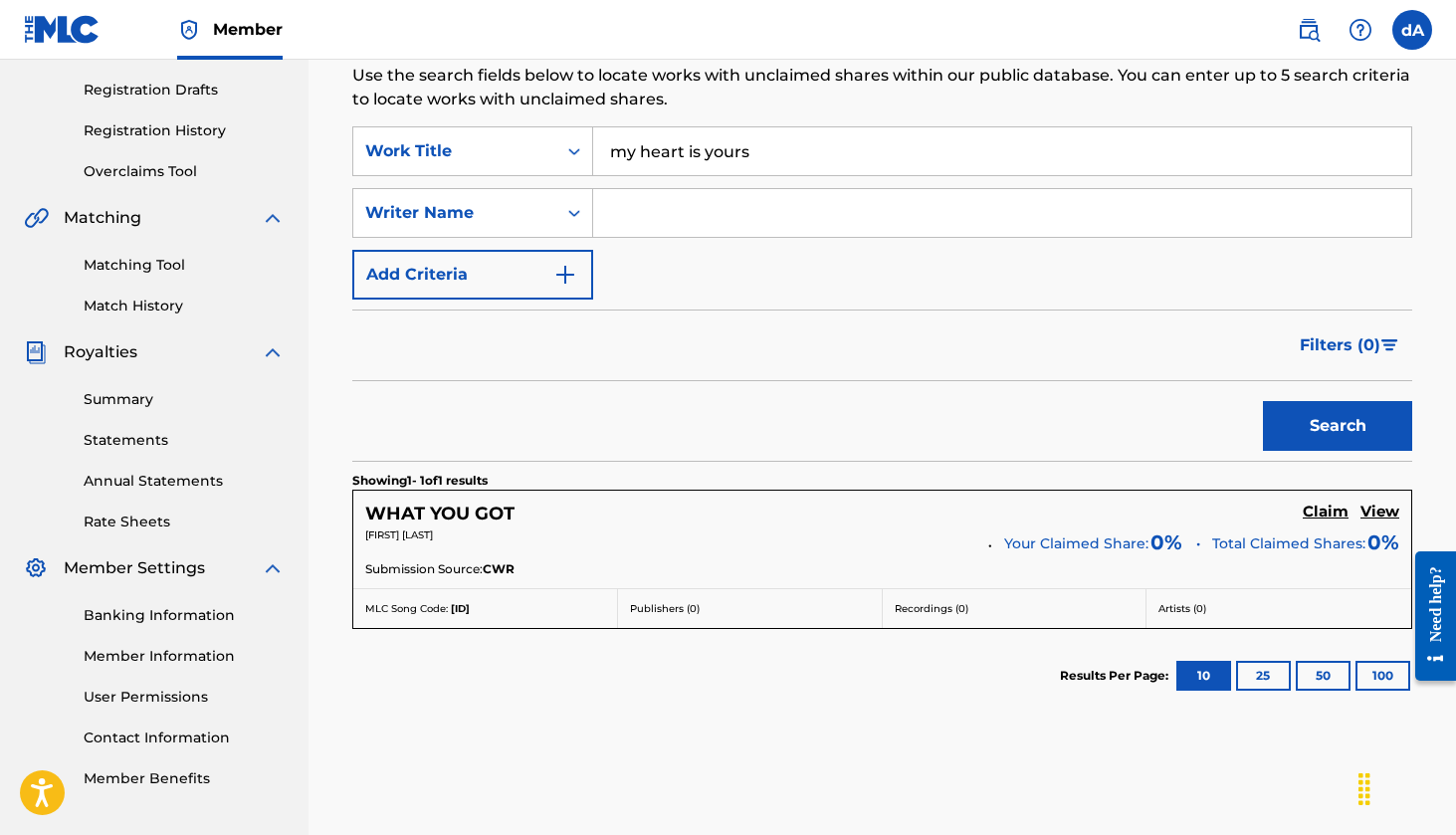 click on "Search" at bounding box center [1338, 426] 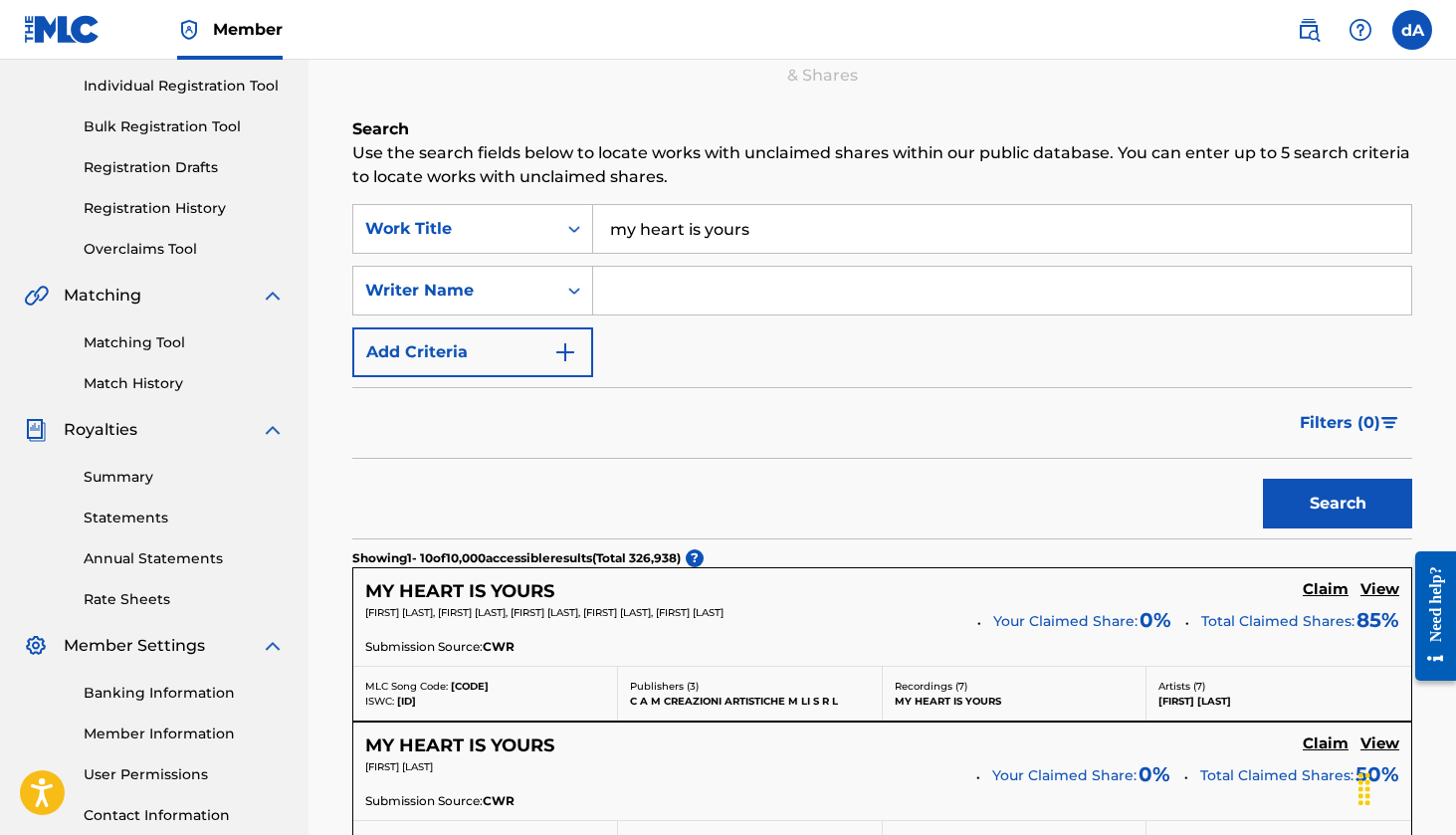 scroll, scrollTop: 104, scrollLeft: 0, axis: vertical 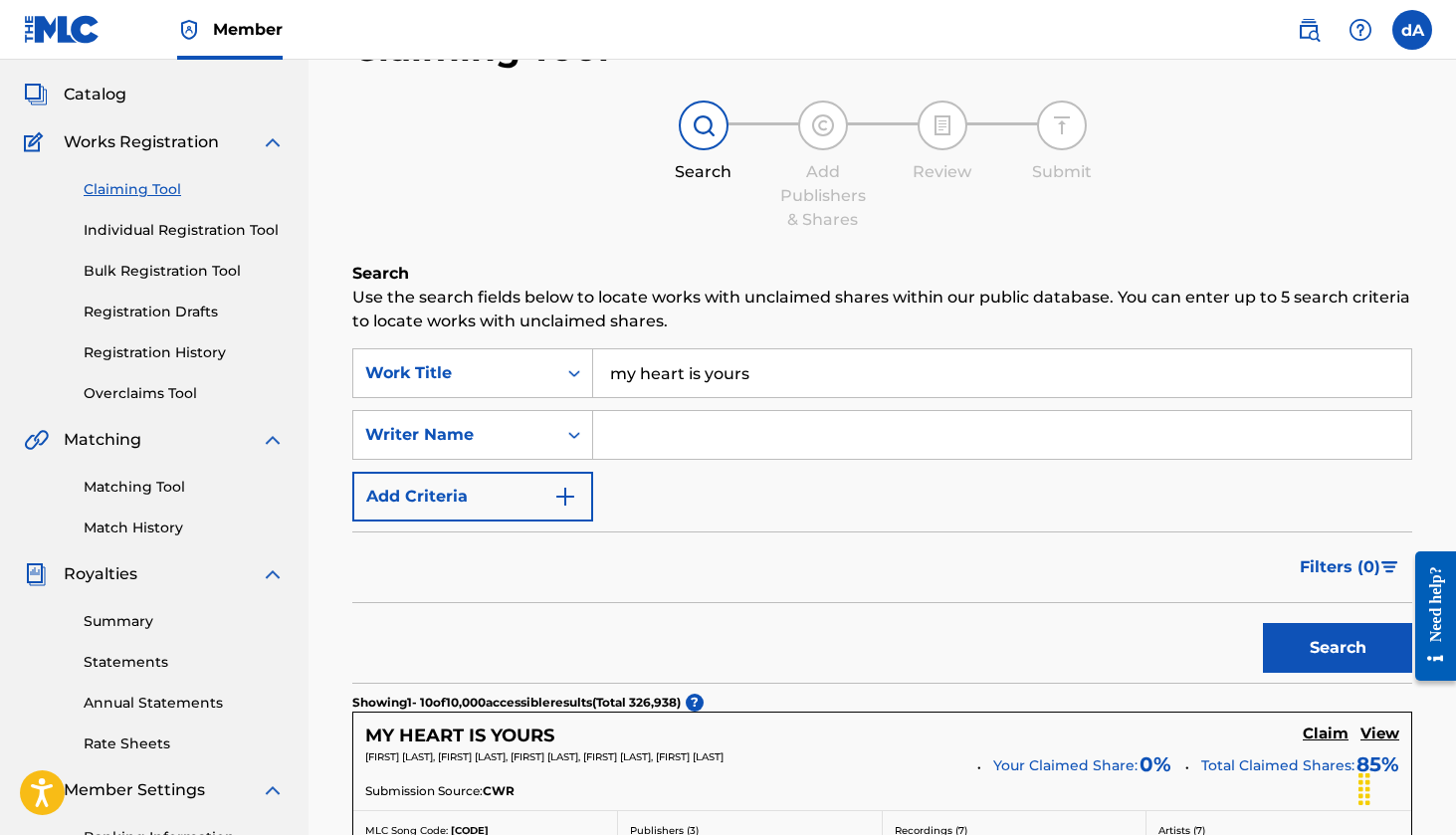 click at bounding box center (1002, 435) 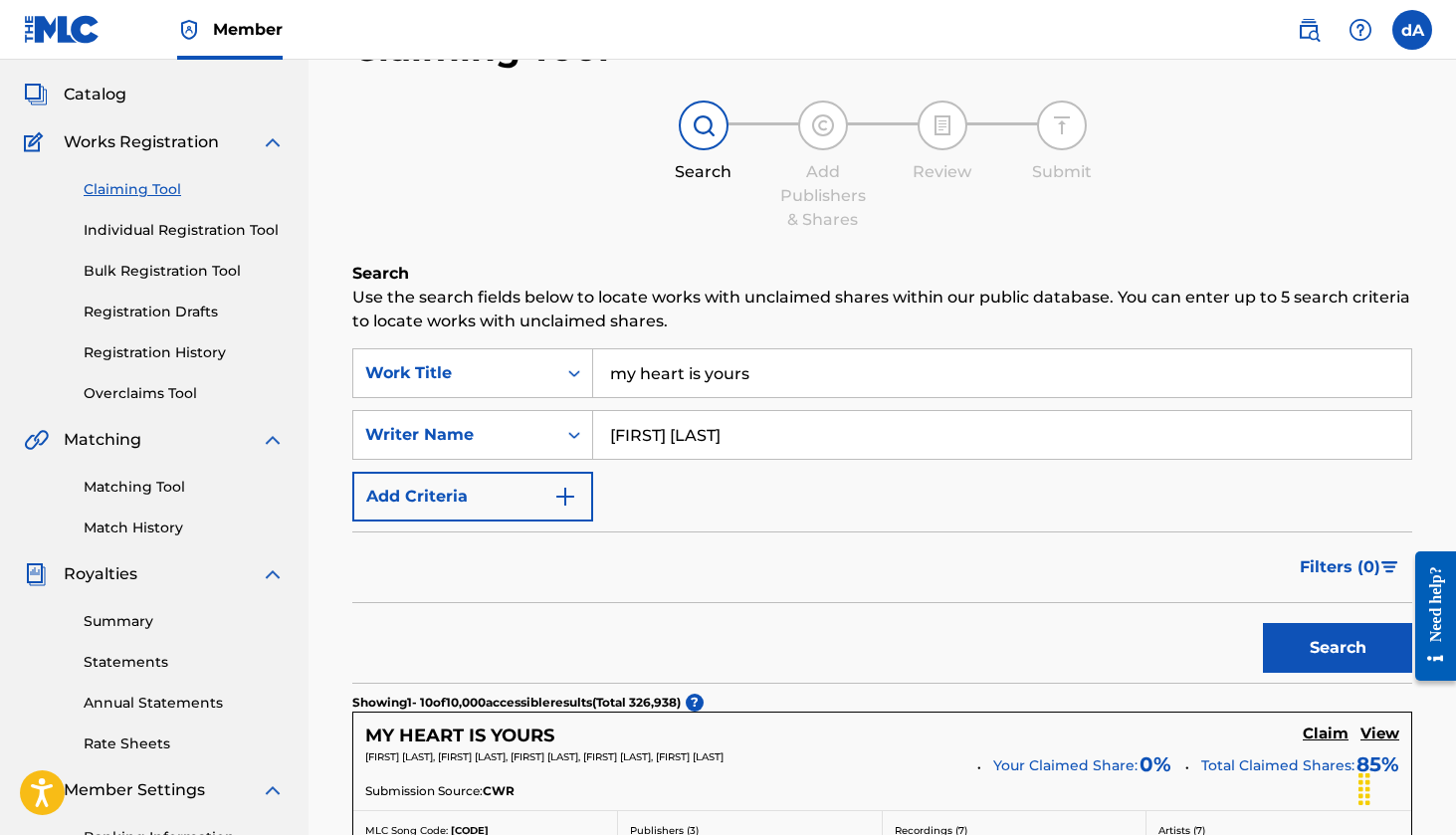 click on "Search" at bounding box center [1338, 648] 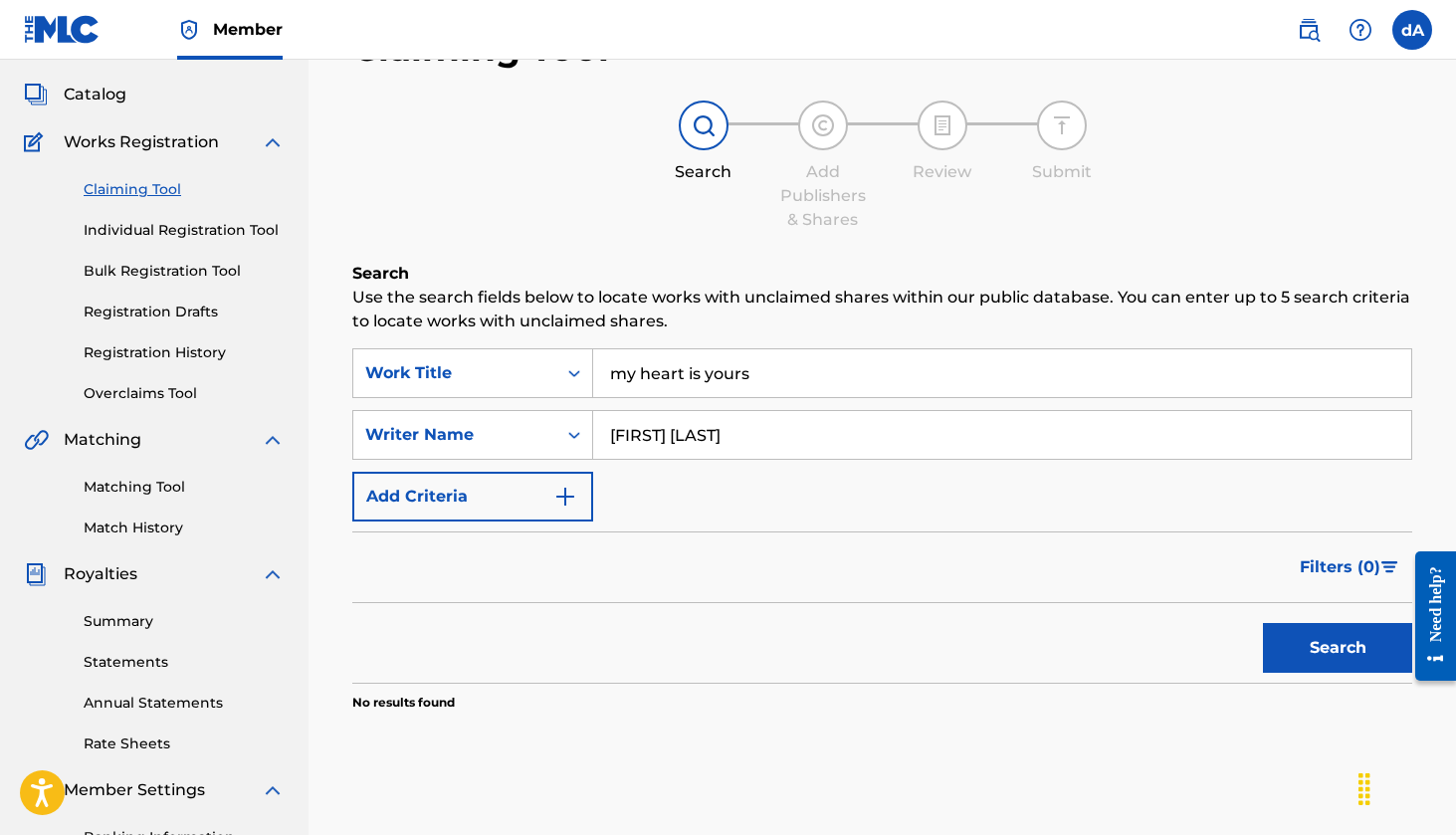 click on "[FIRST] [LAST]" at bounding box center [1002, 435] 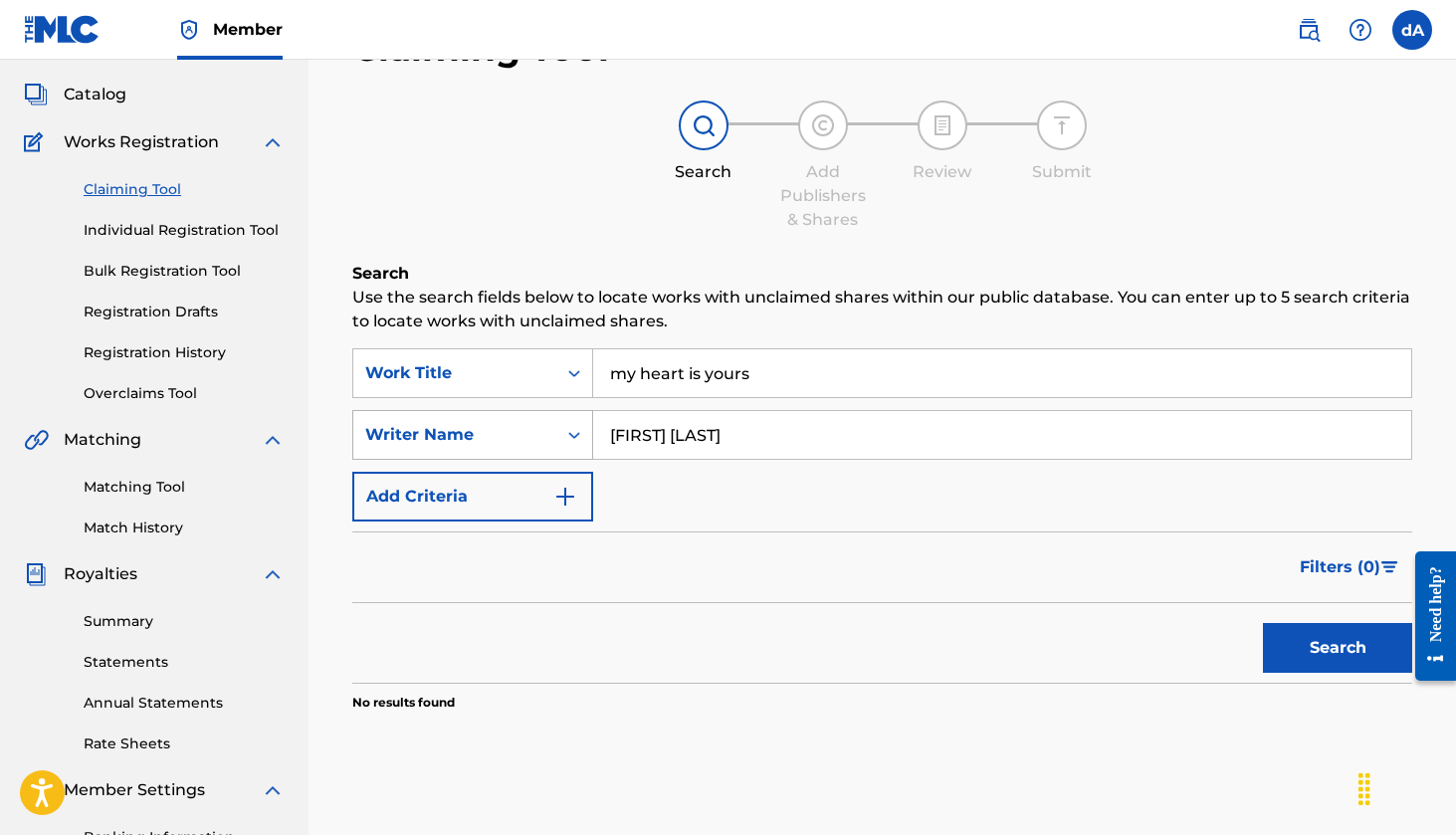 click 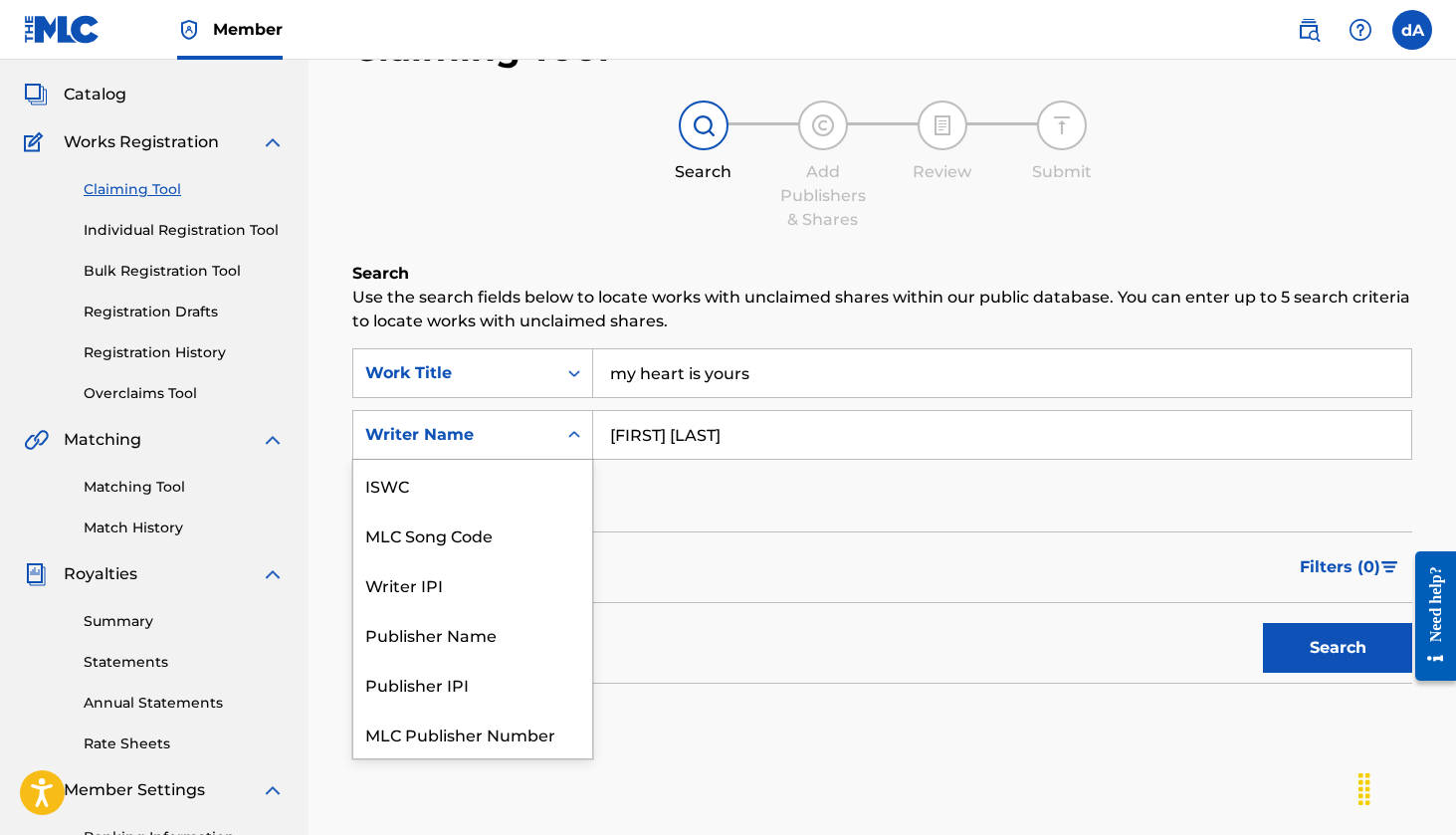 scroll, scrollTop: 50, scrollLeft: 0, axis: vertical 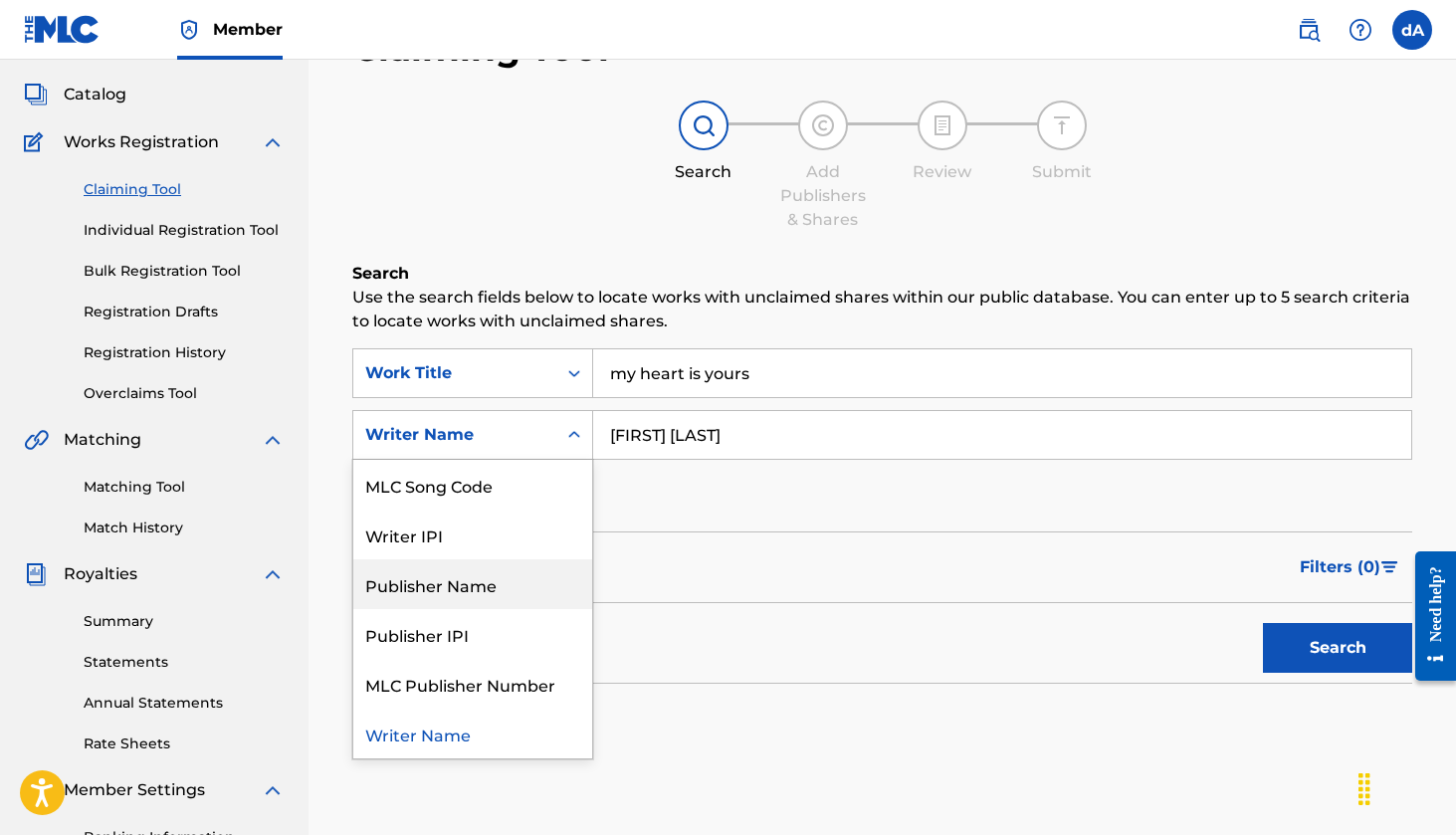 click on "Publisher Name" at bounding box center (473, 584) 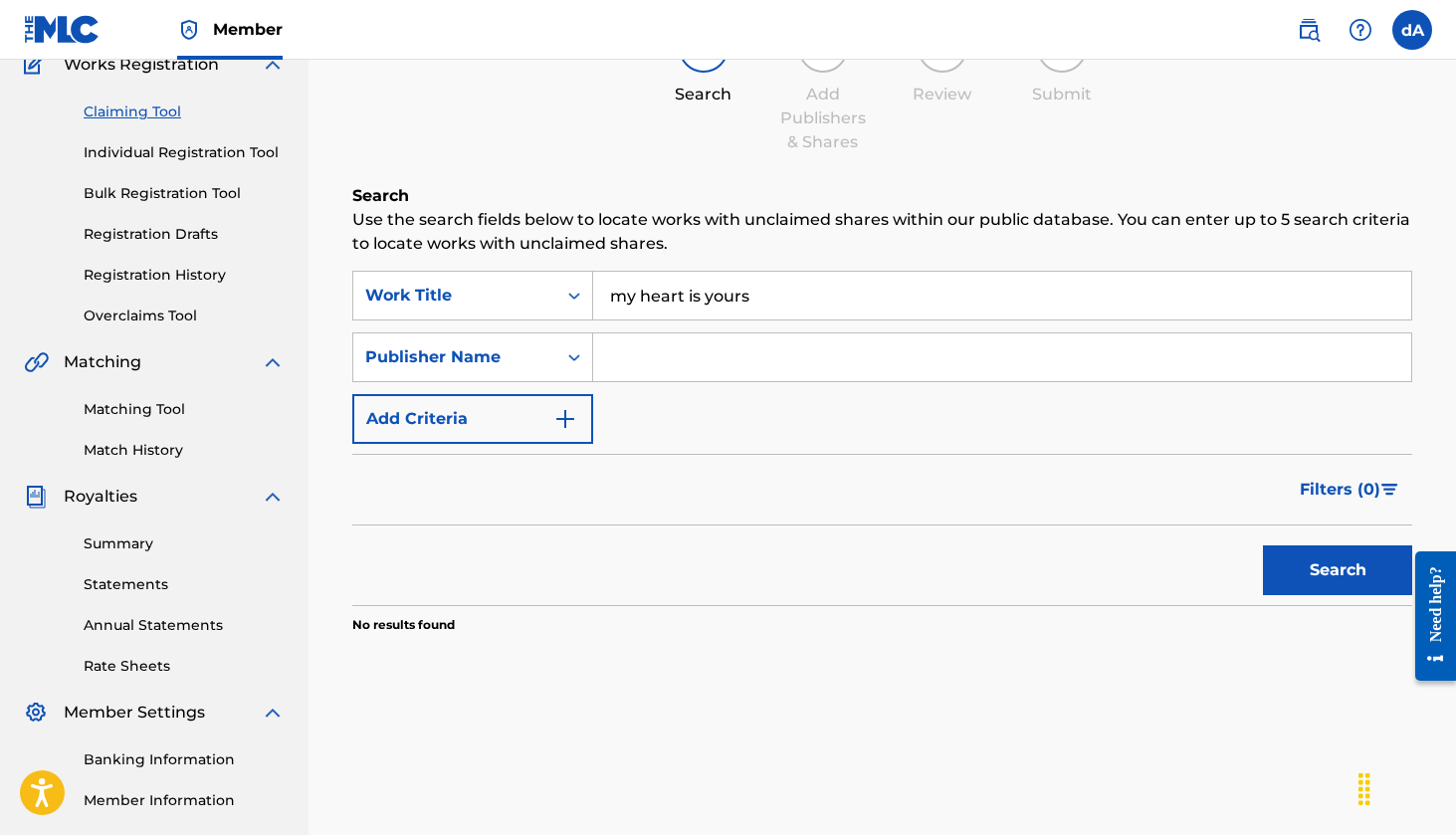 scroll, scrollTop: 212, scrollLeft: 0, axis: vertical 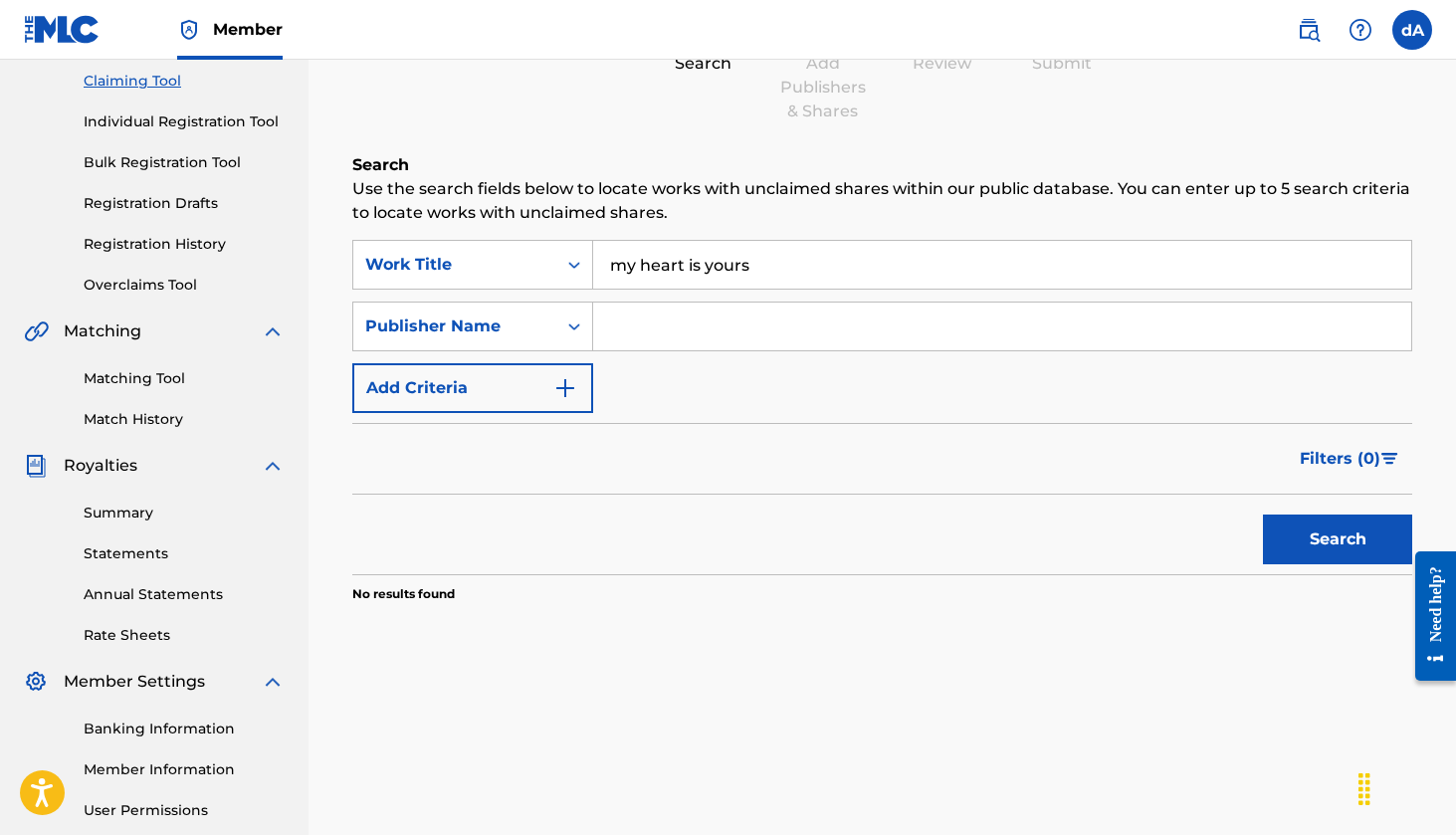 click on "Search" at bounding box center (1338, 539) 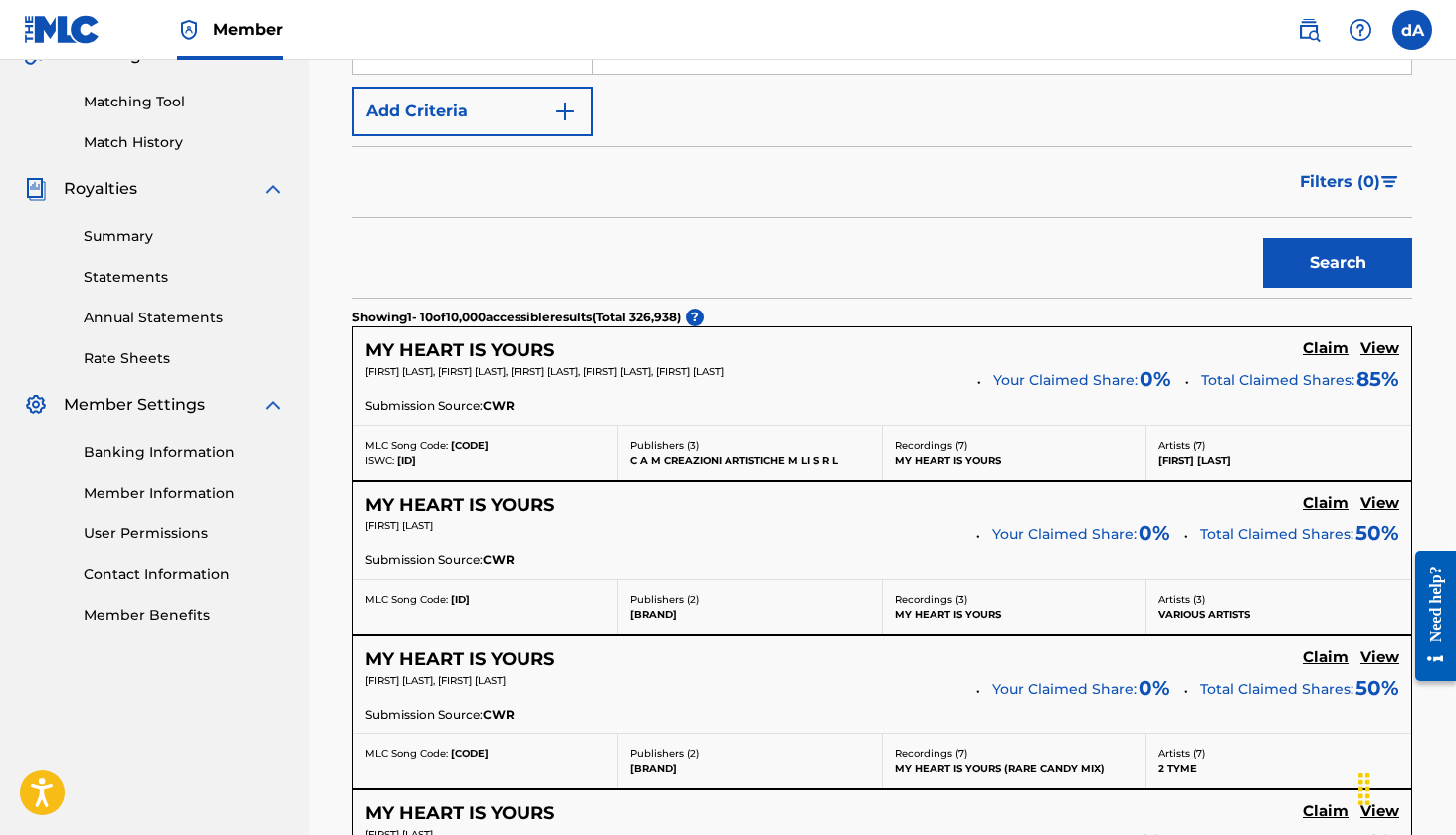 scroll, scrollTop: 490, scrollLeft: 0, axis: vertical 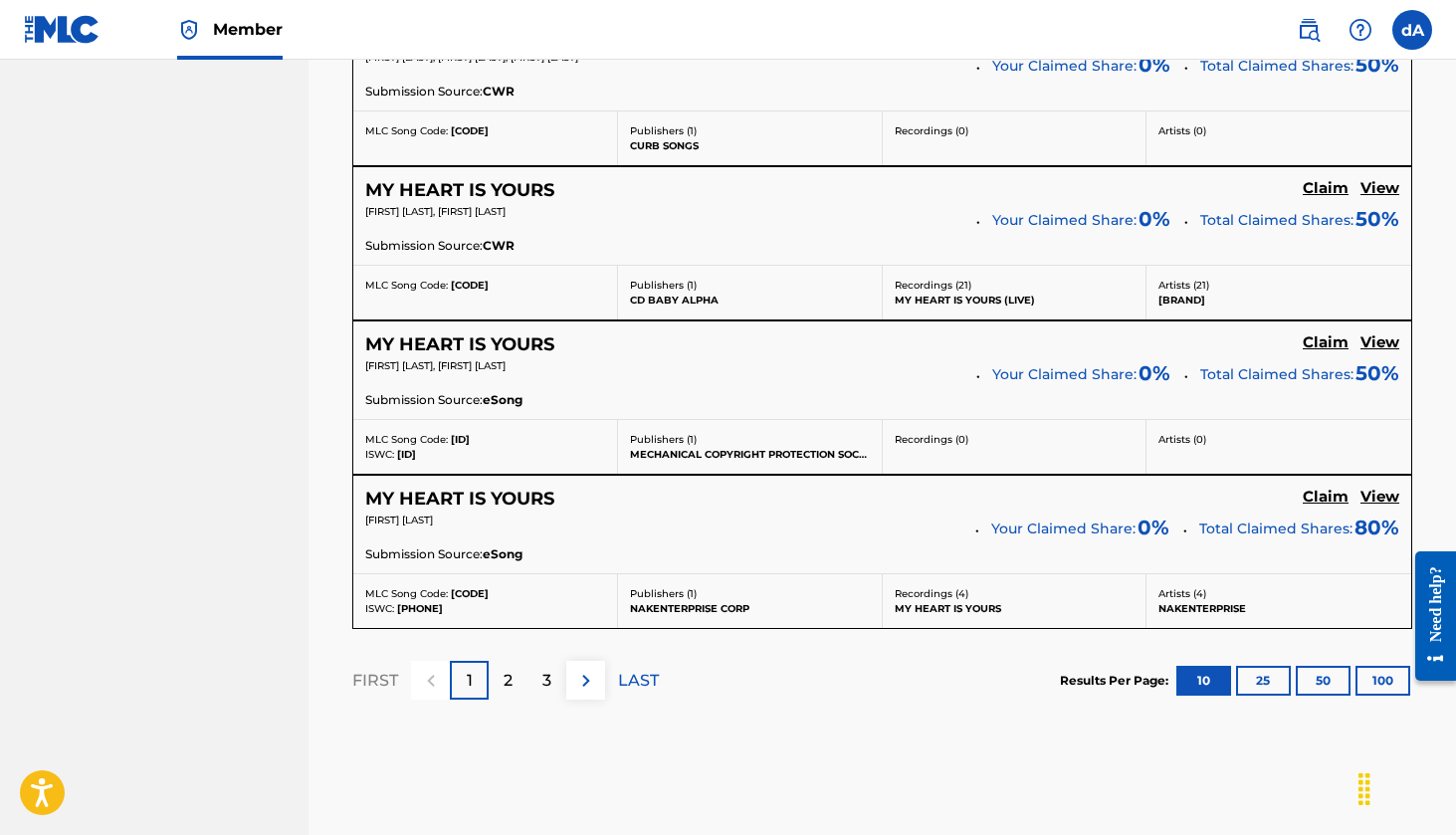 click on "2" at bounding box center [508, 680] 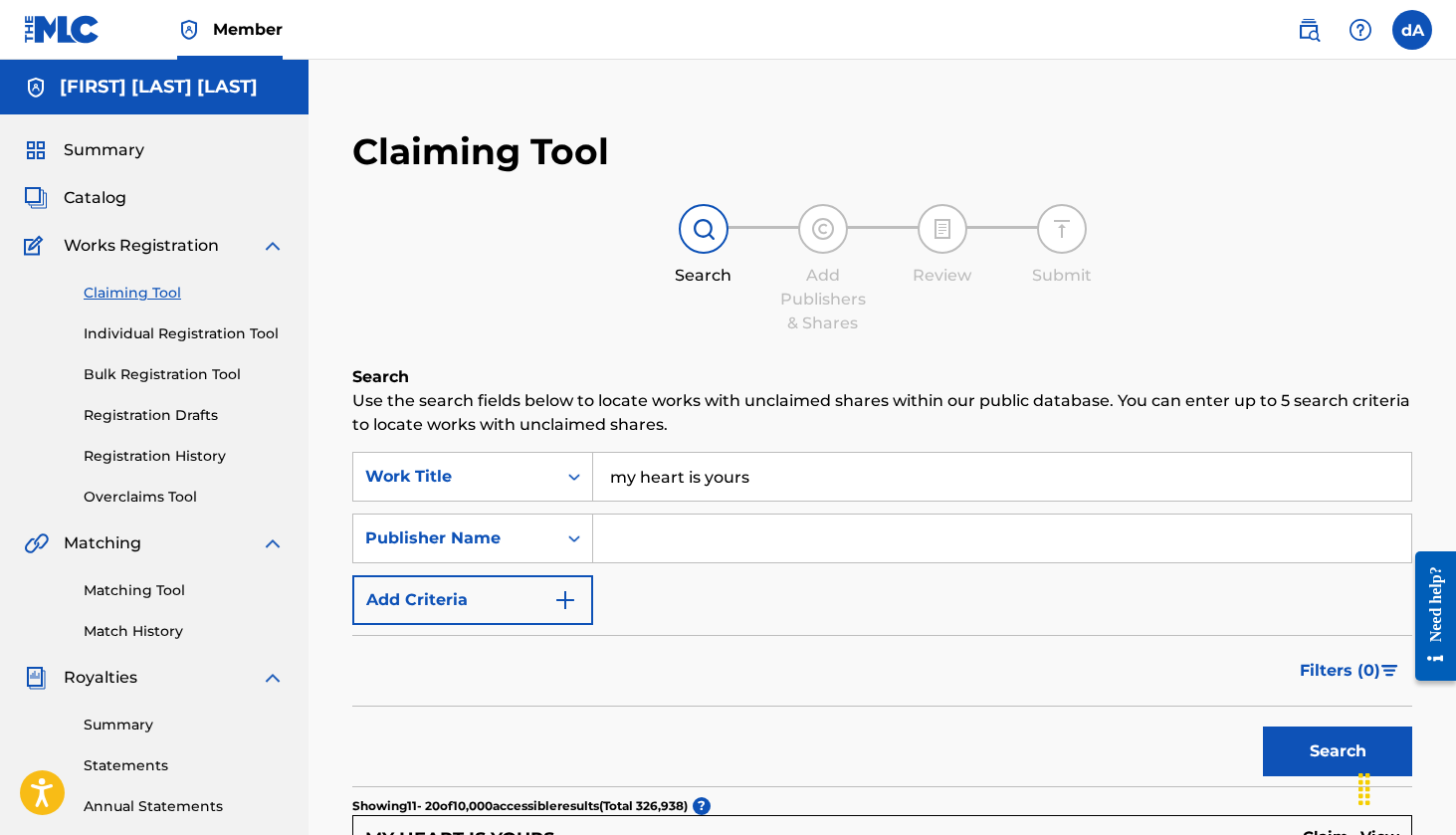 scroll, scrollTop: 0, scrollLeft: 0, axis: both 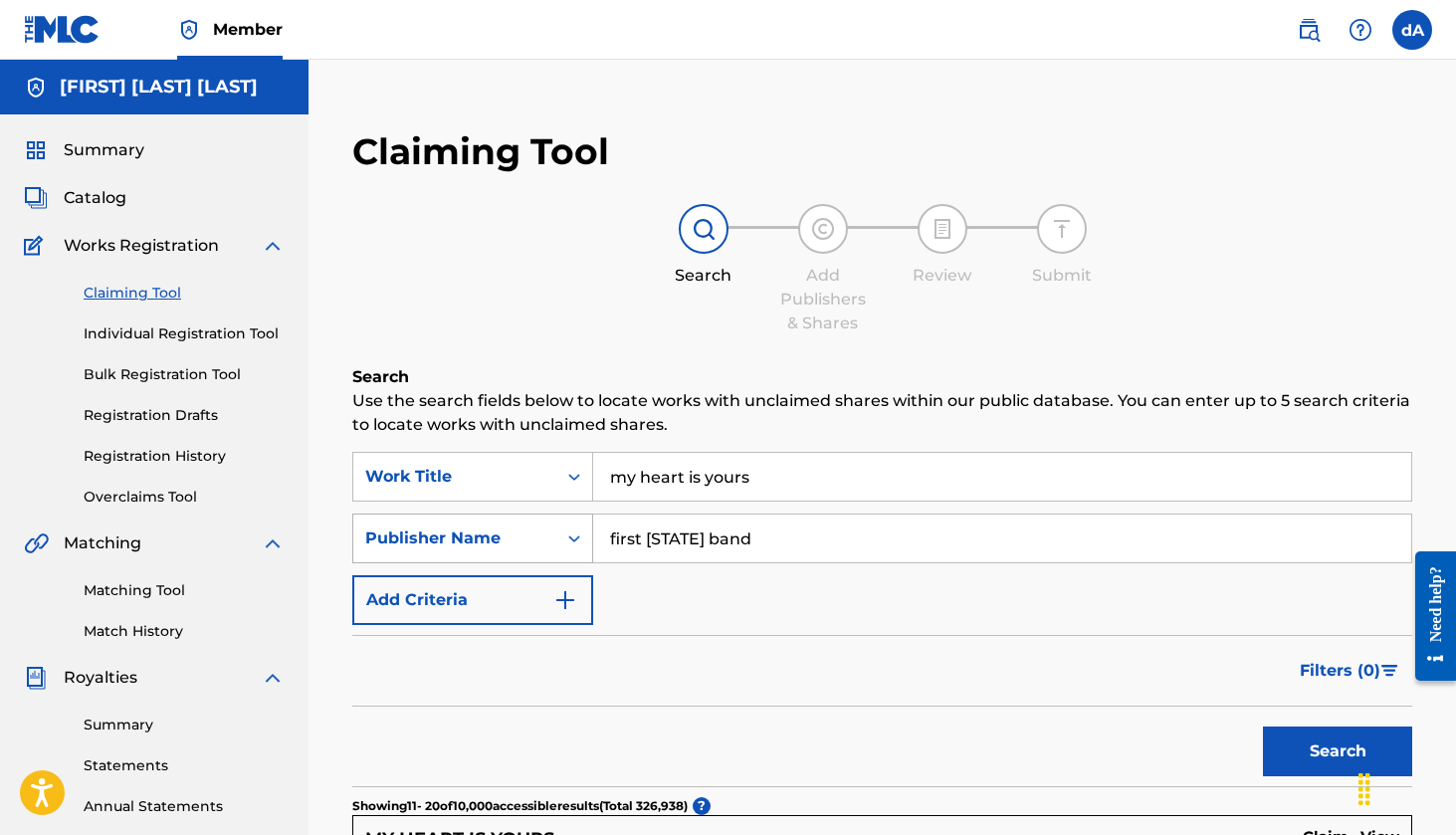type on "first [STATE] band" 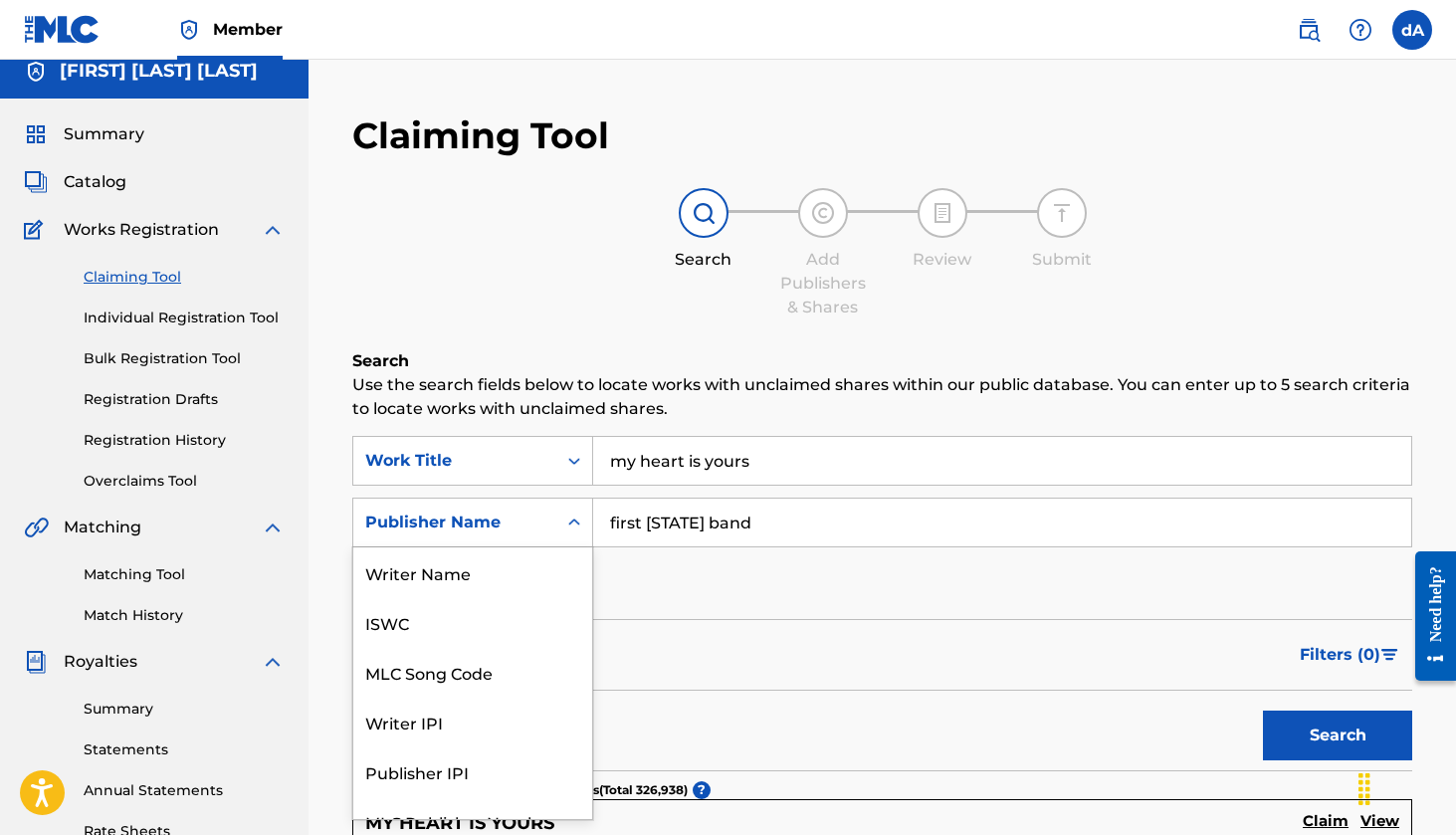 click on "Publisher Name selected, 7 of 7. 7 results available. Use Up and Down to choose options, press Enter to select the currently focused option, press Escape to exit the menu, press Tab to select the option and exit the menu. Publisher Name Writer Name ISWC MLC Song Code Writer IPI Publisher IPI MLC Publisher Number Publisher Name" at bounding box center (473, 522) 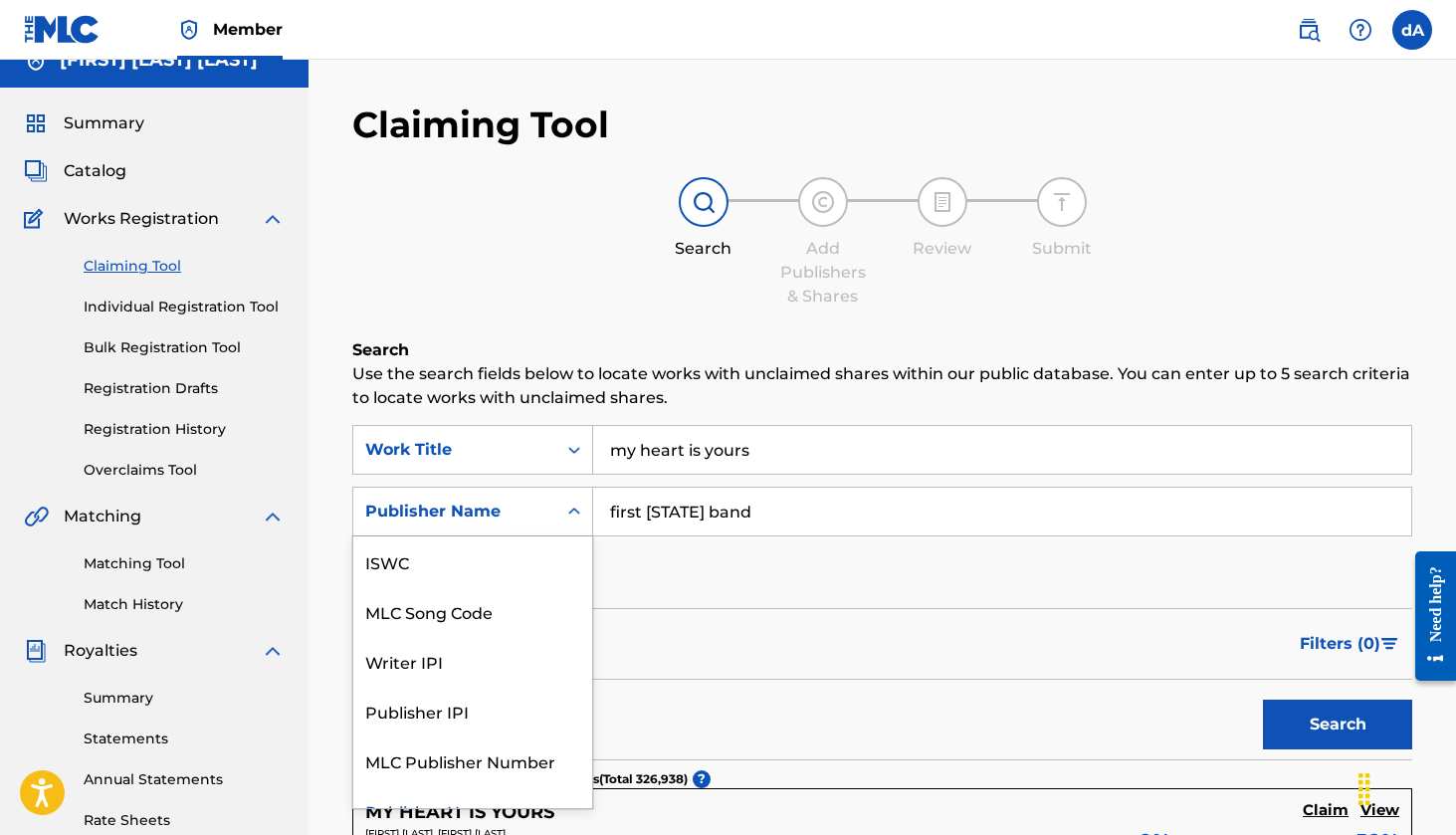 scroll, scrollTop: 28, scrollLeft: 0, axis: vertical 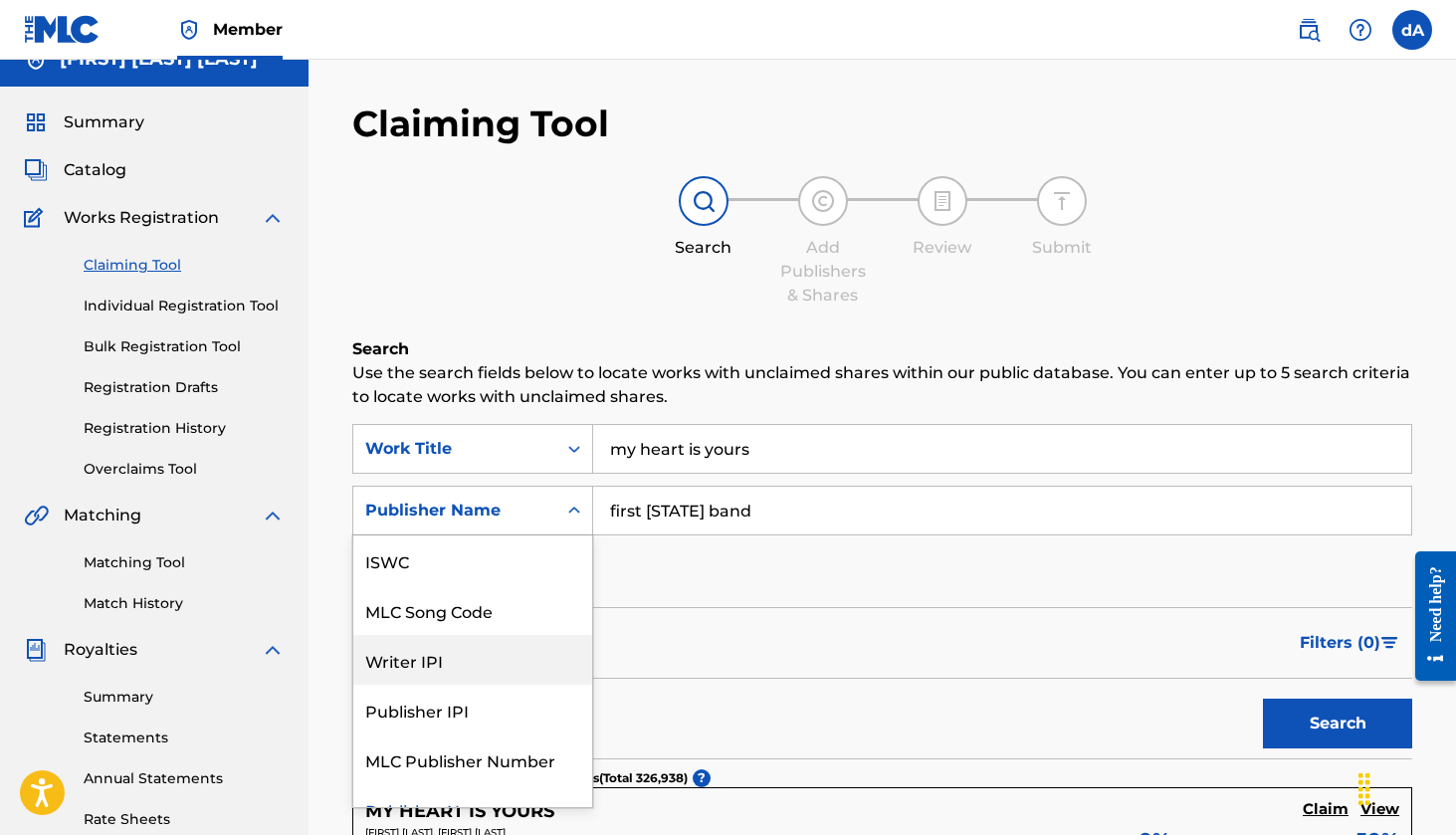 click on "SearchWithCriteria[ID] [PERSON] [PERSON] [PERSON], [ID]. 7 results available. Use Up and Down to choose options, press Enter to select the currently focused option, press Escape to exit the menu, press Tab to select the option and exit the menu. Publisher Name Writer Name ISWC MLC Song Code Writer IPI Publisher IPI MLC Publisher Number Publisher Name [FIRST] [STATE] band Add Criteria" at bounding box center (882, 511) 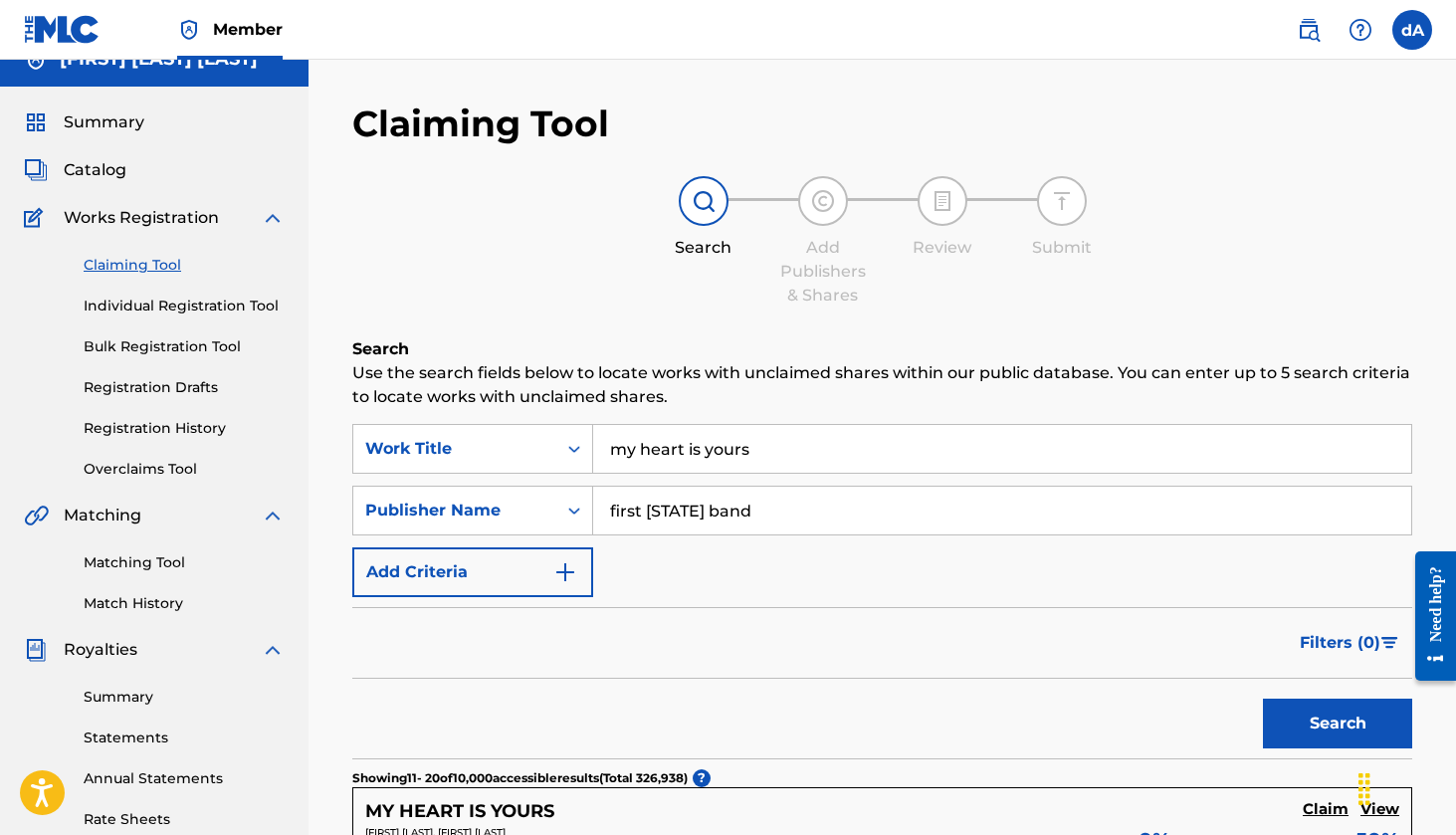 click on "Search" at bounding box center (1338, 724) 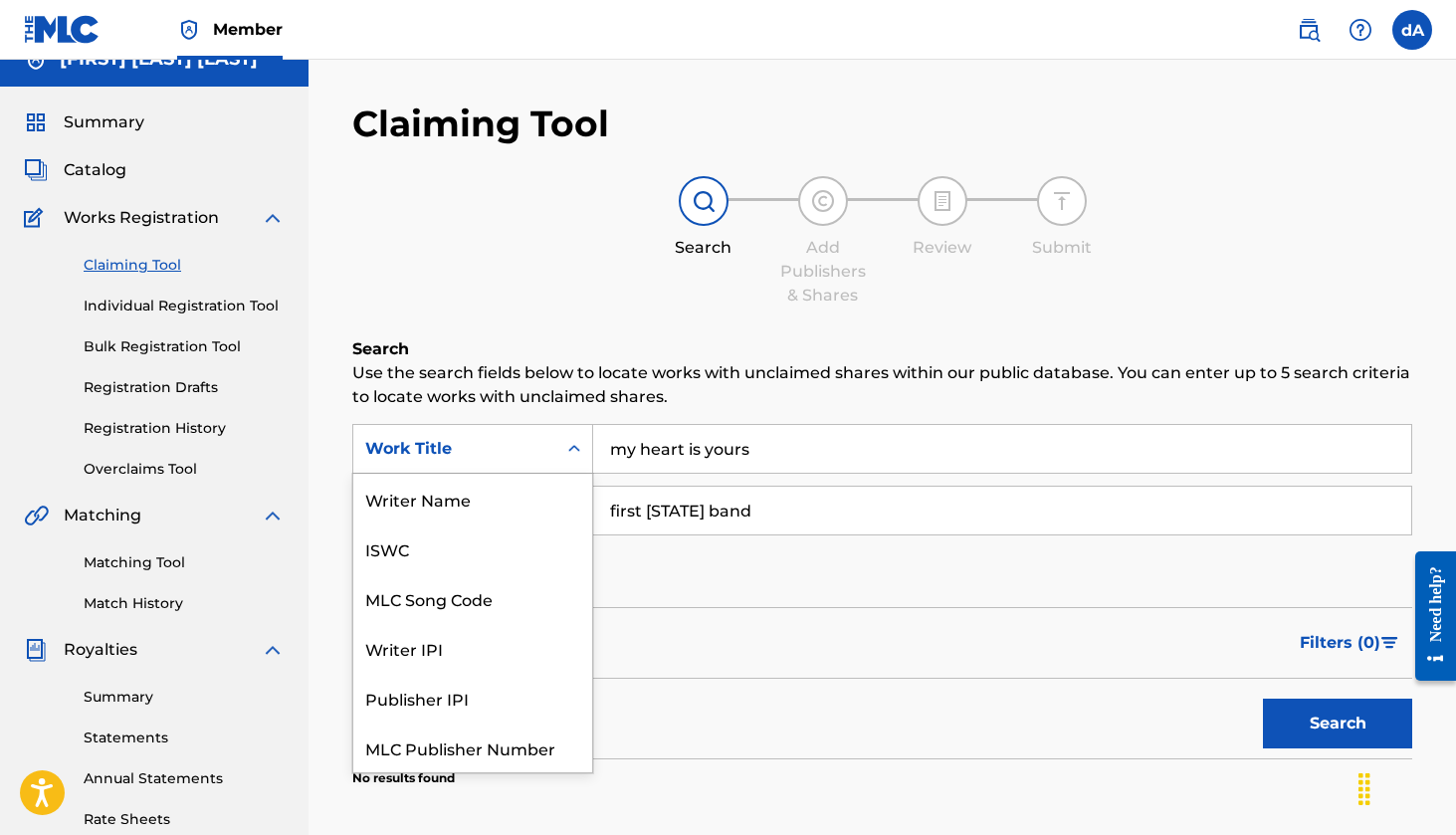 click 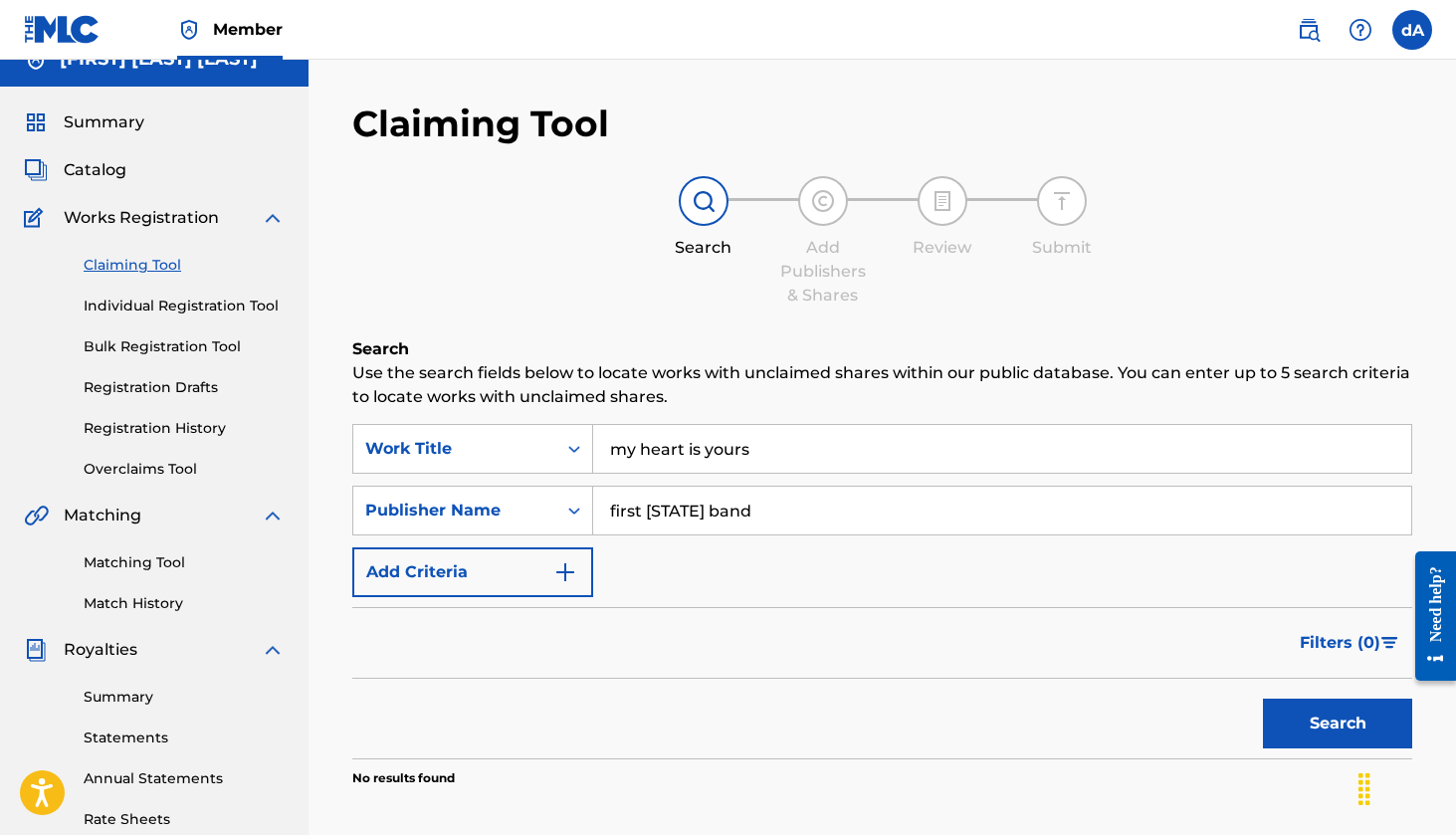 click 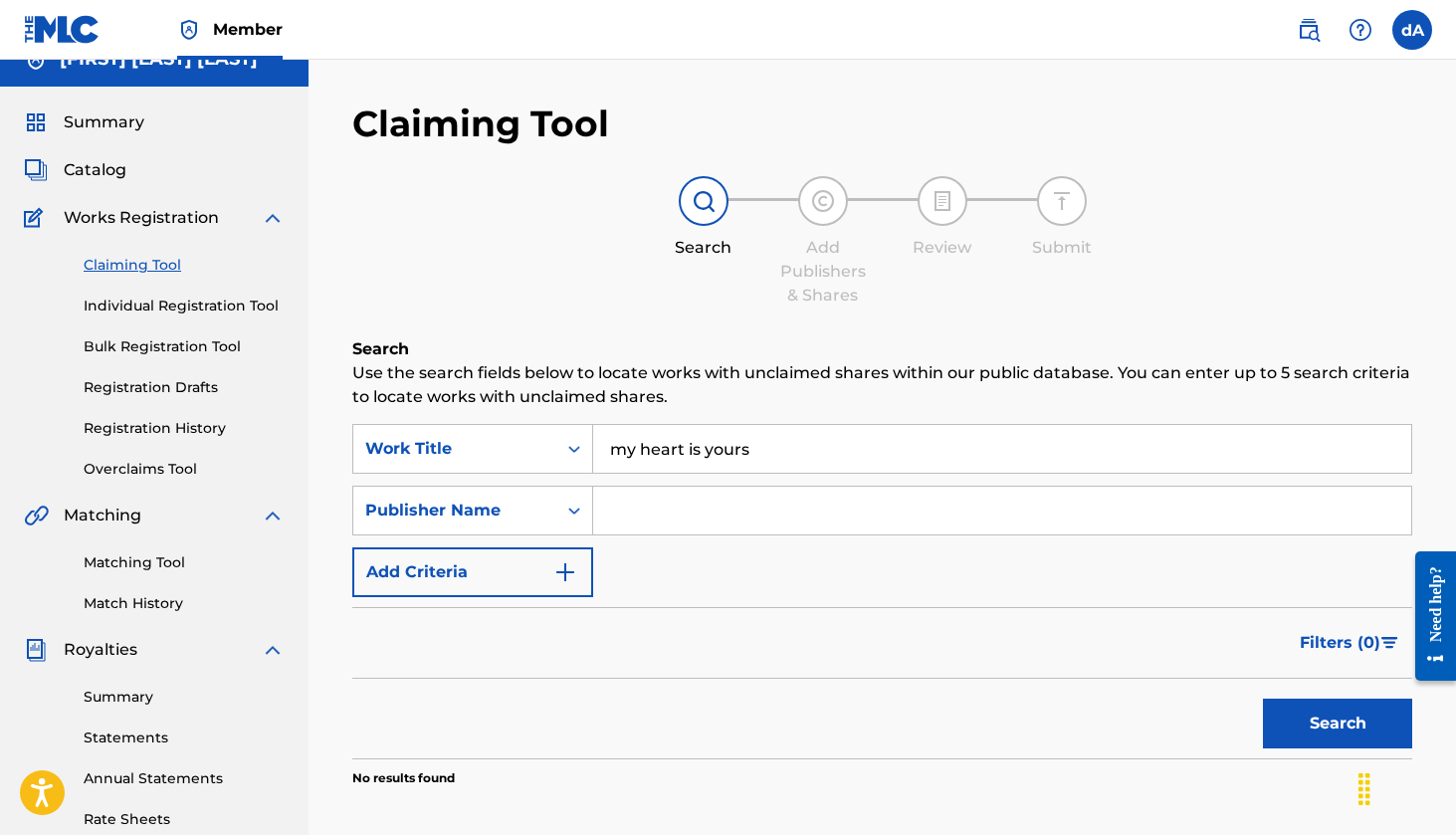 type 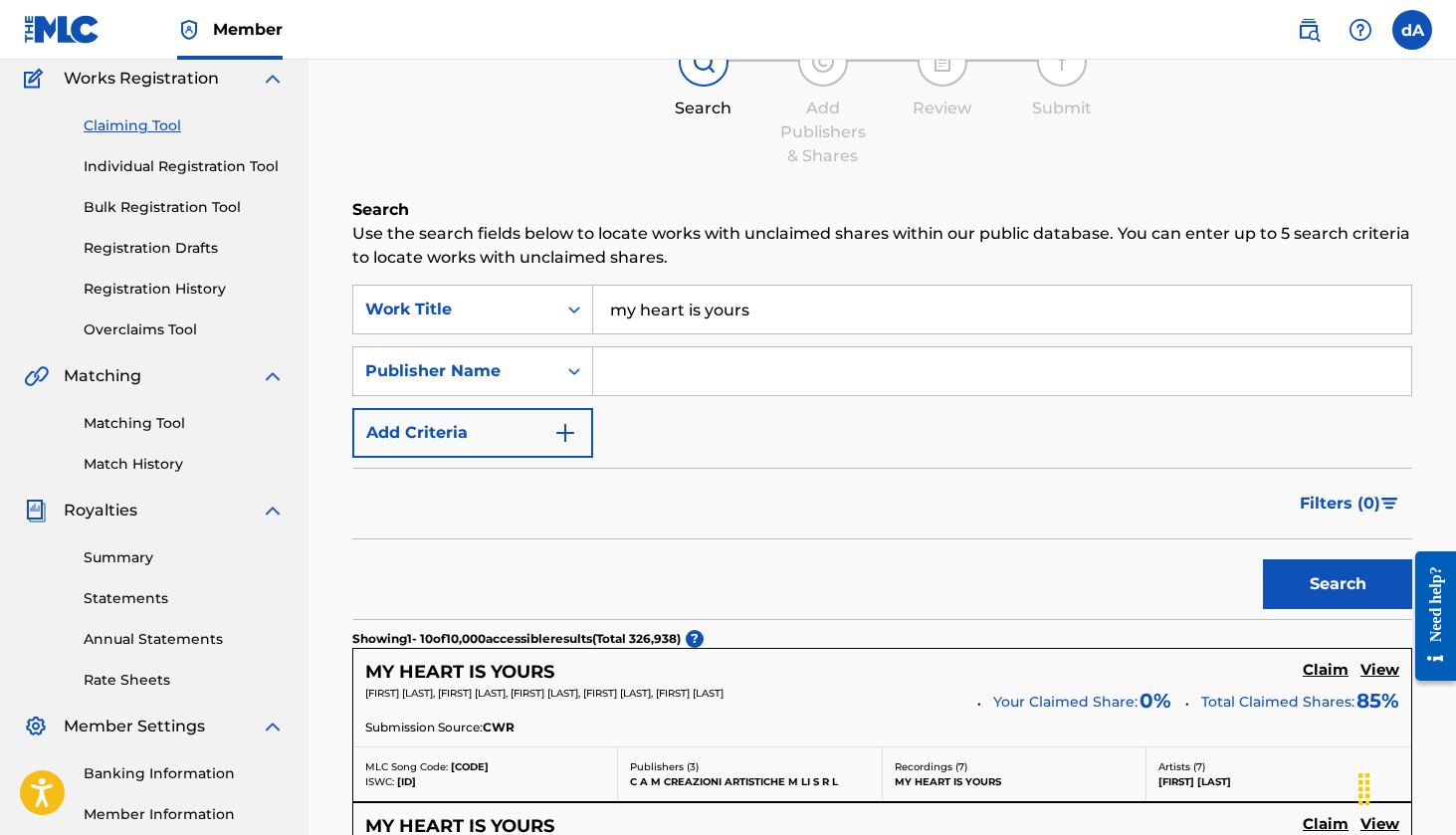 scroll, scrollTop: 162, scrollLeft: 0, axis: vertical 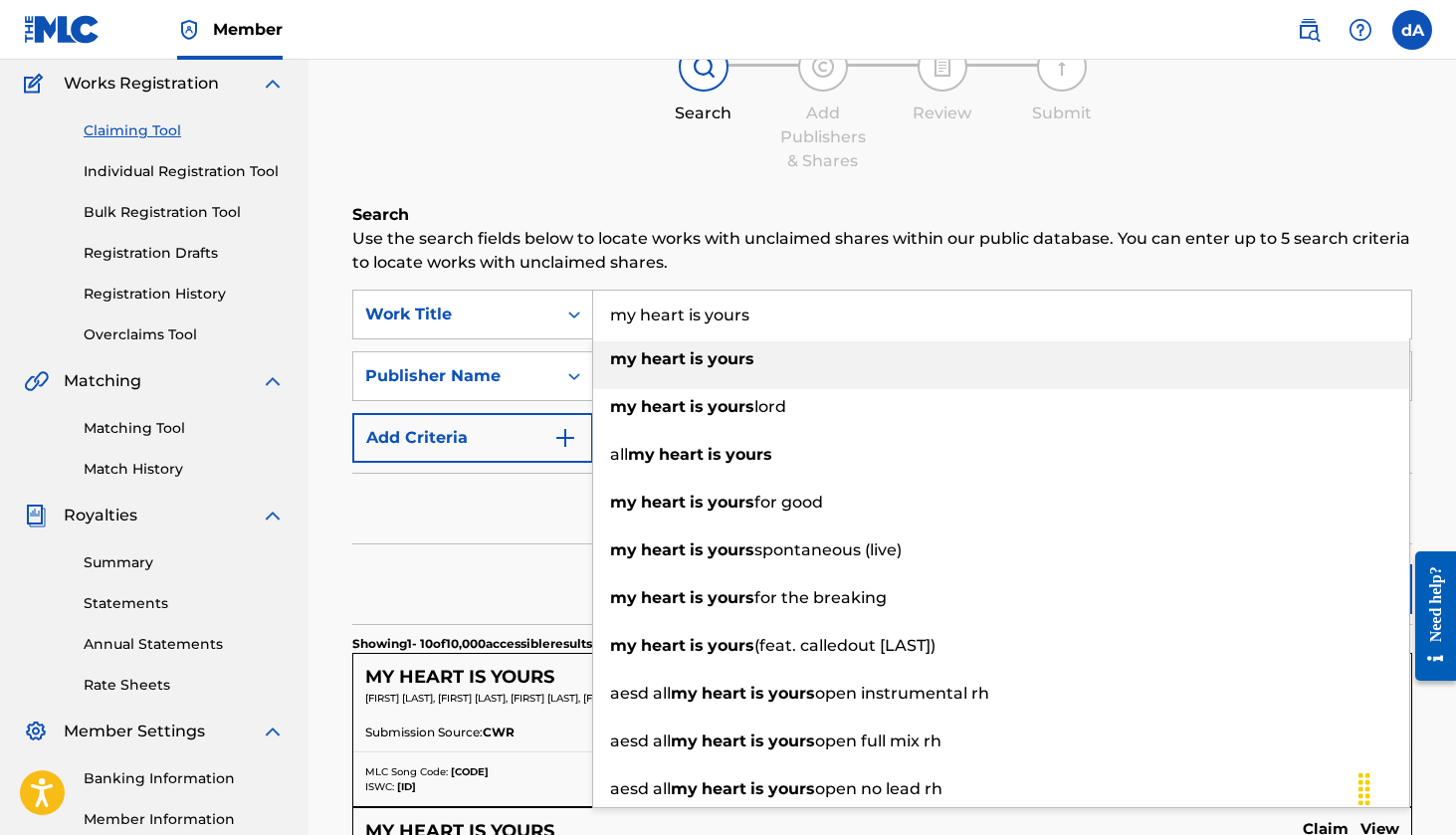 drag, startPoint x: 790, startPoint y: 322, endPoint x: 608, endPoint y: 321, distance: 182.00275 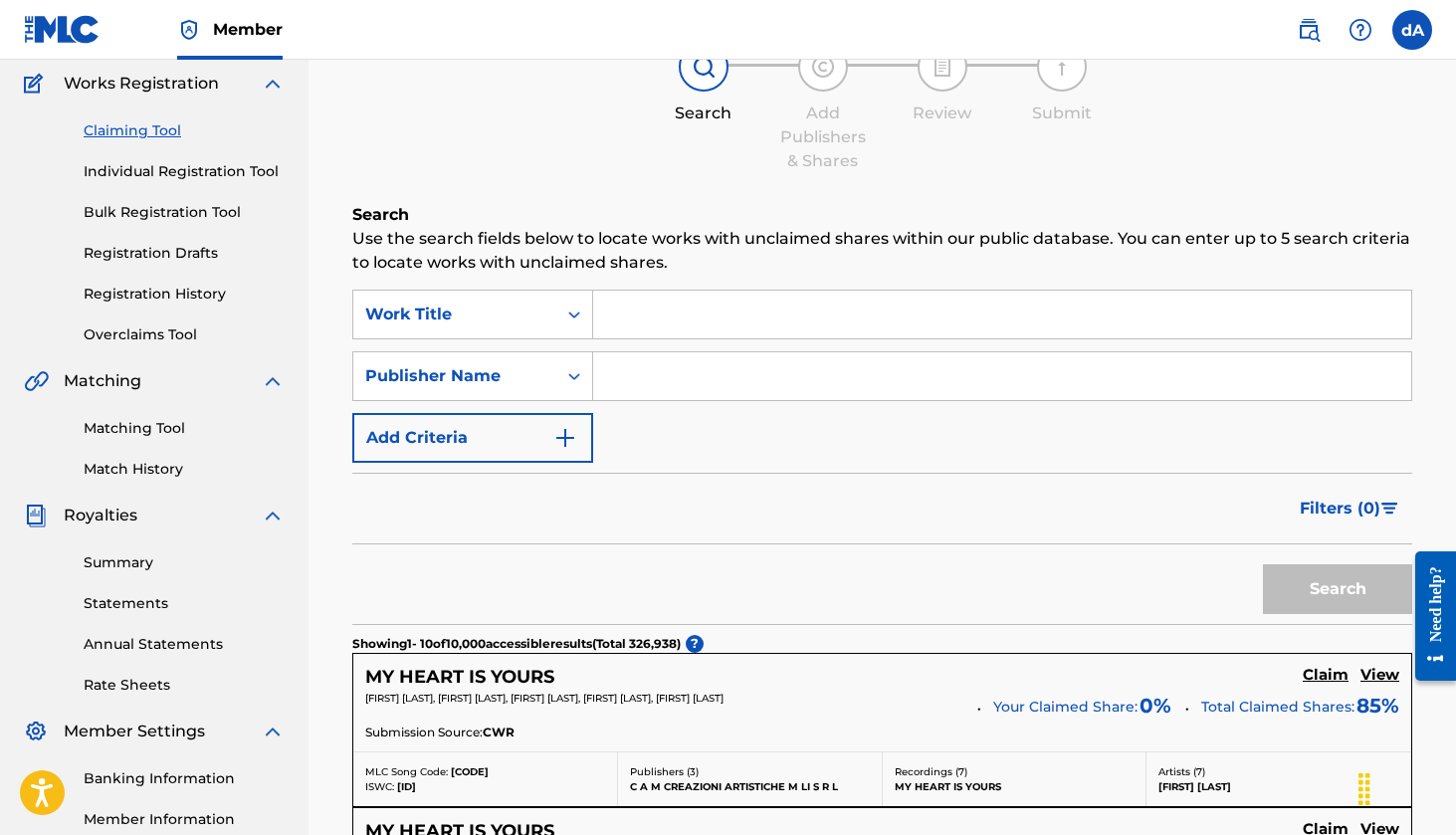 type 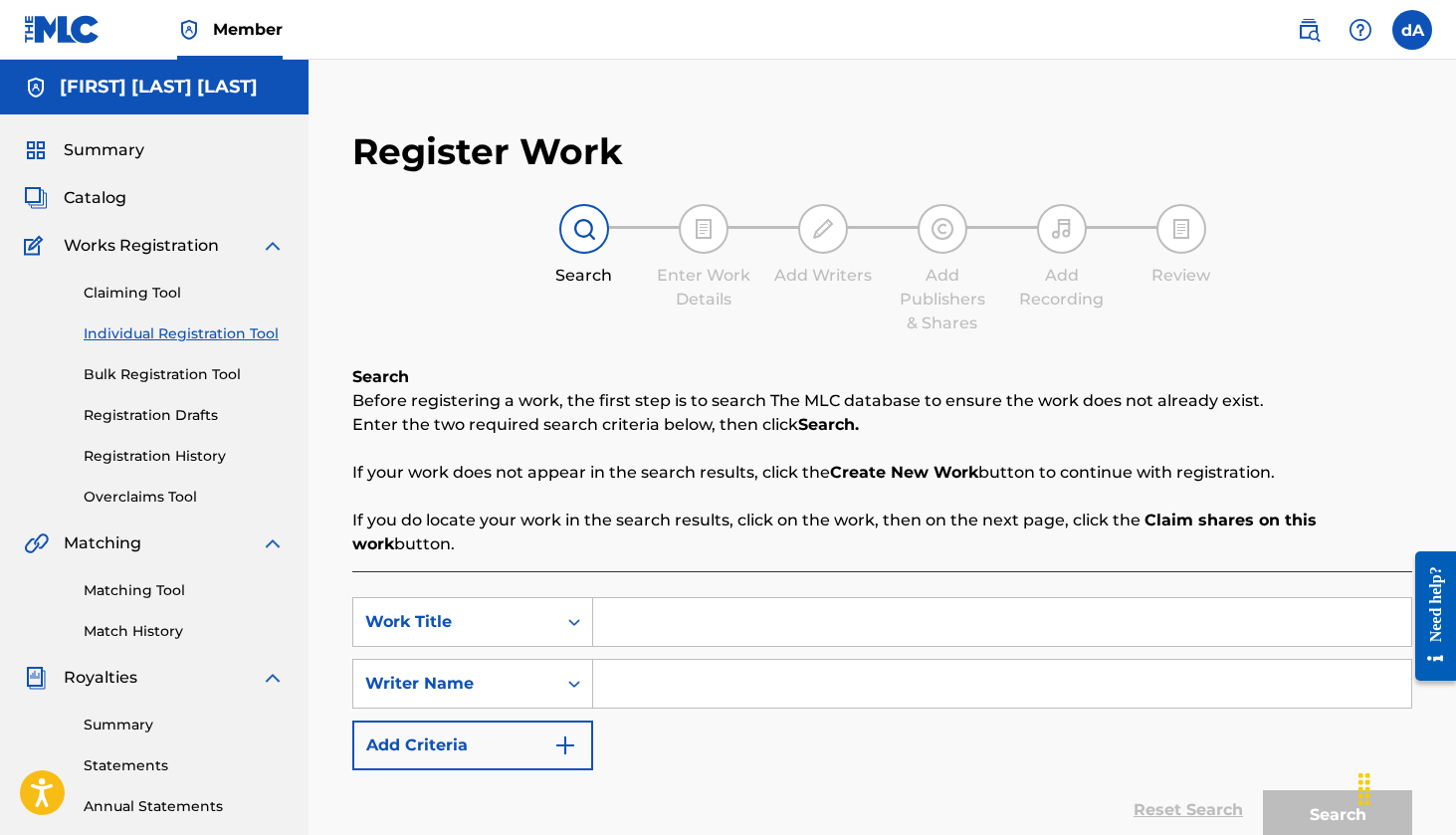 click at bounding box center [1002, 622] 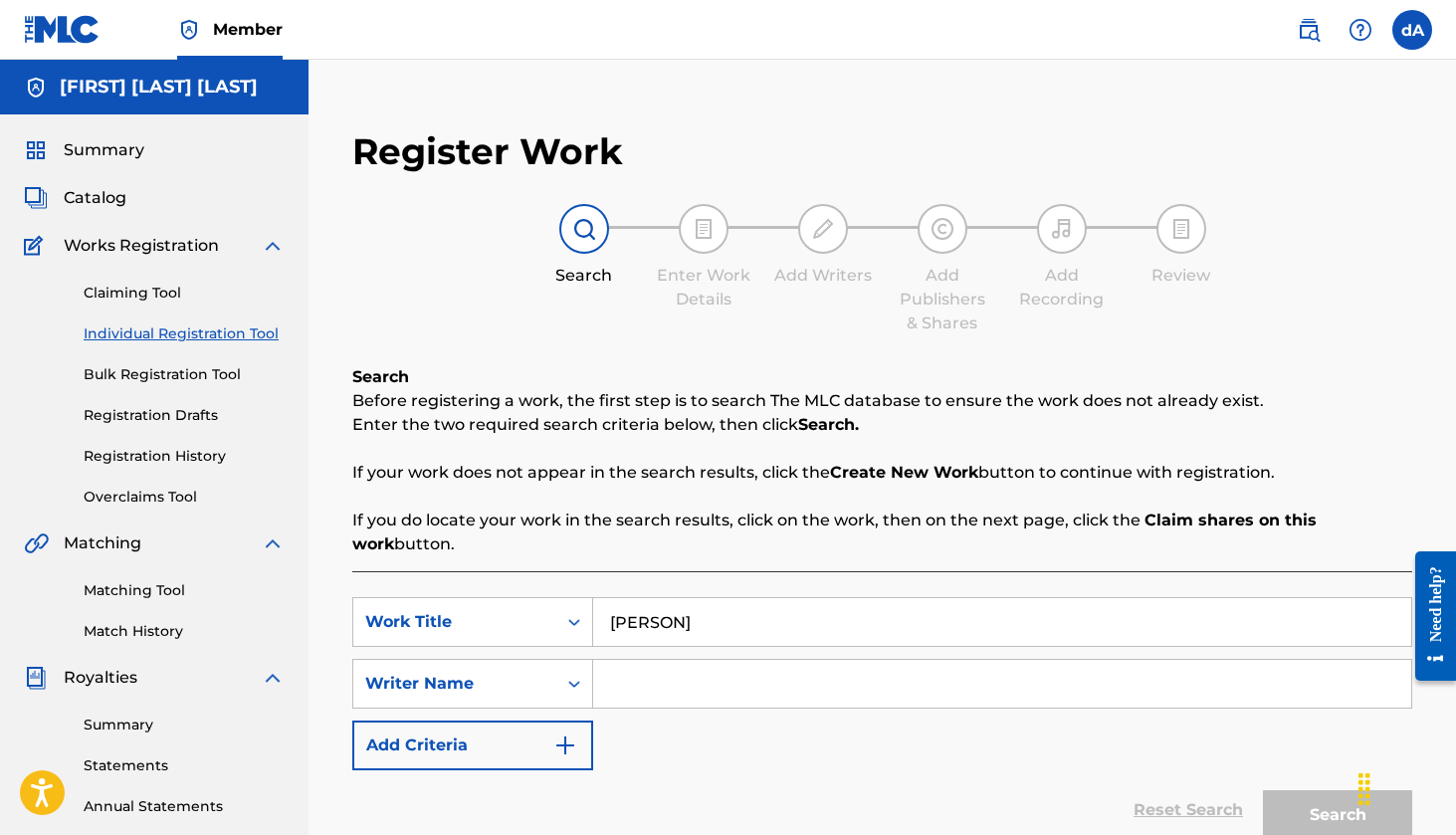 type on "[PERSON]" 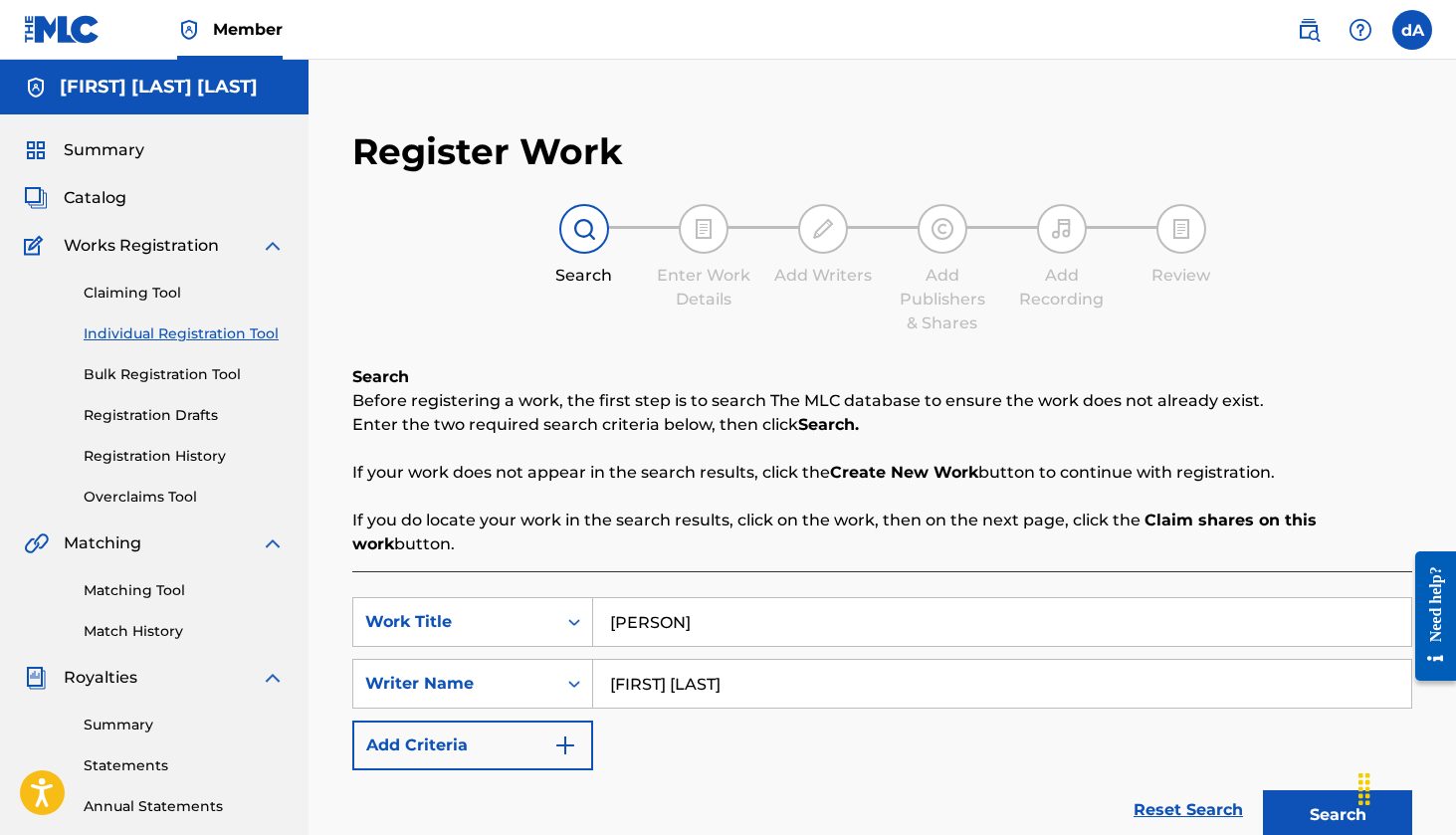 type on "[FIRST] [LAST]" 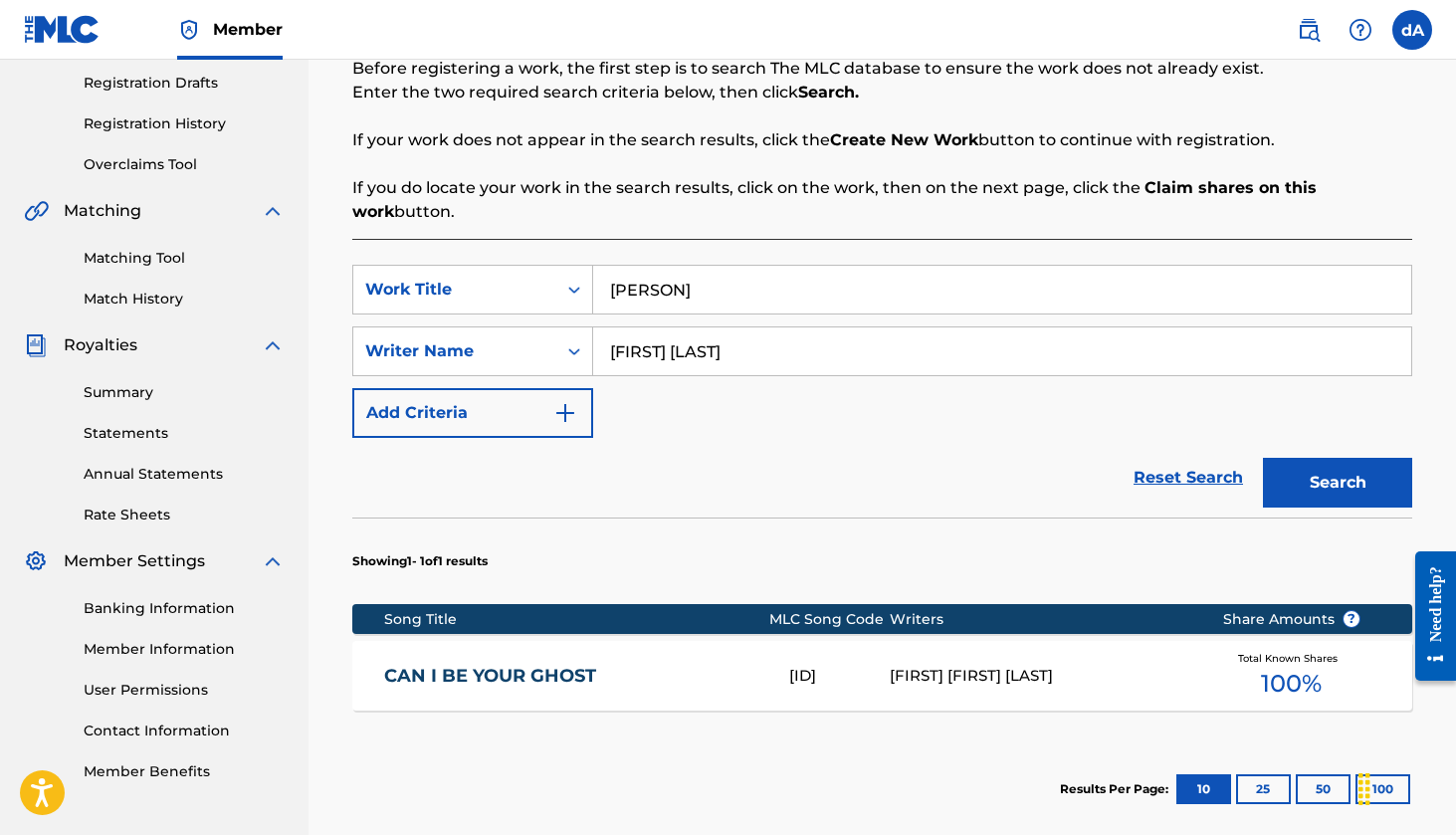 scroll, scrollTop: 263, scrollLeft: 0, axis: vertical 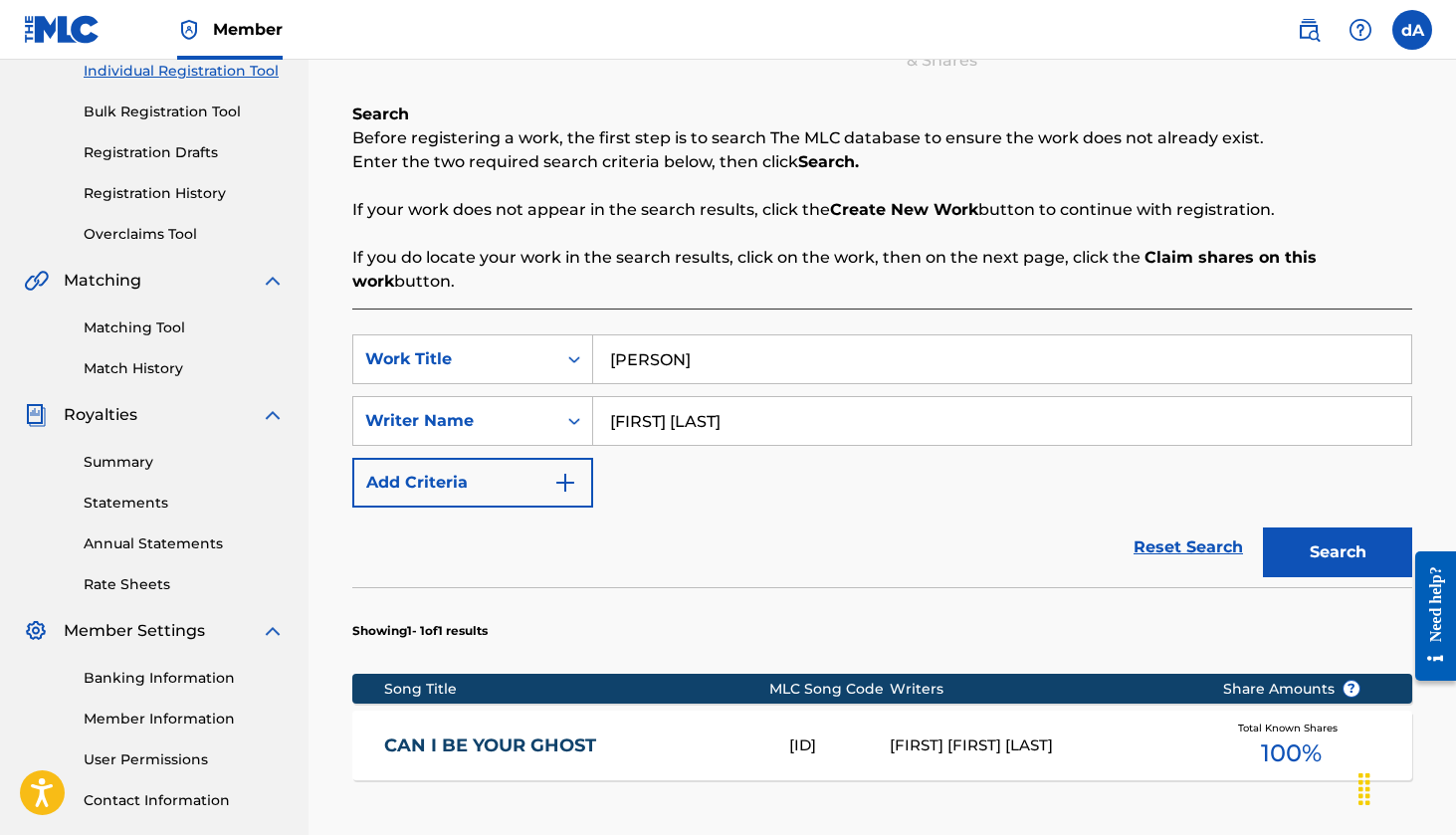 click on "Search" at bounding box center [1338, 552] 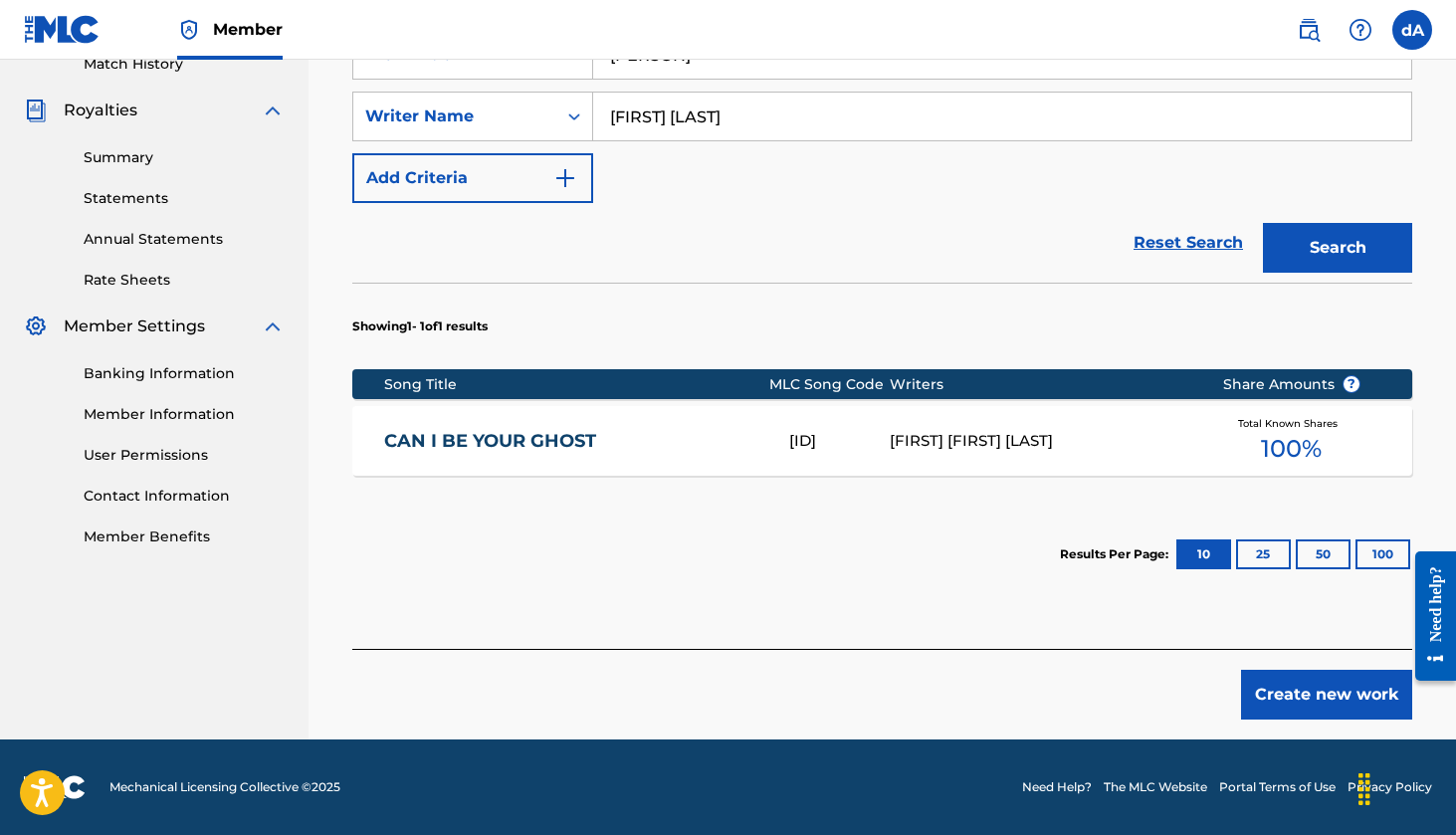 scroll, scrollTop: 567, scrollLeft: 0, axis: vertical 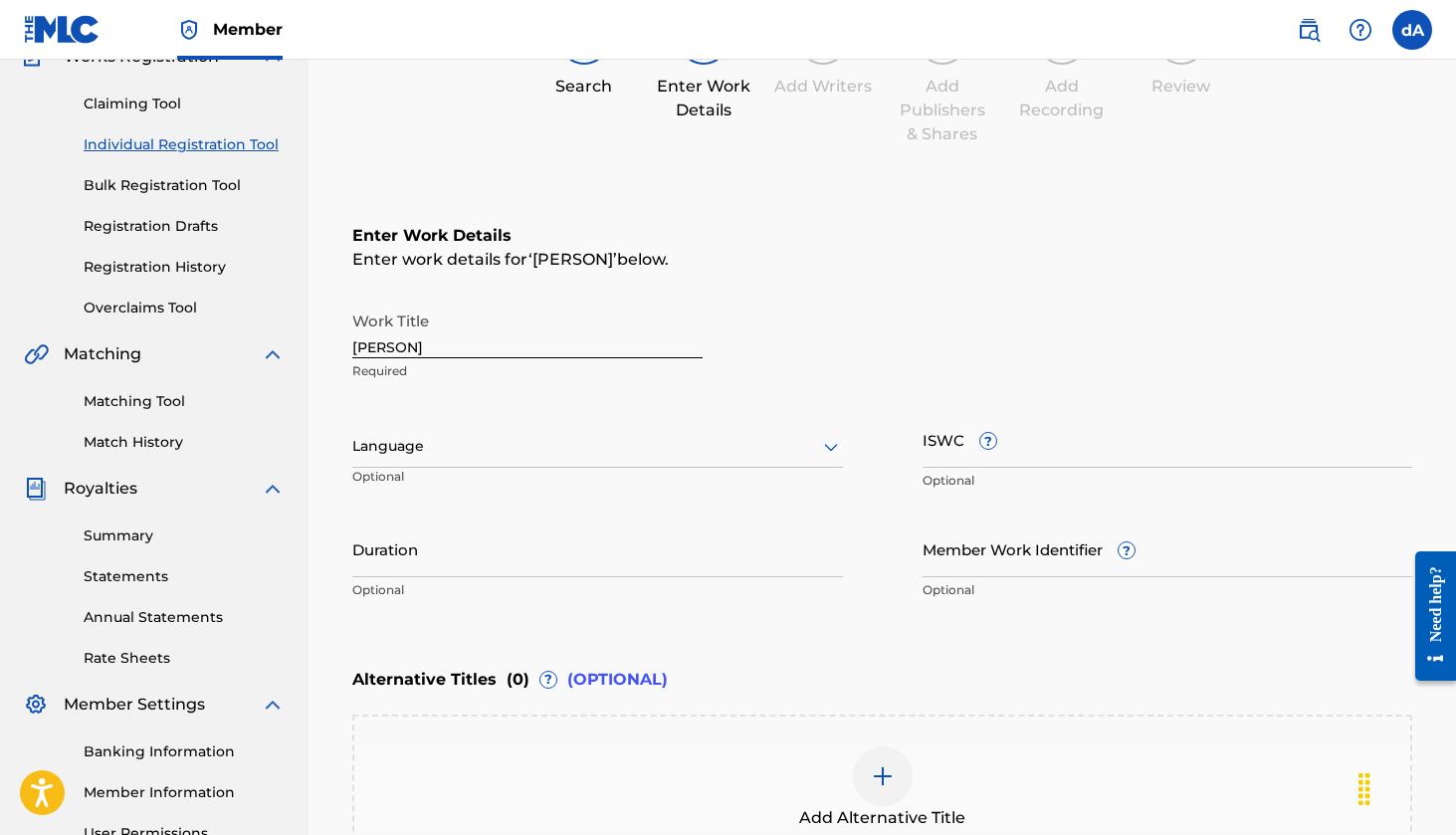 click 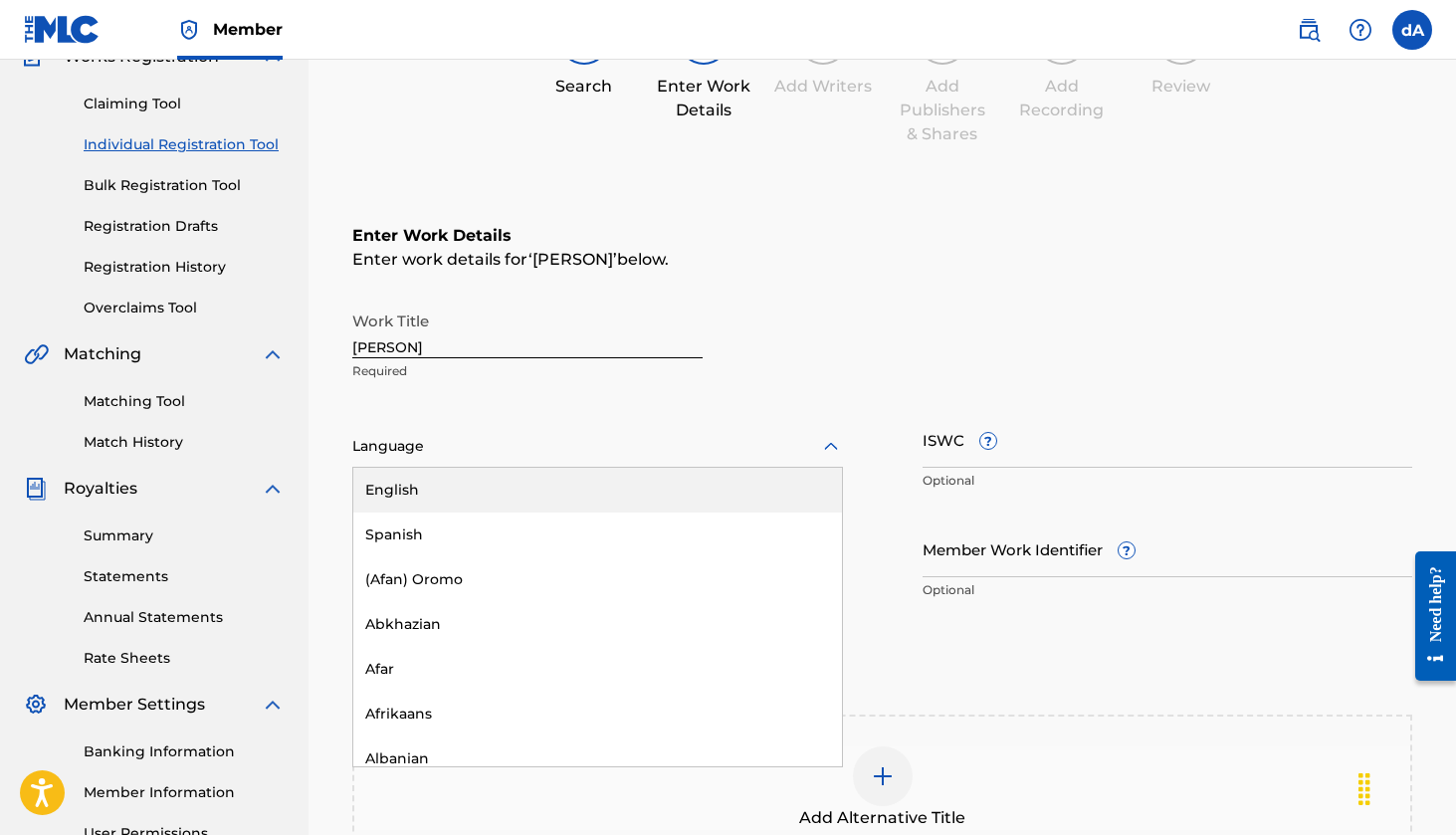 click on "English" at bounding box center (597, 490) 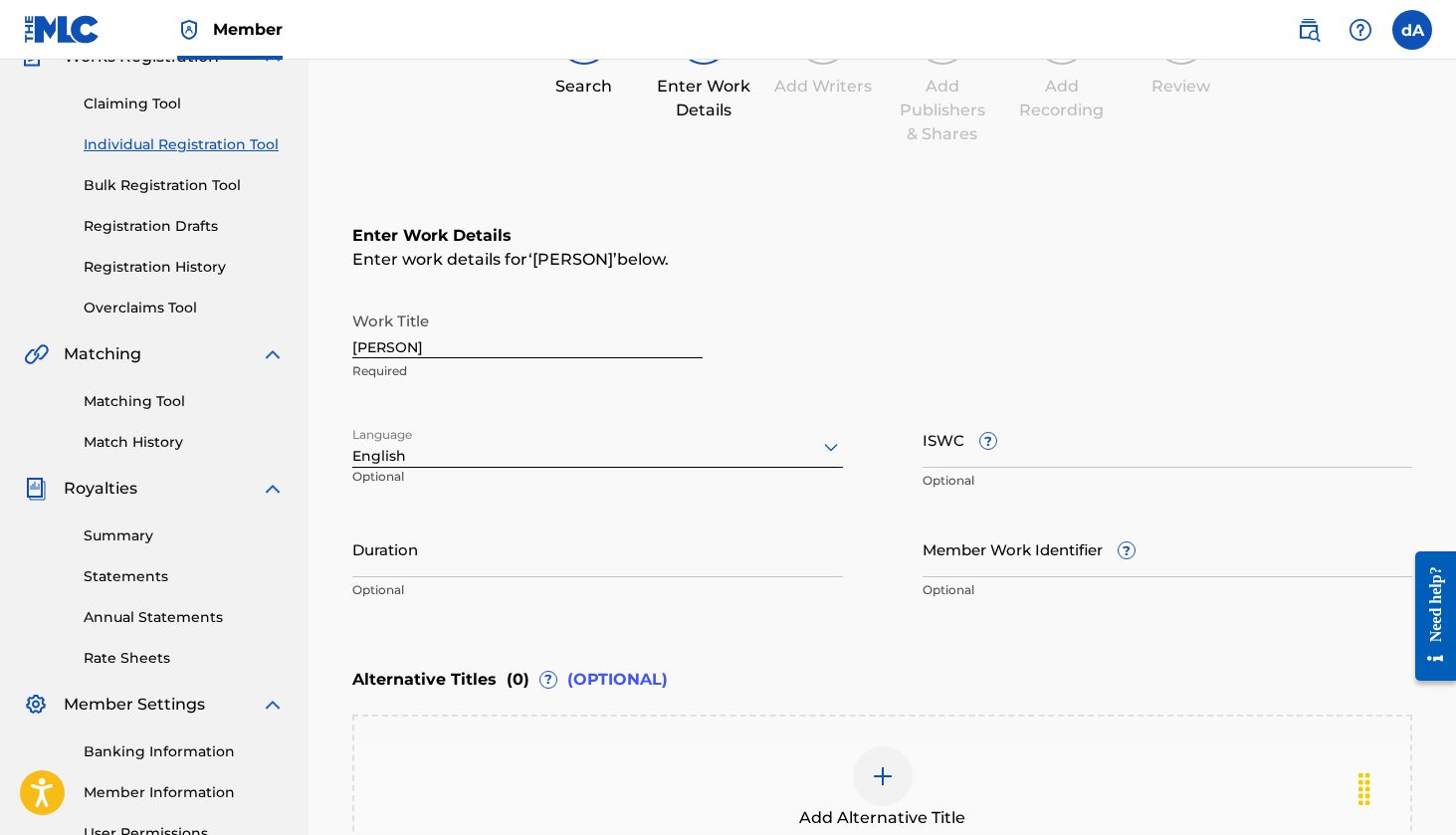 click on "Duration" at bounding box center (597, 548) 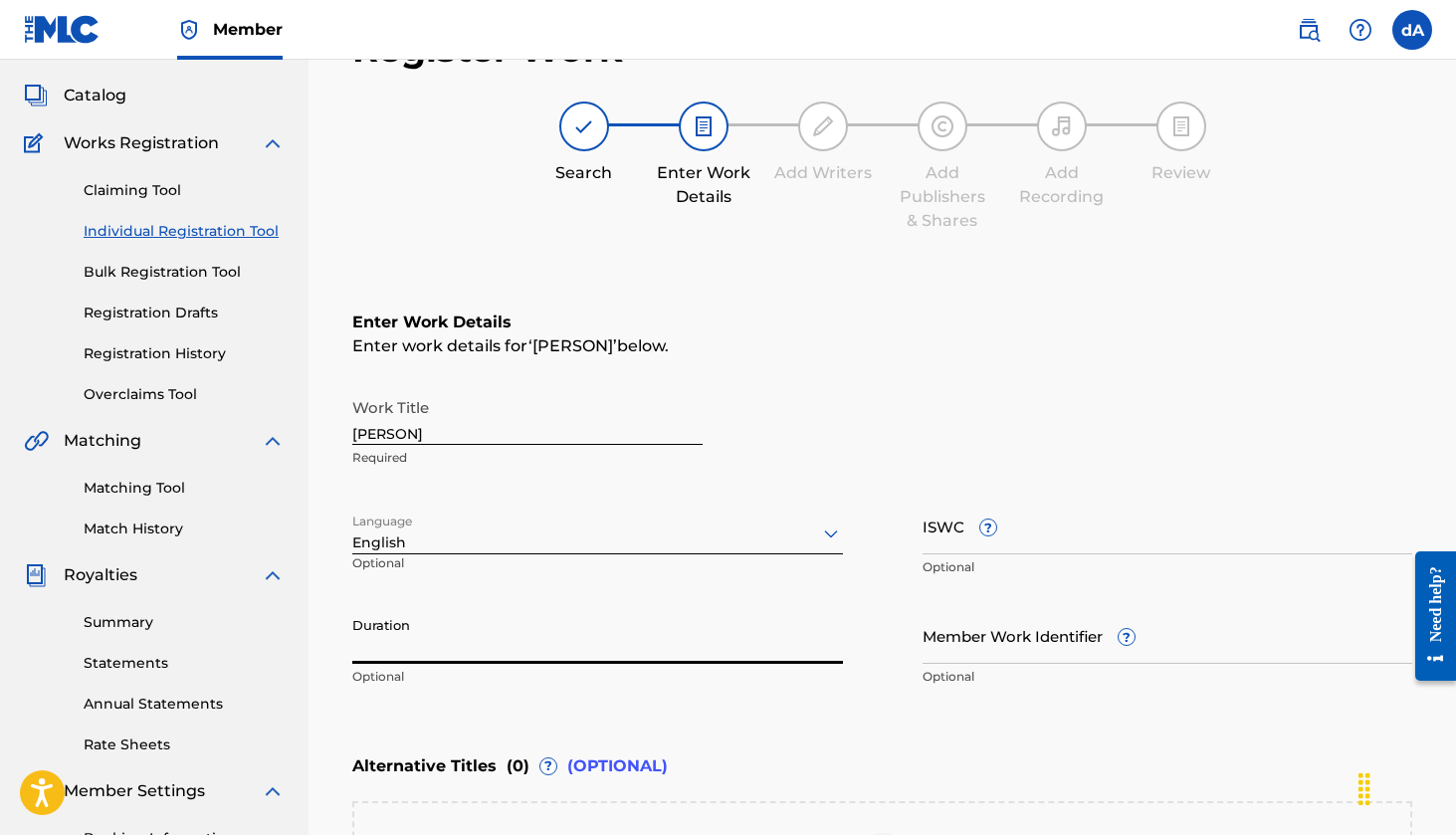 scroll, scrollTop: 103, scrollLeft: 0, axis: vertical 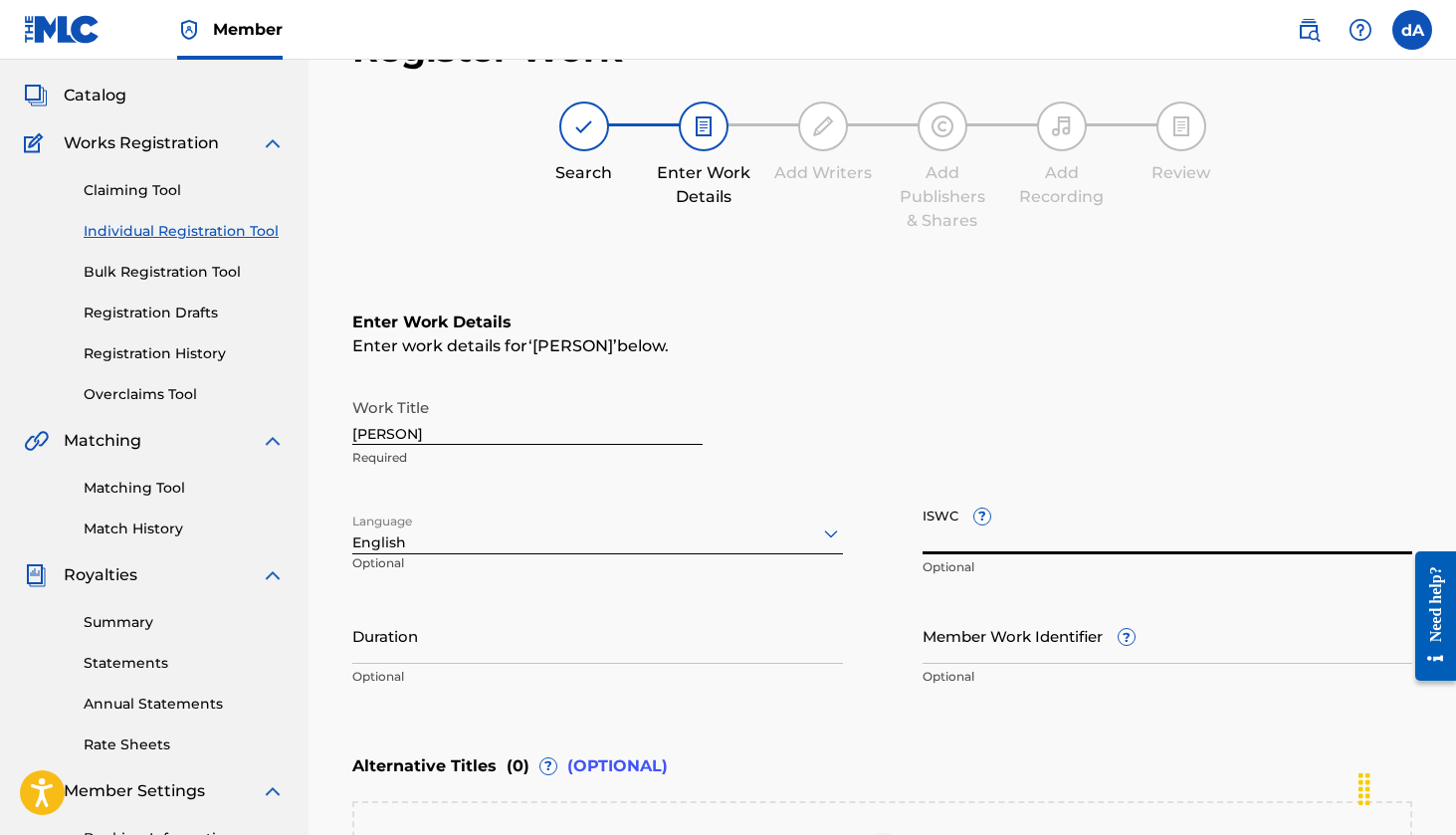 click on "ISWC   ?" at bounding box center (1167, 525) 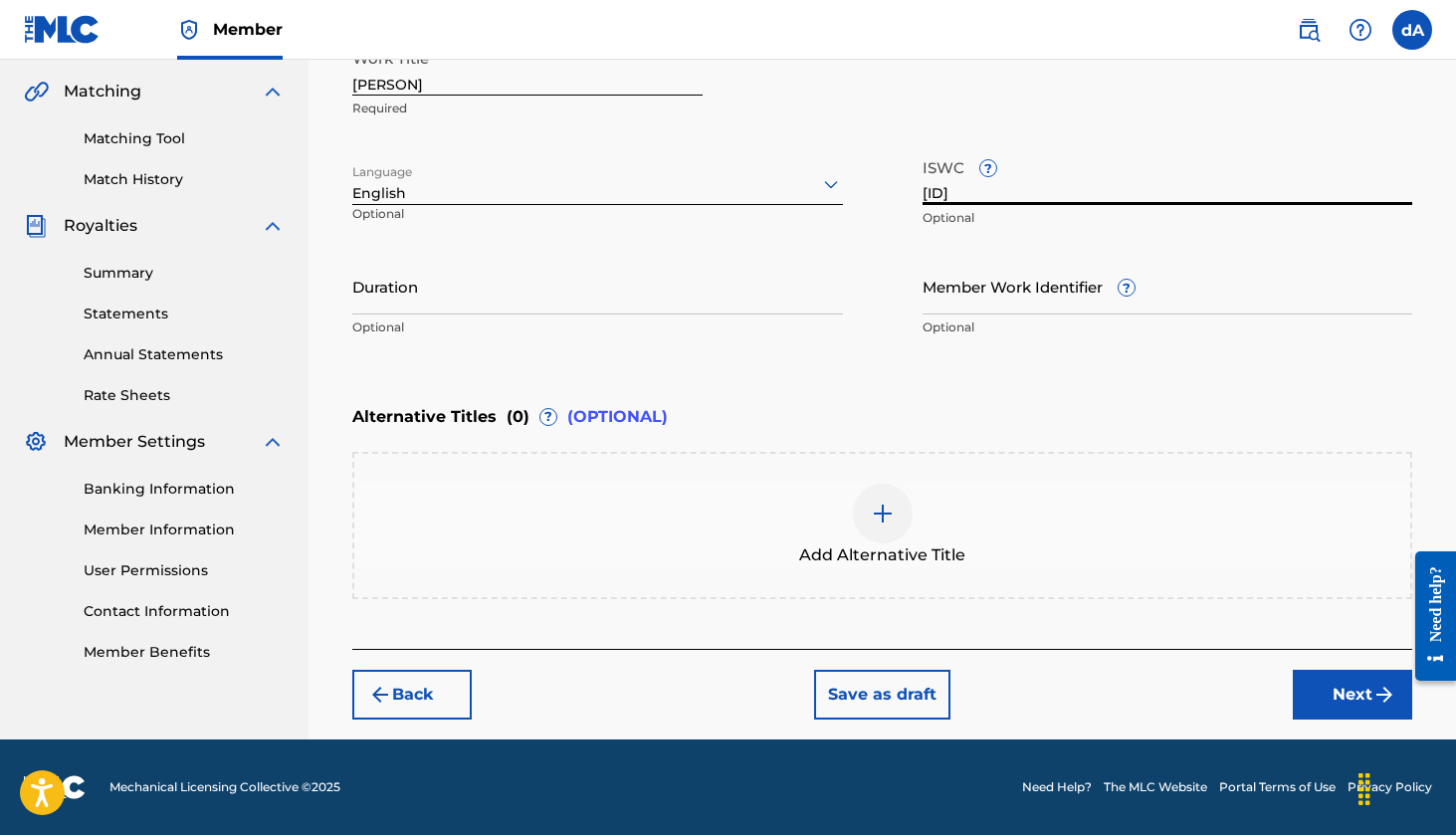 scroll, scrollTop: 452, scrollLeft: 0, axis: vertical 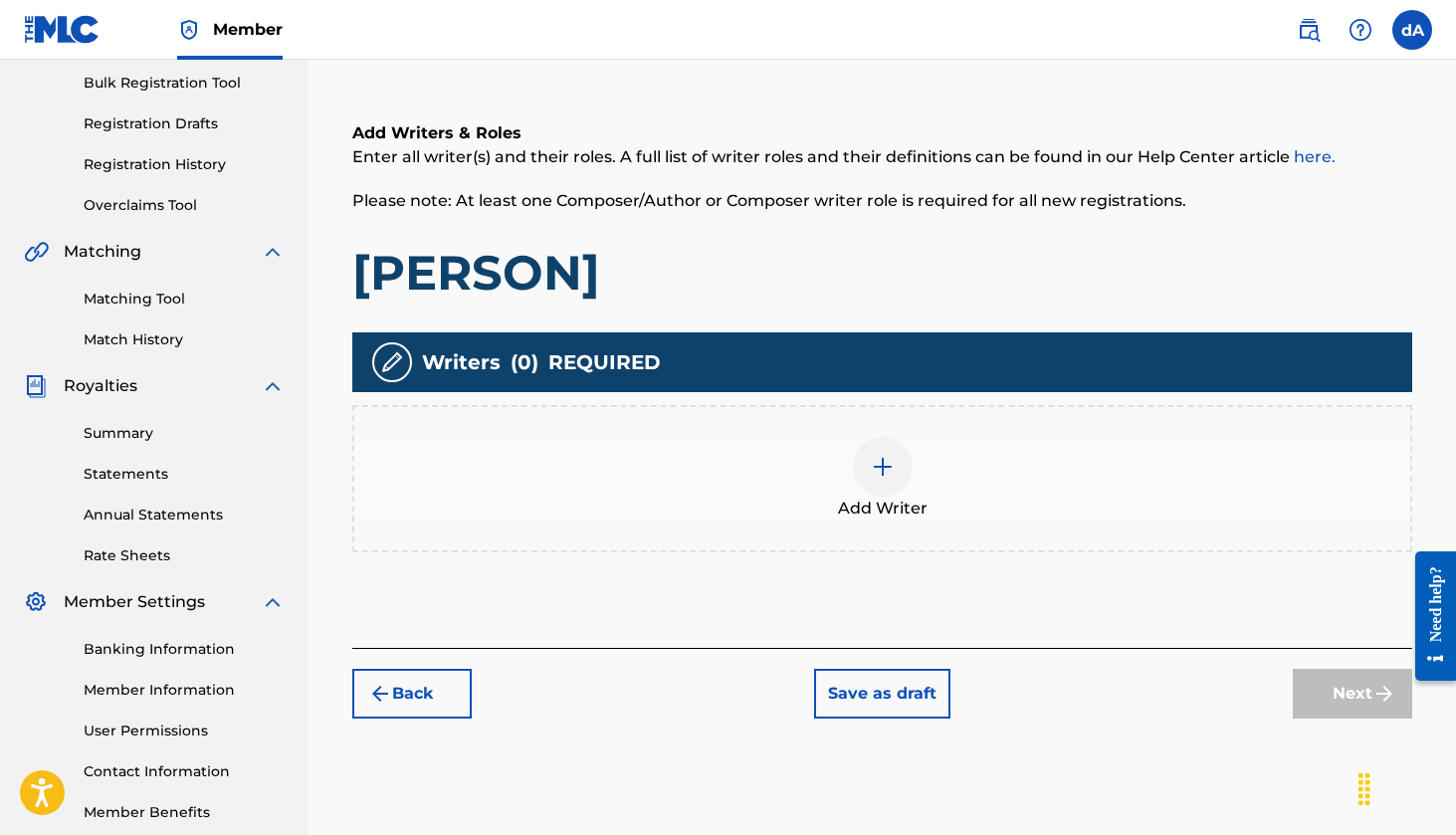 click at bounding box center (883, 467) 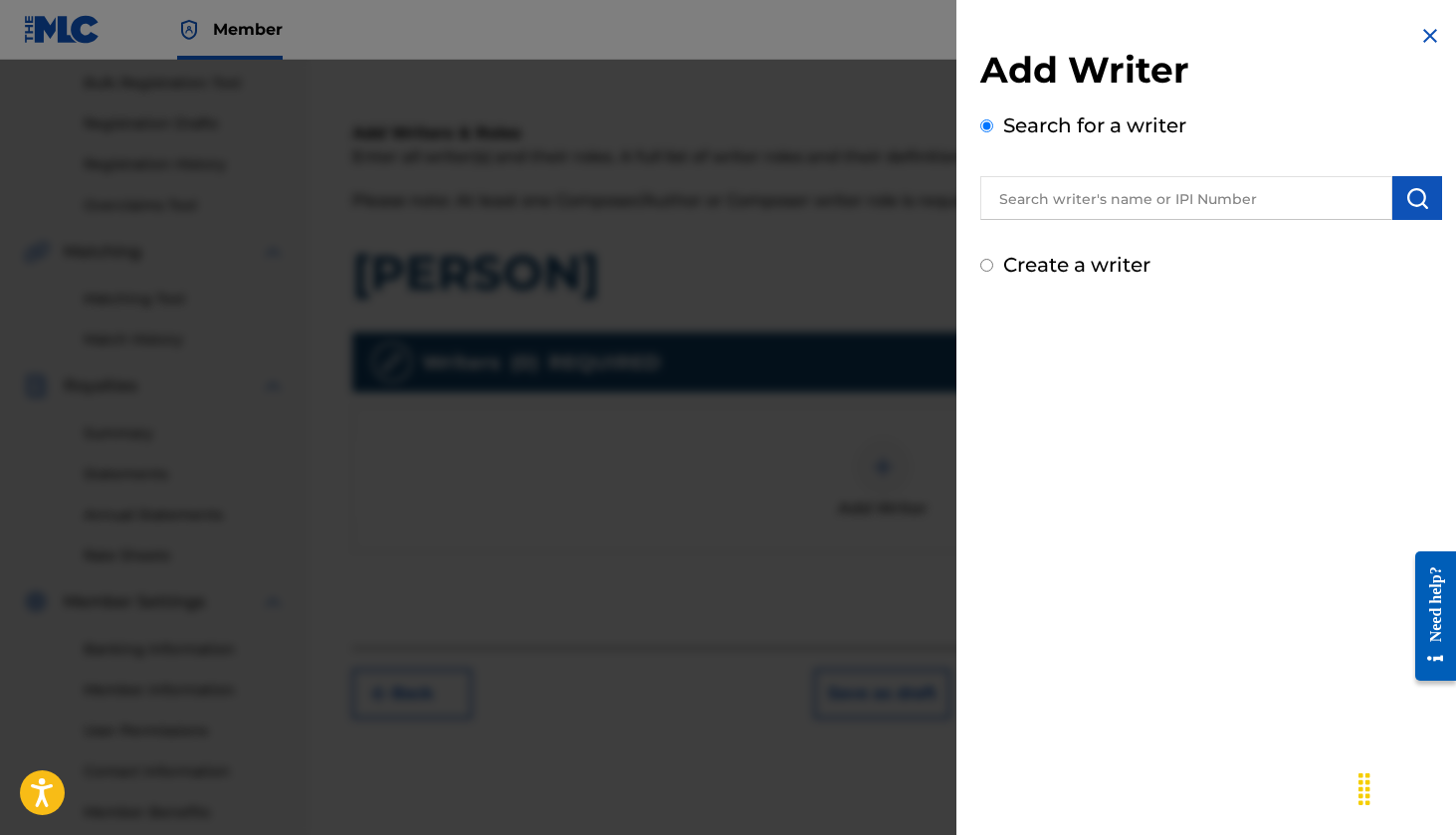 click at bounding box center [1186, 198] 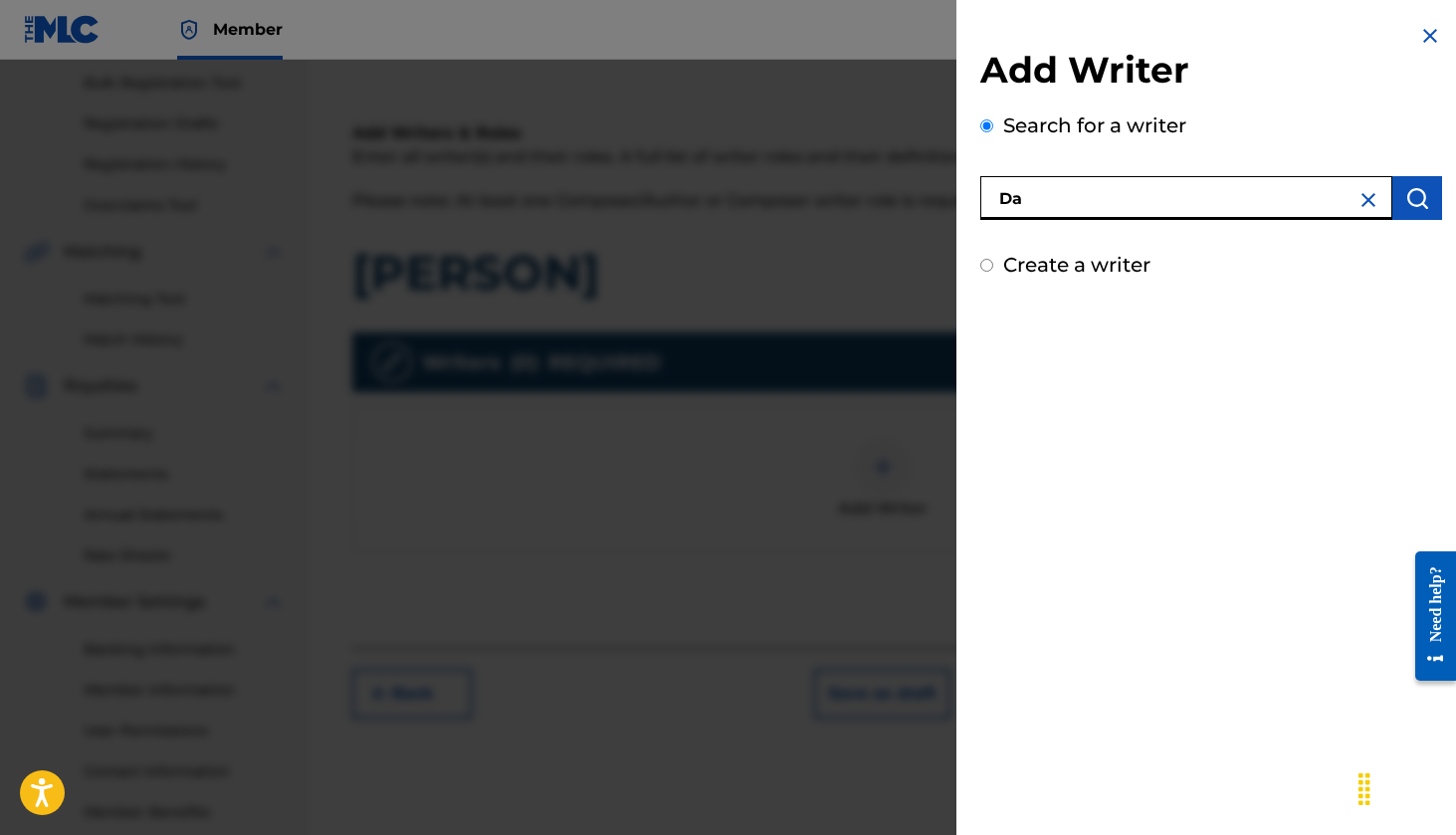 type on "D" 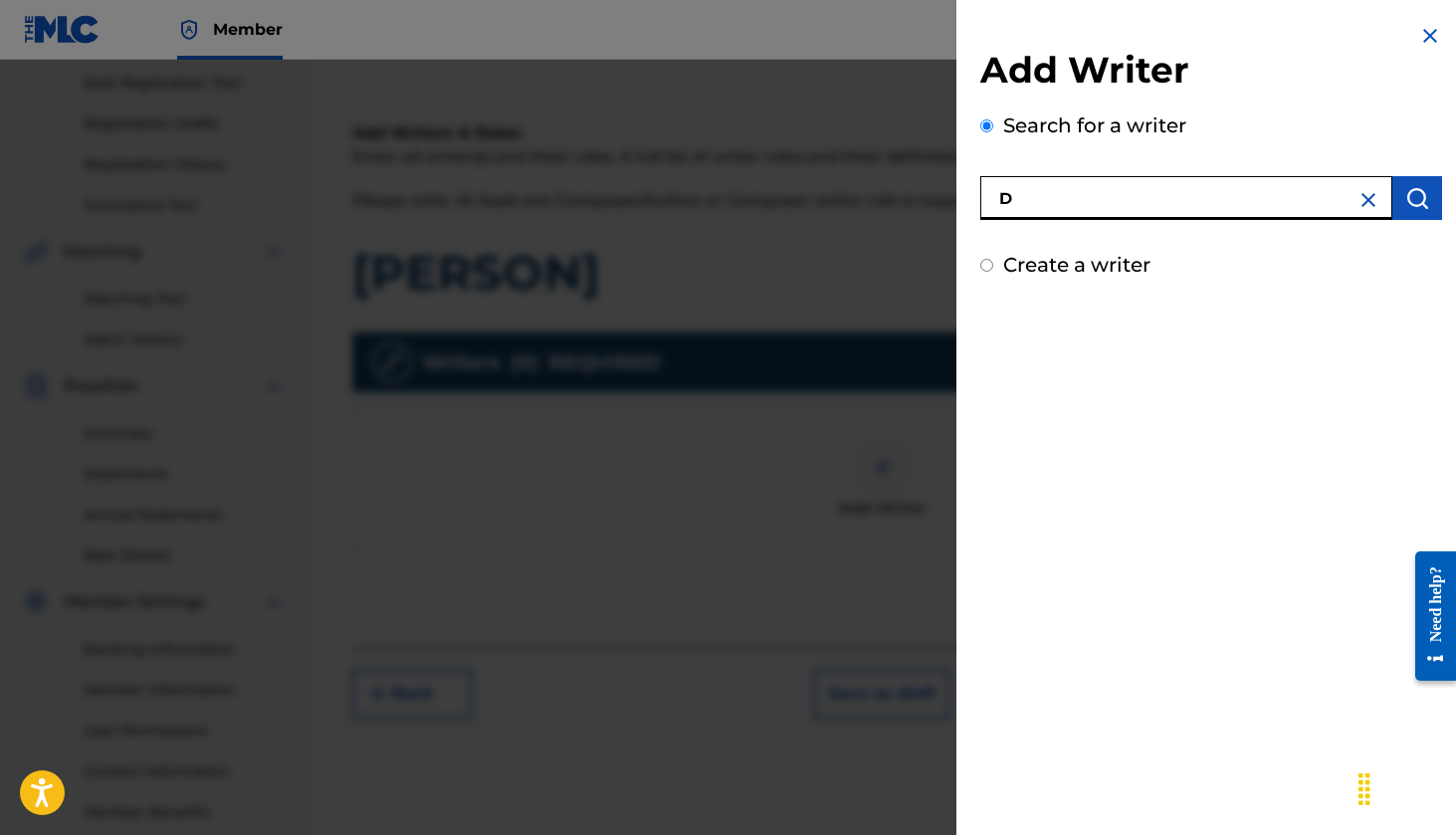 type 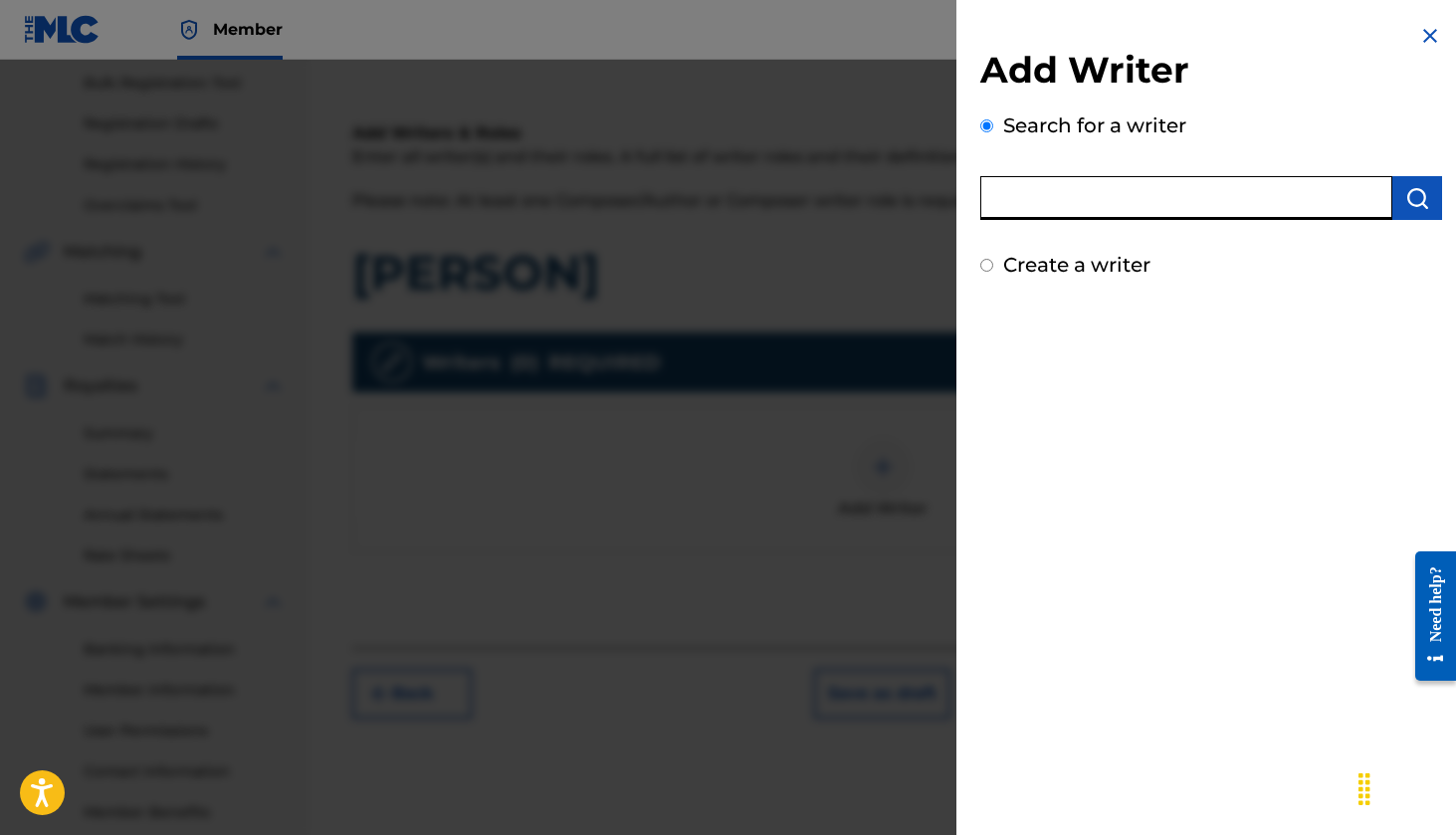 click on "Create a writer" at bounding box center (986, 265) 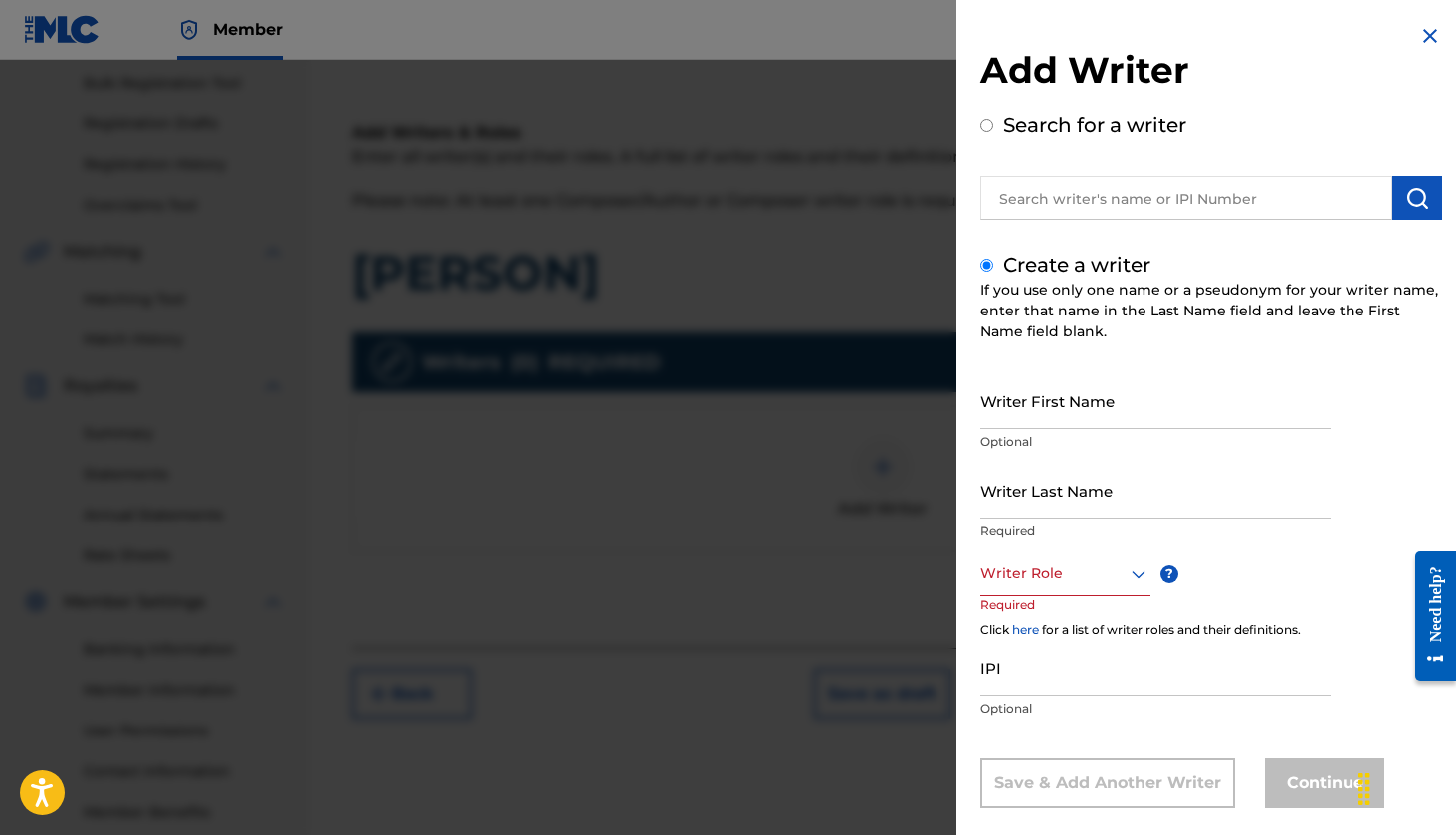 click on "Search for a writer" at bounding box center [986, 125] 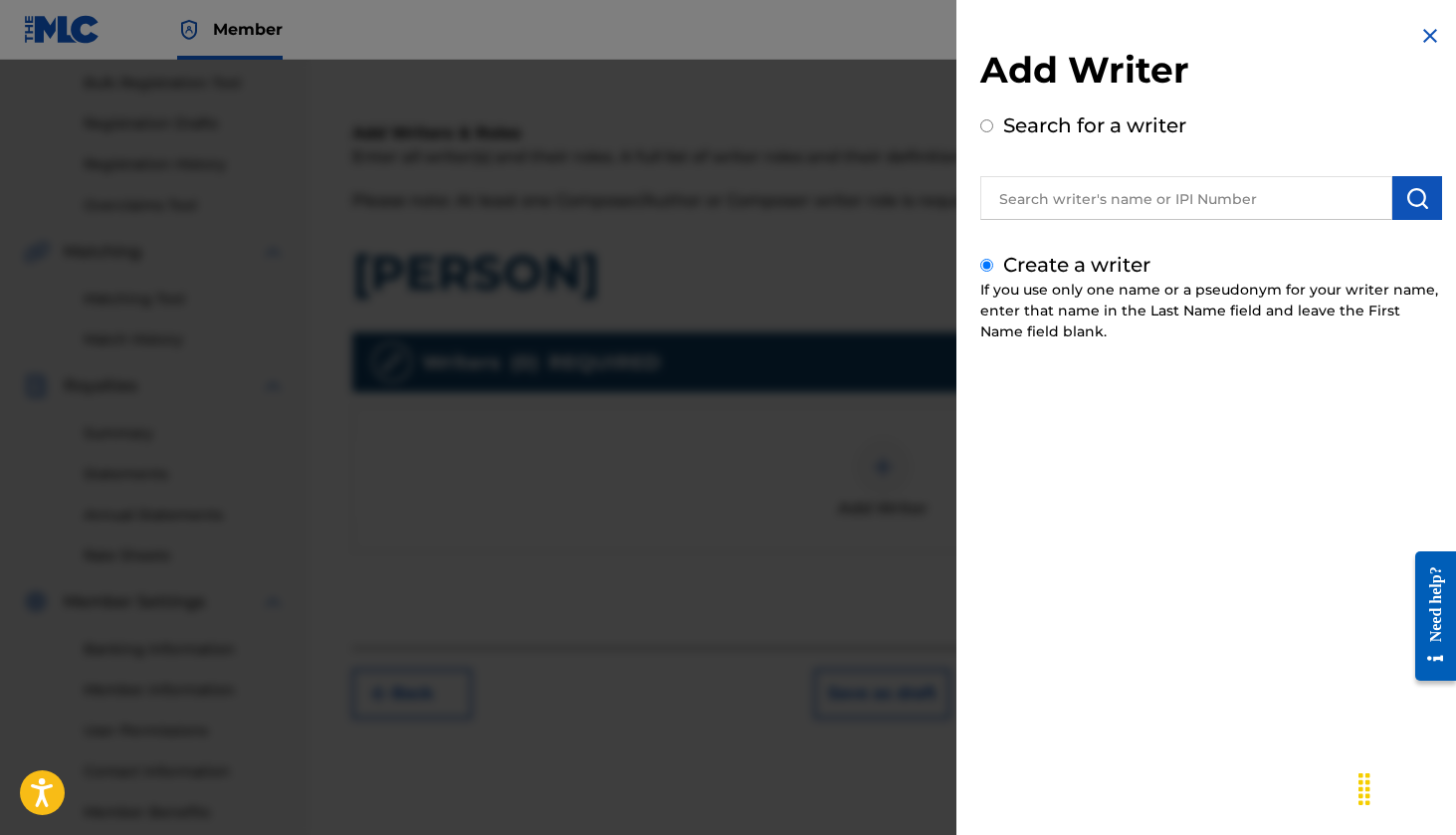 radio on "true" 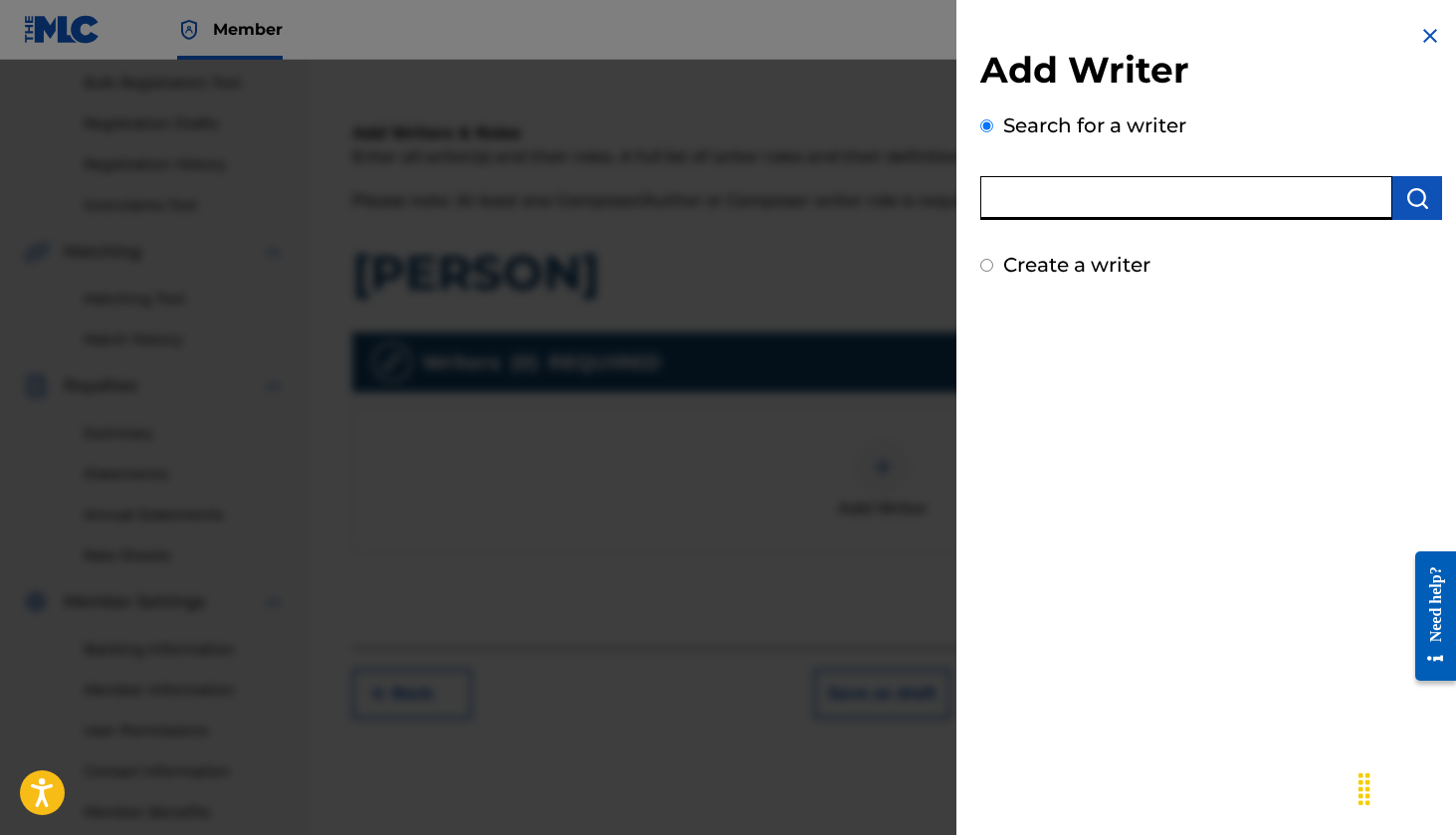 click at bounding box center [1186, 198] 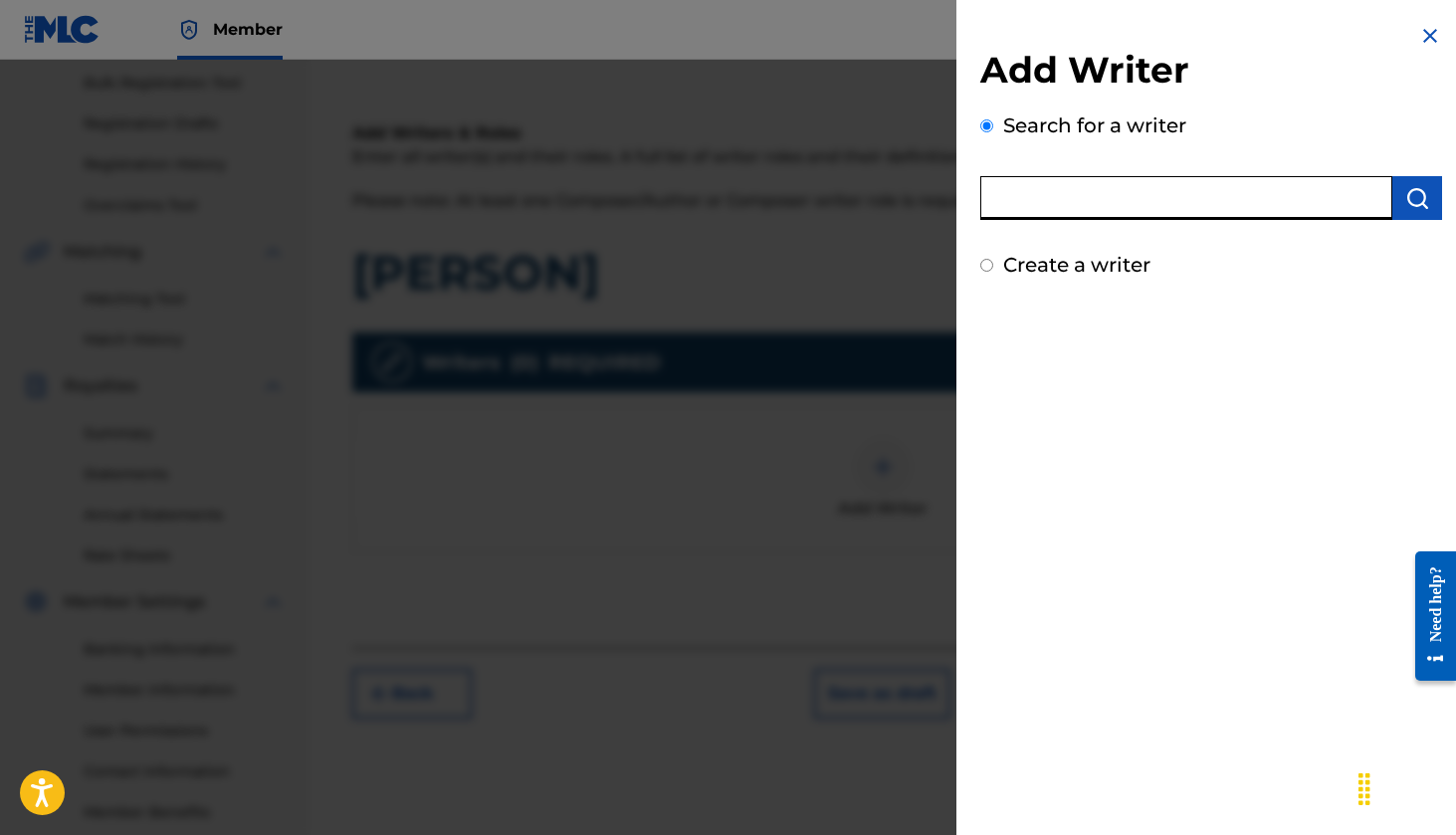 paste on "[NUMBER]" 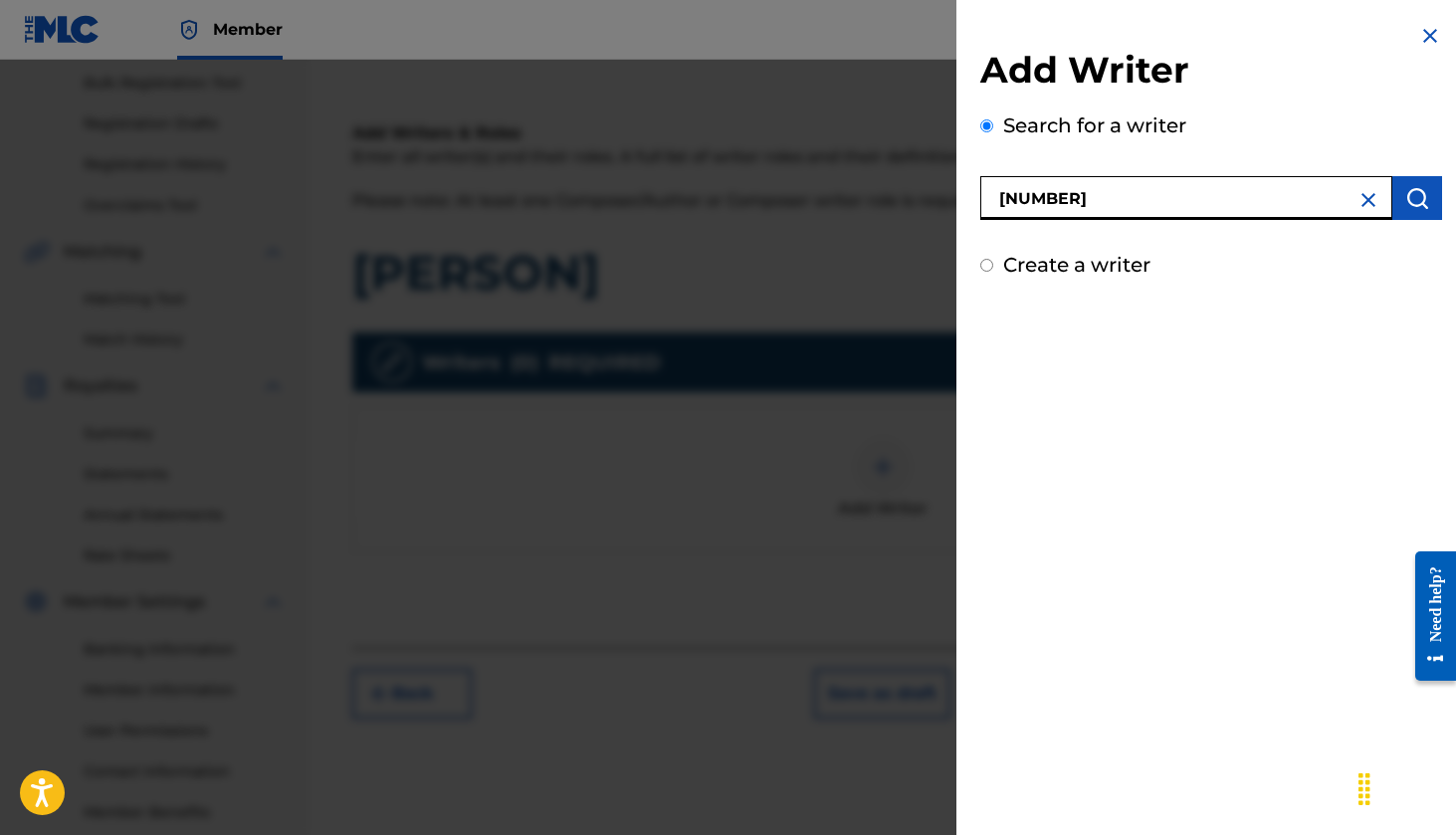type on "[NUMBER]" 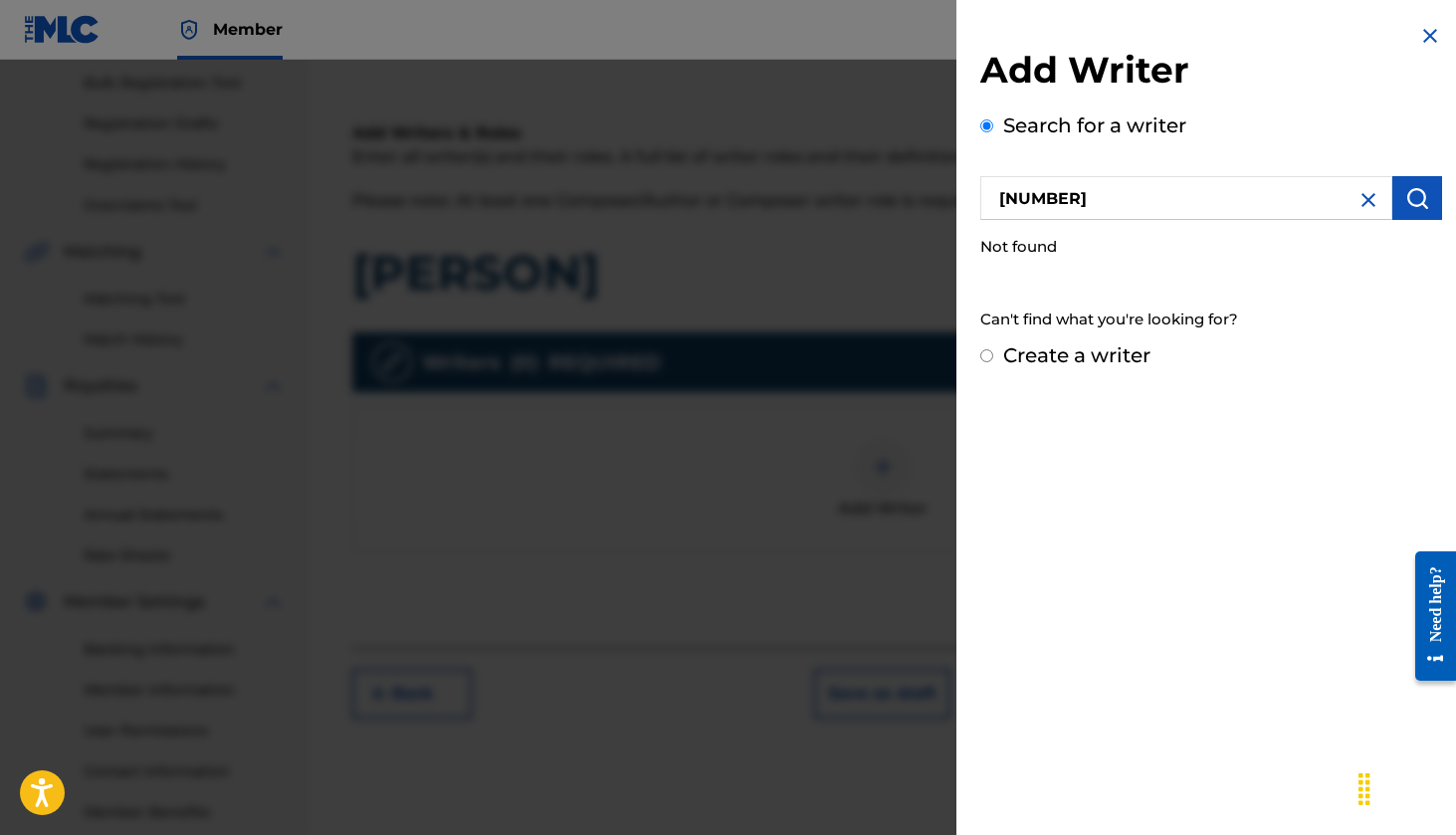 click on "Create a writer" at bounding box center [986, 355] 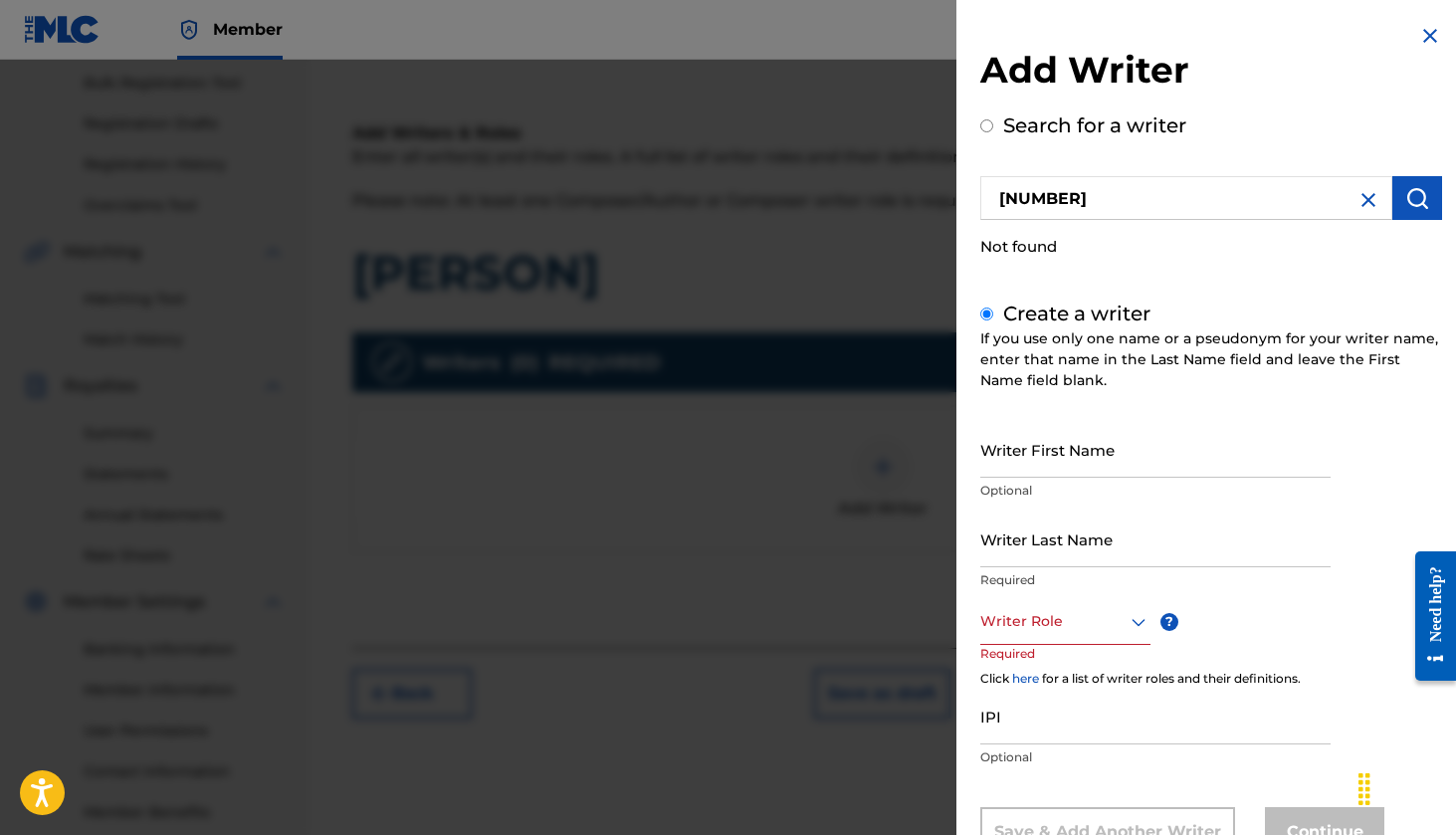 click on "Writer First Name" at bounding box center (1155, 449) 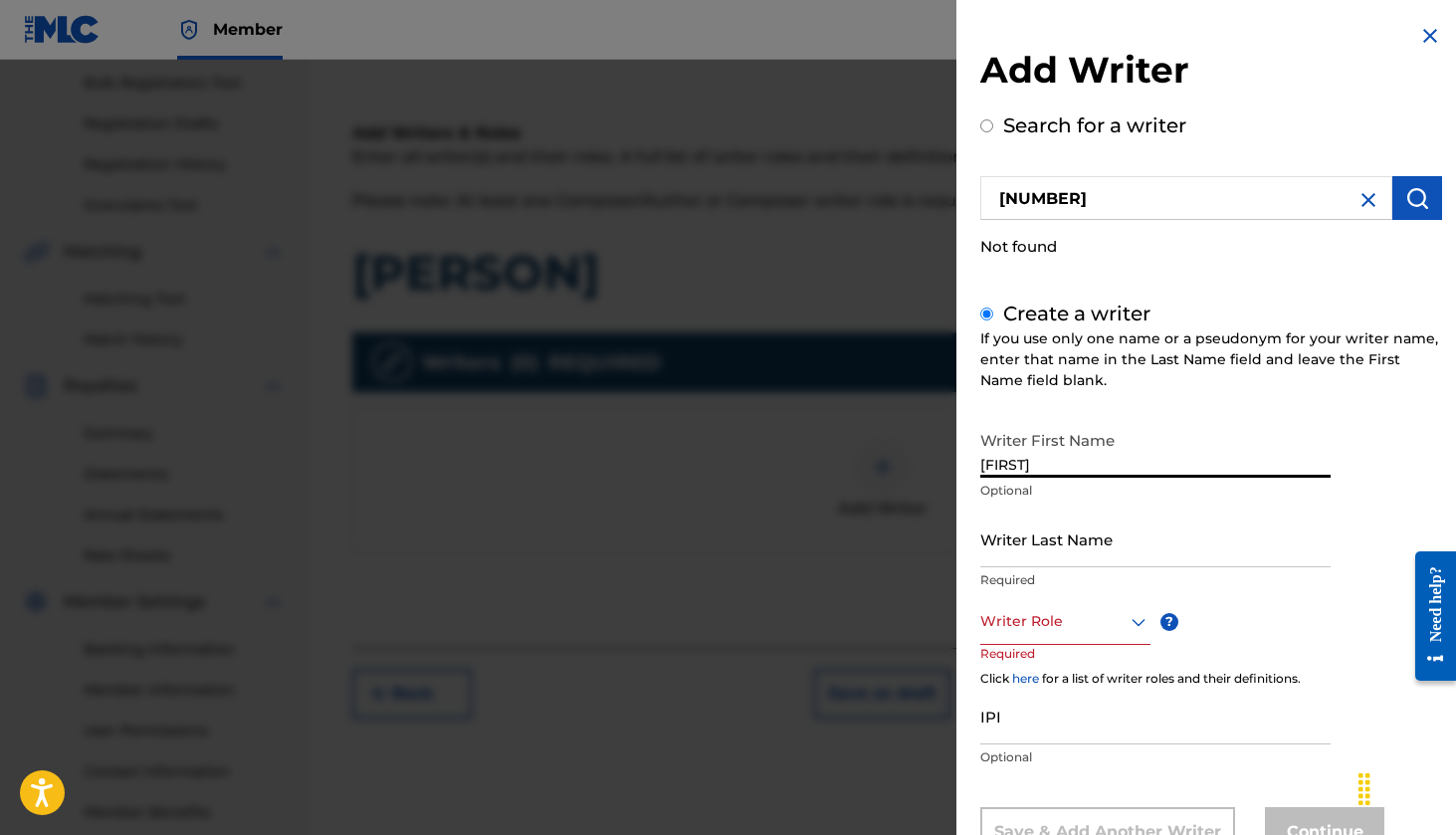 type on "[FIRST]" 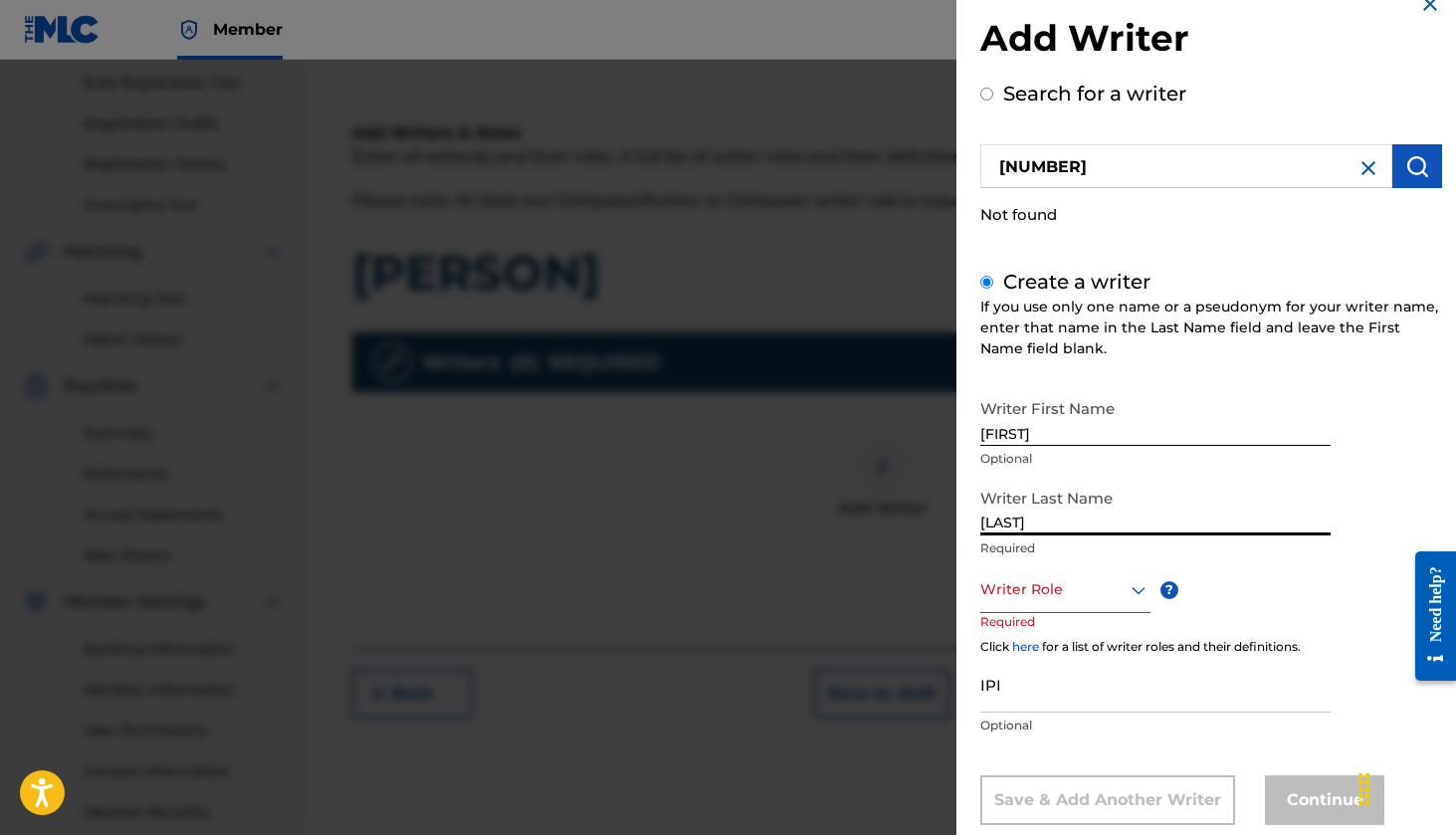 scroll, scrollTop: 34, scrollLeft: 0, axis: vertical 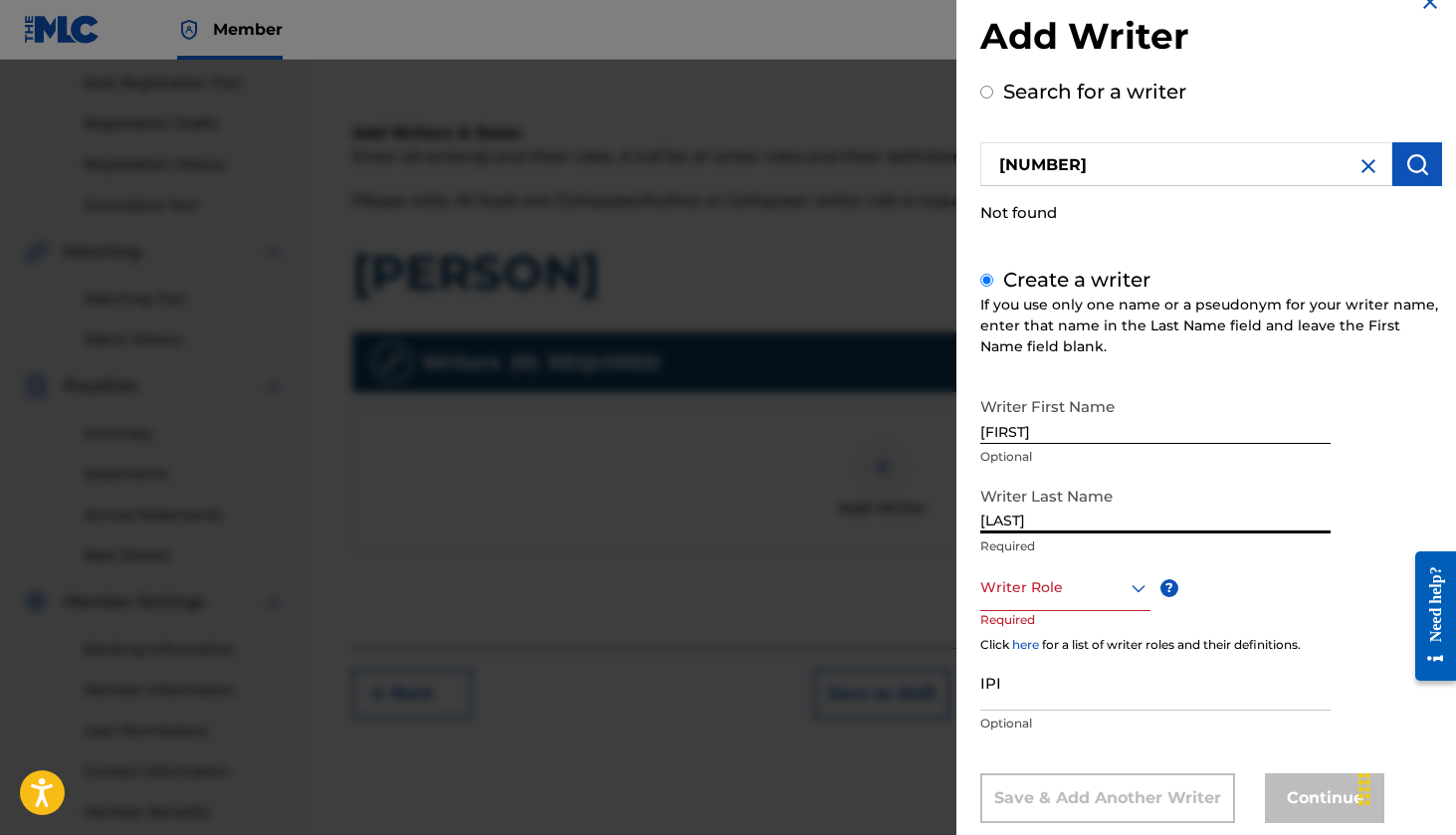 type on "[LAST]" 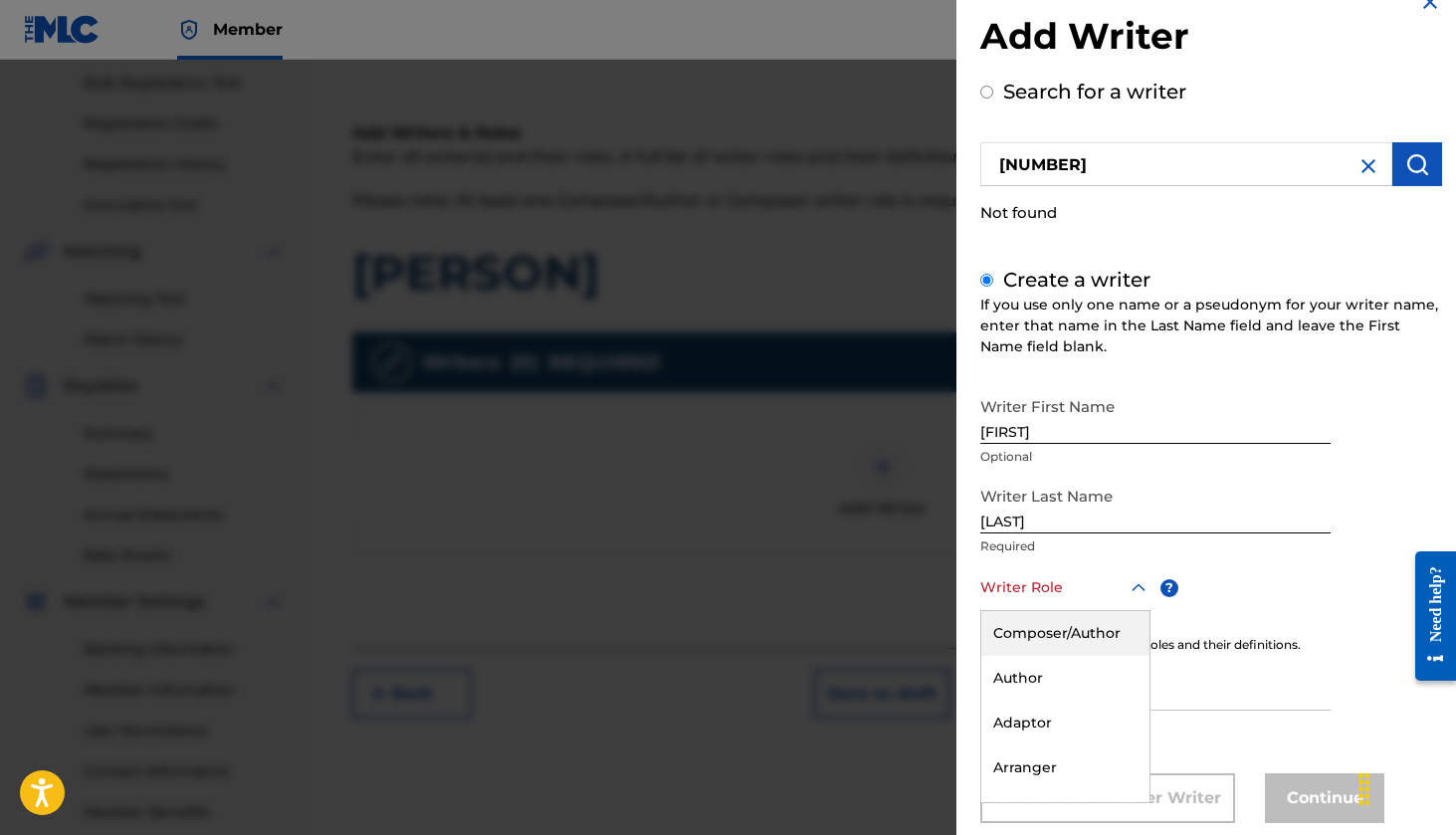 scroll, scrollTop: 75, scrollLeft: 0, axis: vertical 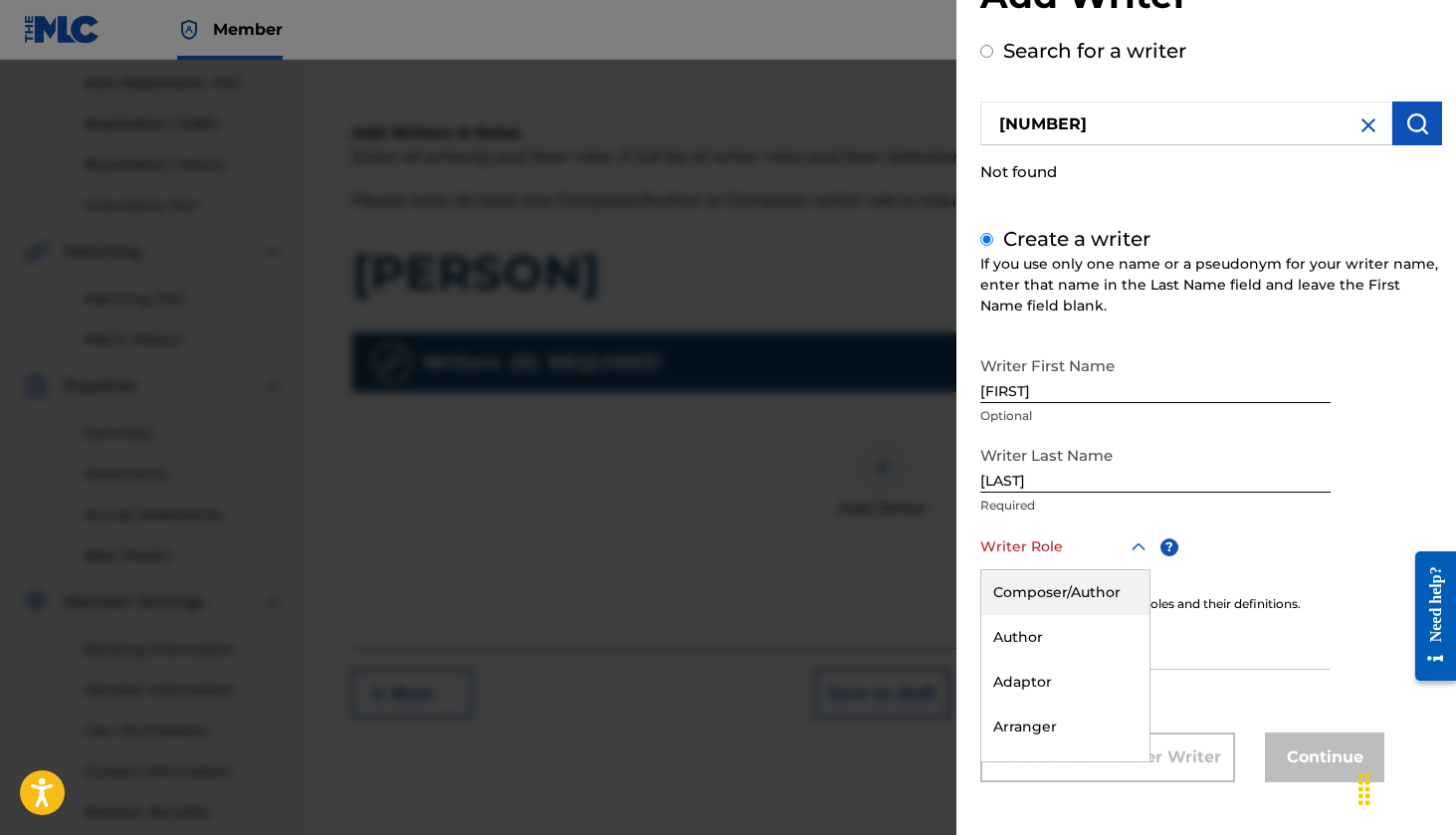 click on "Composer/Author" at bounding box center [1065, 592] 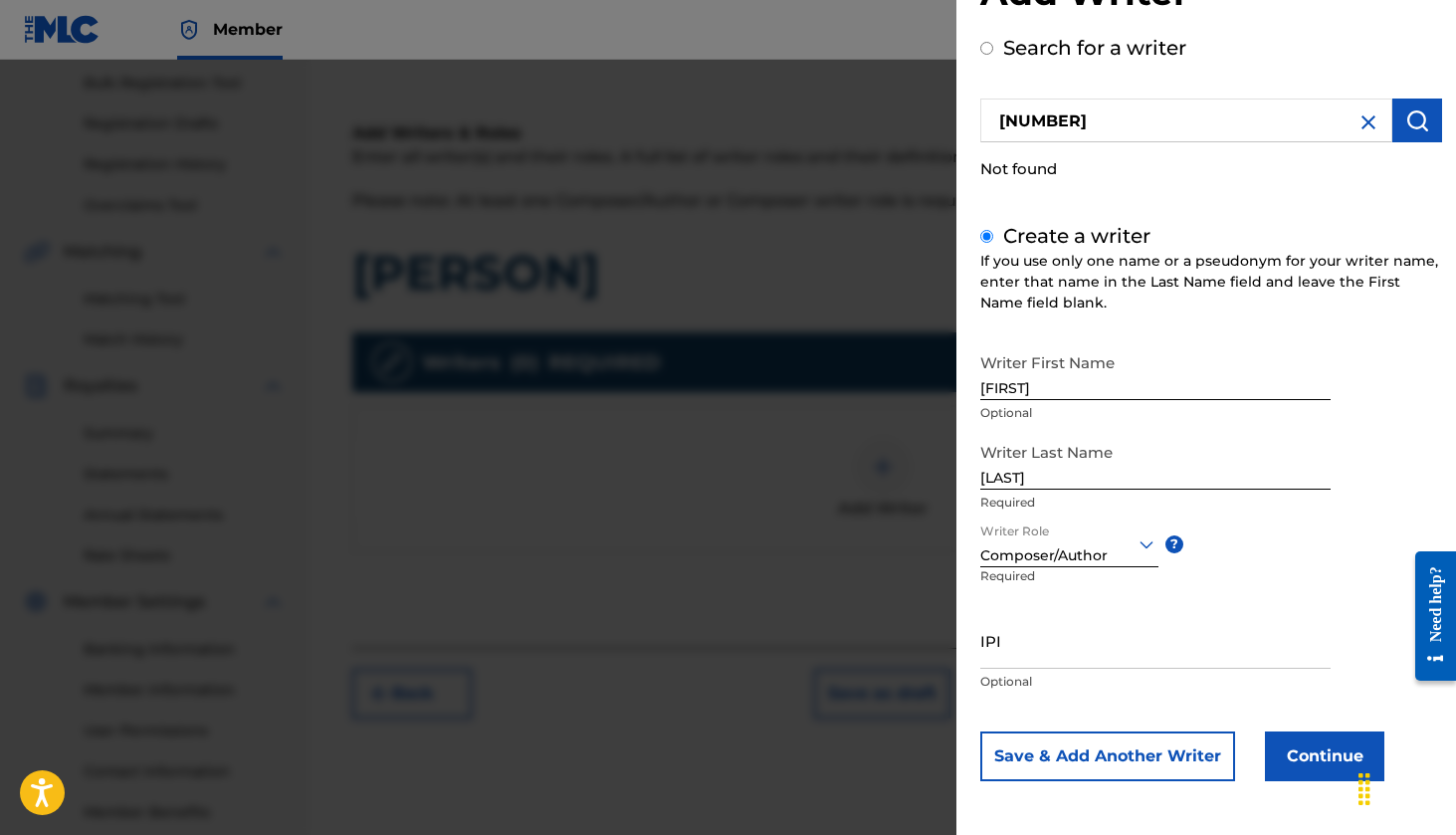 scroll, scrollTop: 77, scrollLeft: 0, axis: vertical 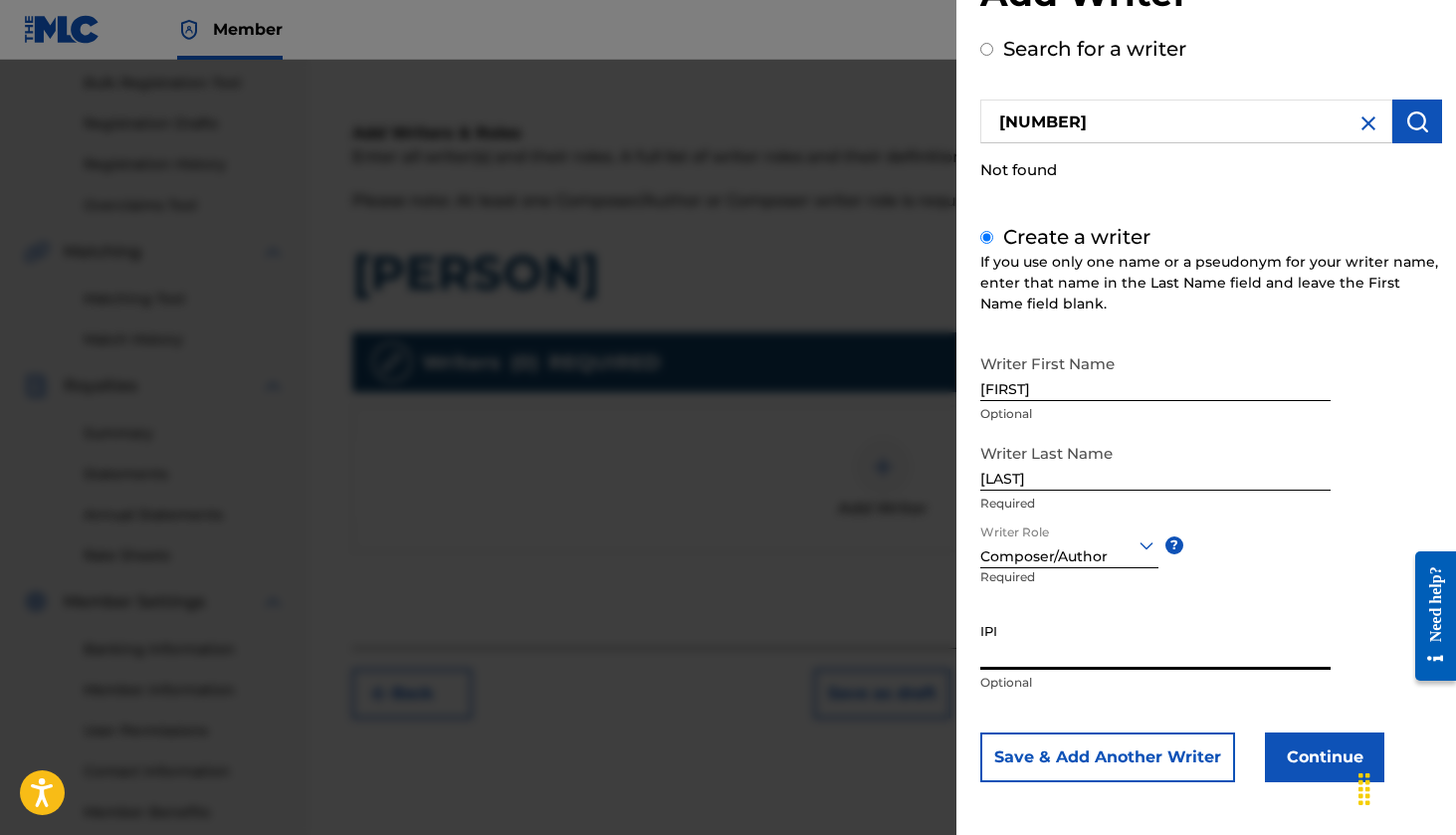 click on "IPI" at bounding box center [1155, 641] 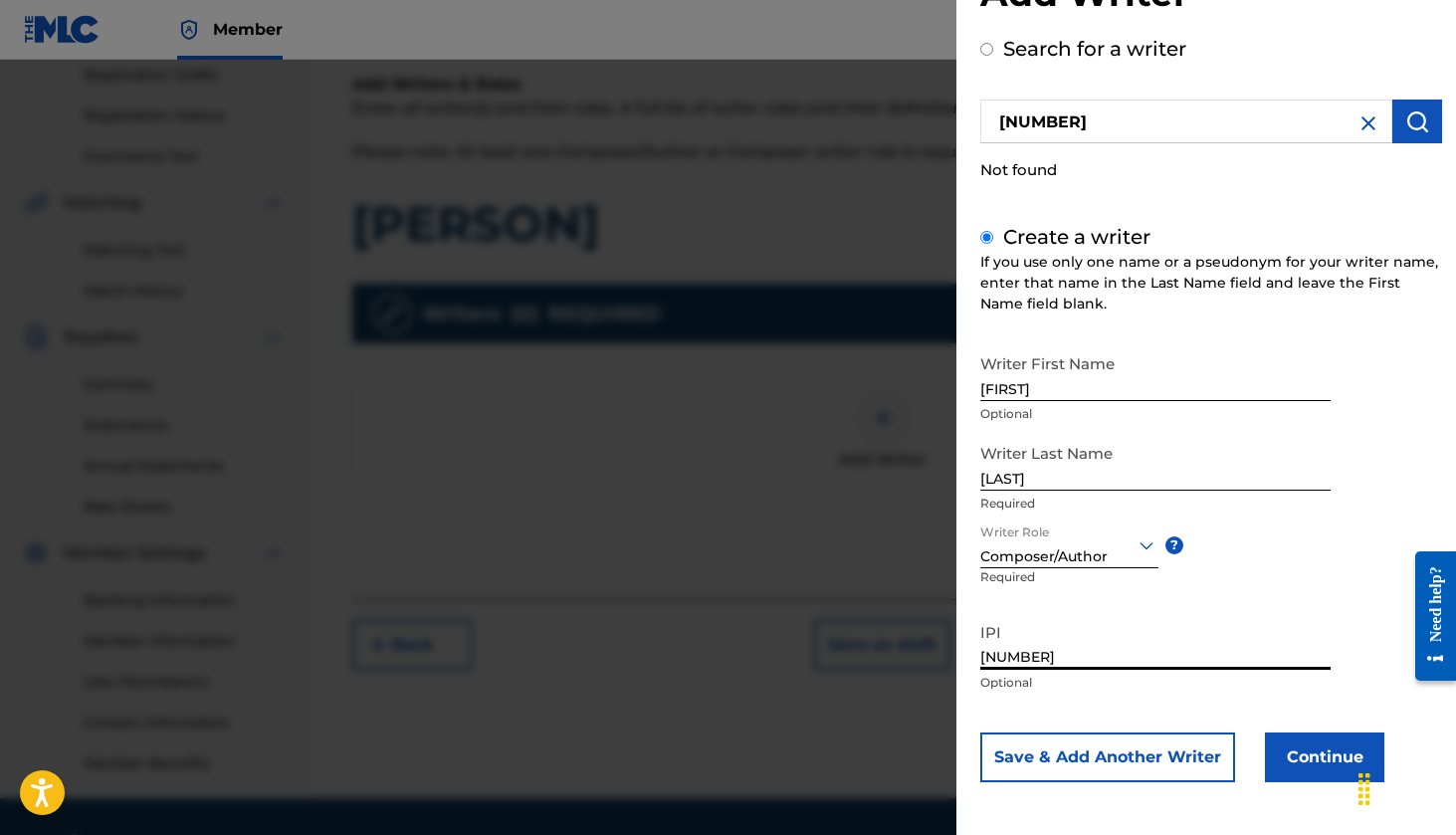 scroll, scrollTop: 347, scrollLeft: 0, axis: vertical 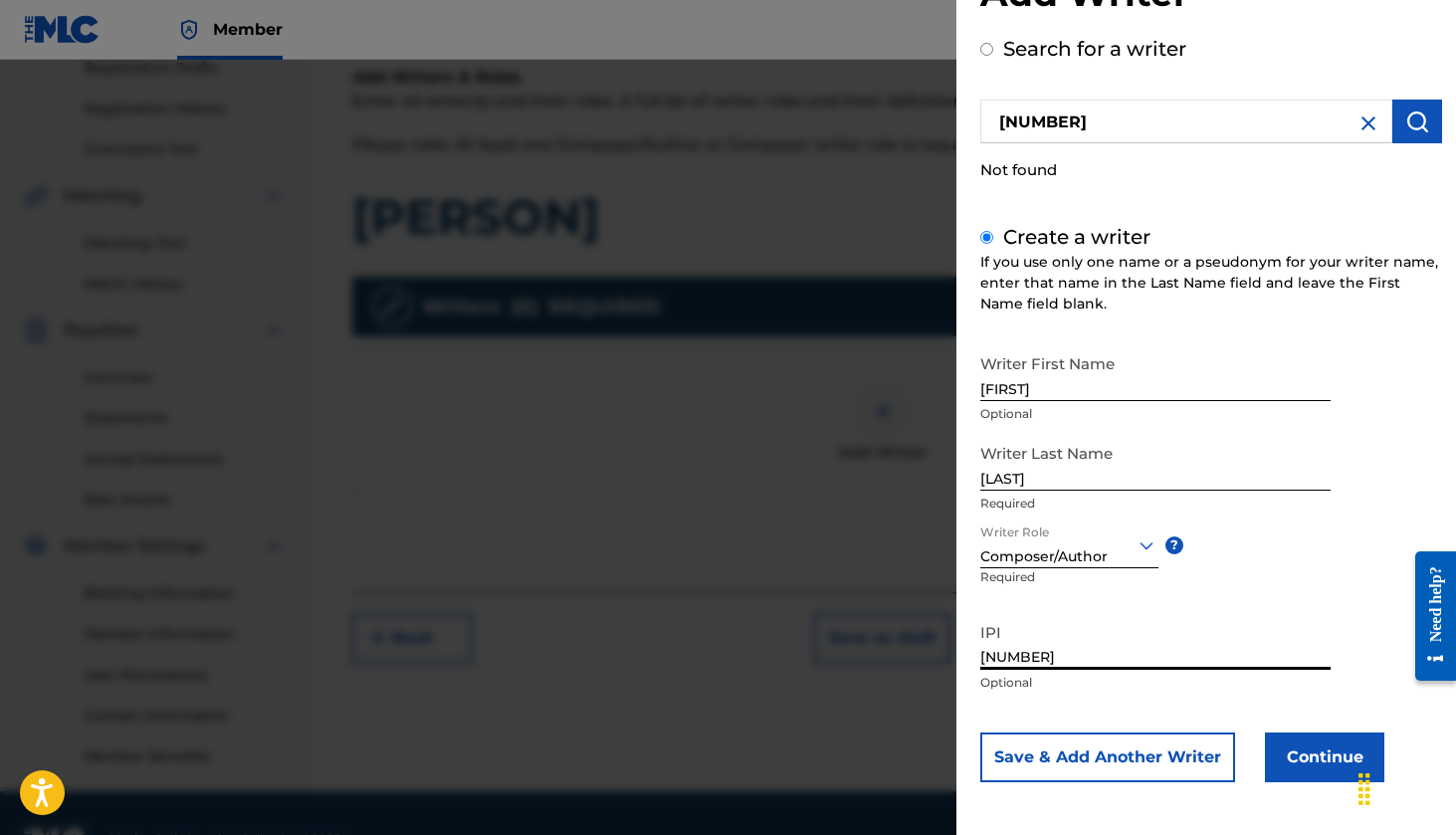 type on "[NUMBER]" 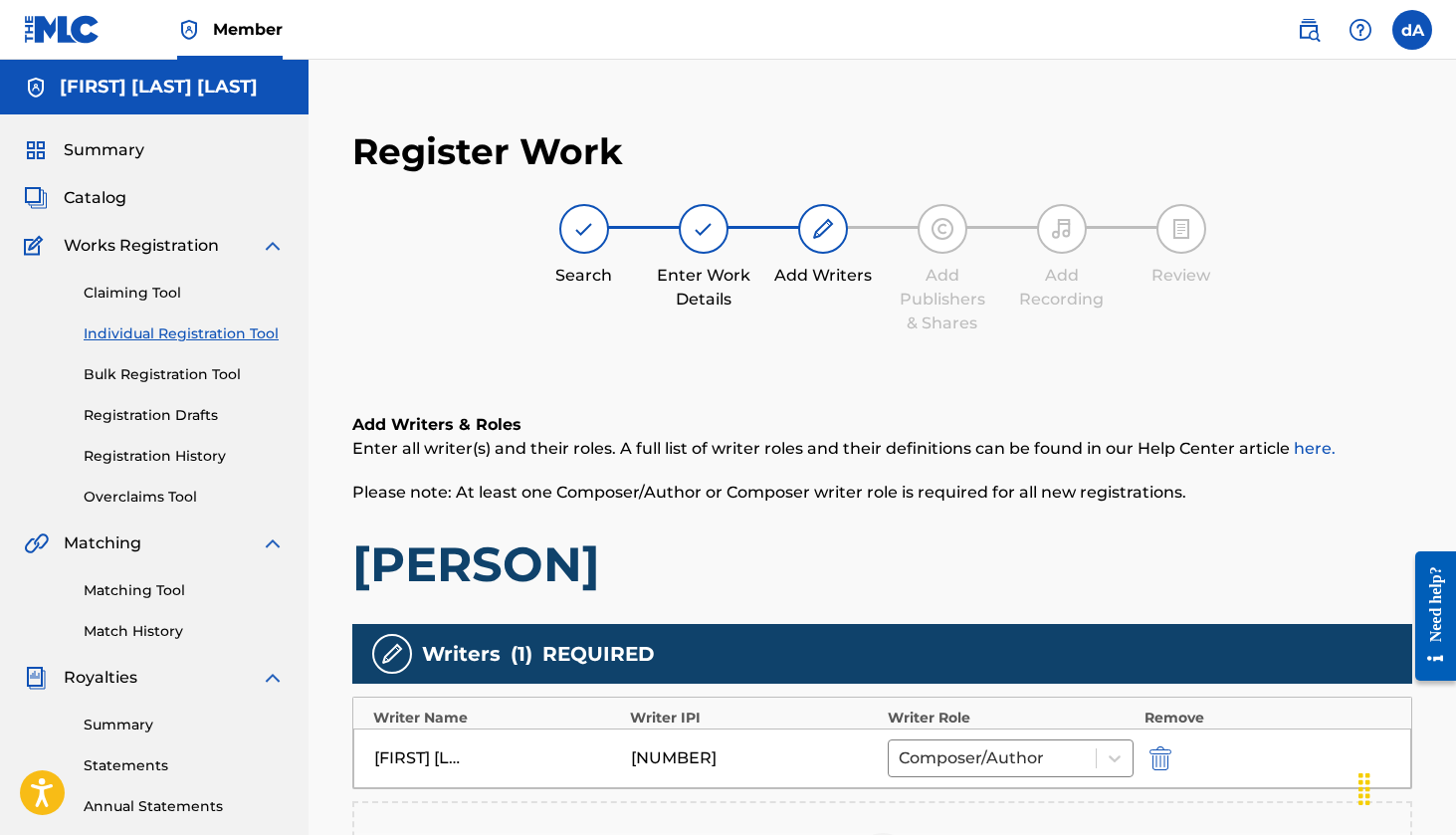 scroll, scrollTop: 0, scrollLeft: 0, axis: both 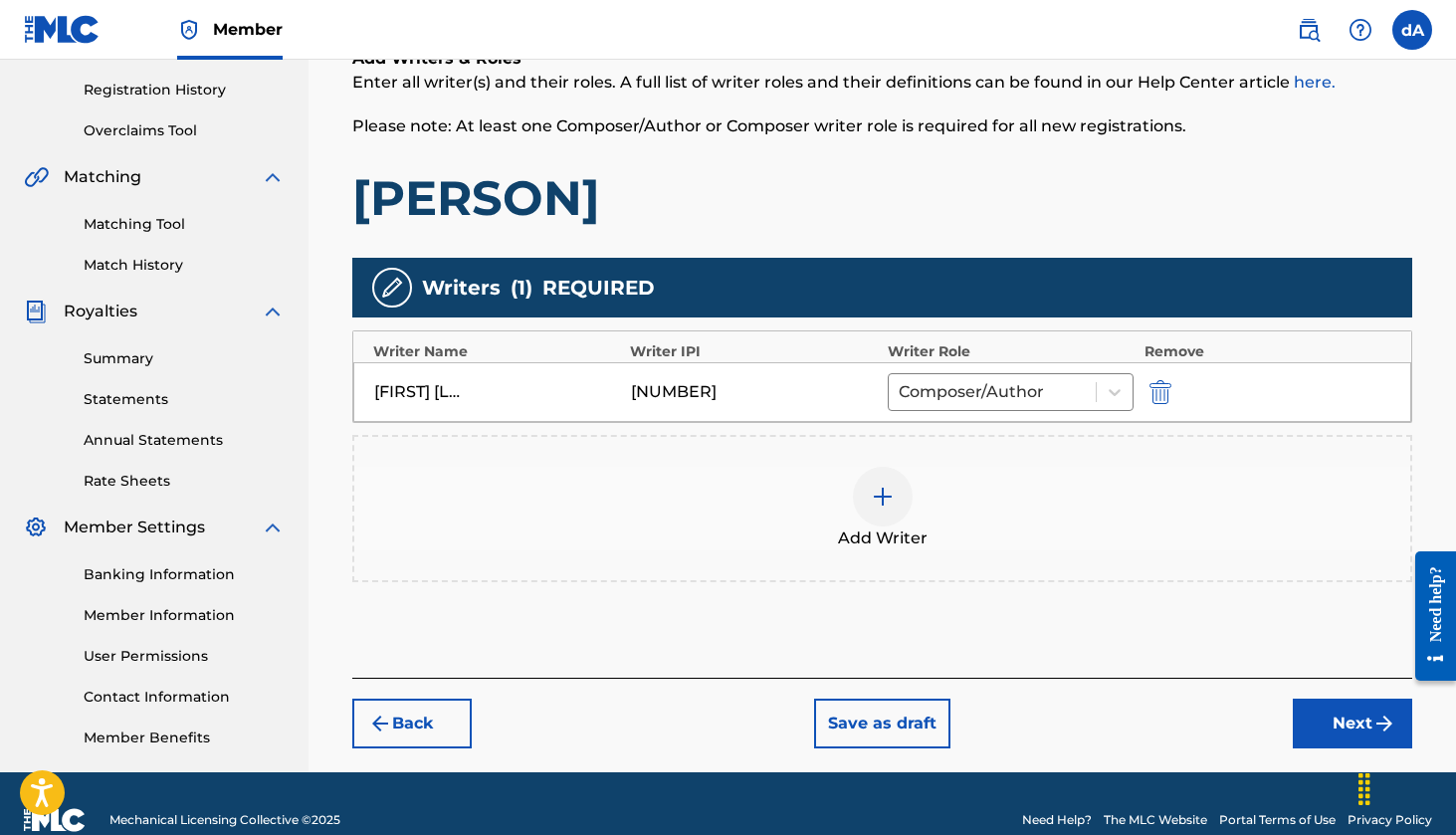 click on "Next" at bounding box center (1352, 724) 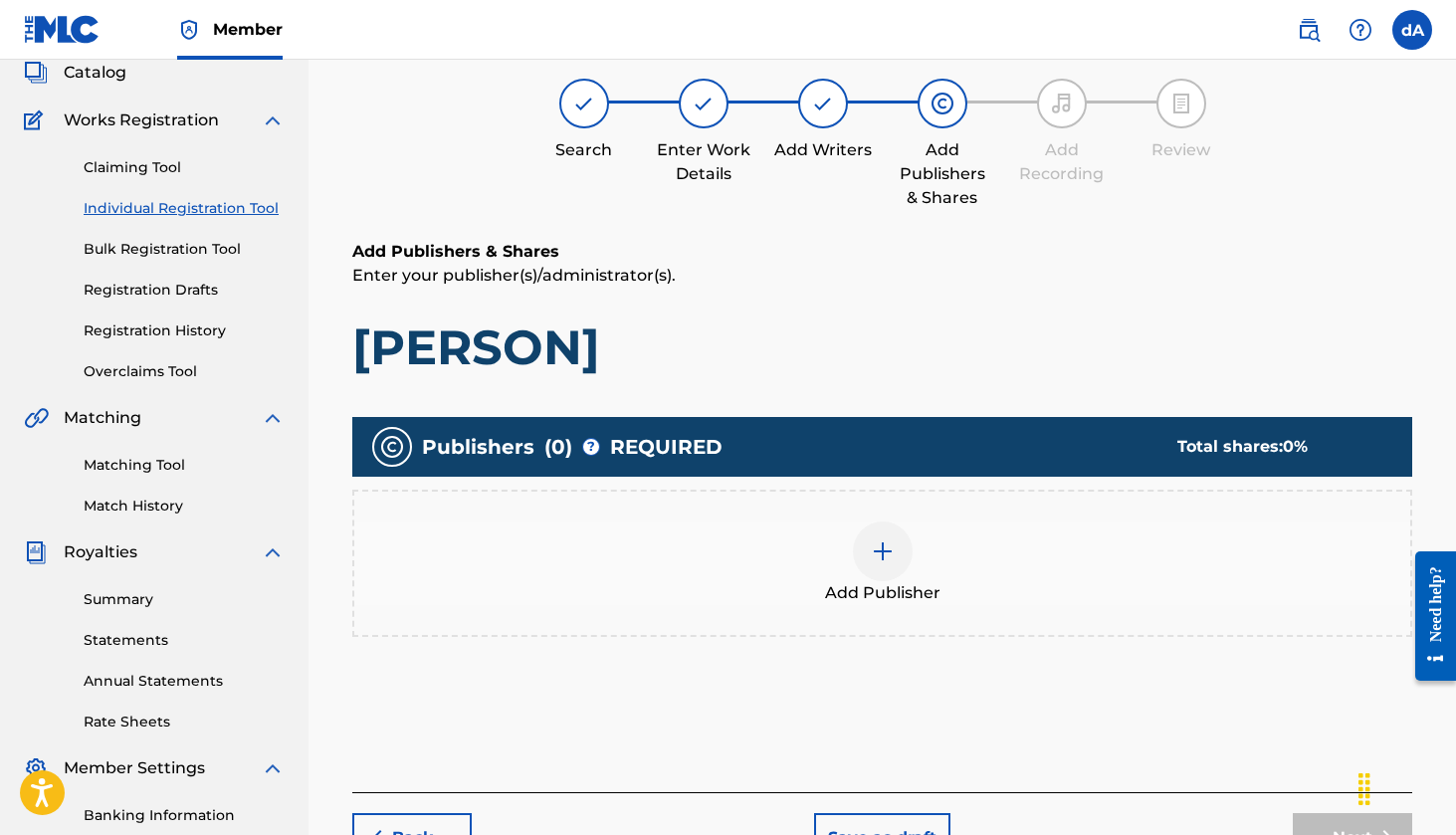 scroll, scrollTop: 90, scrollLeft: 0, axis: vertical 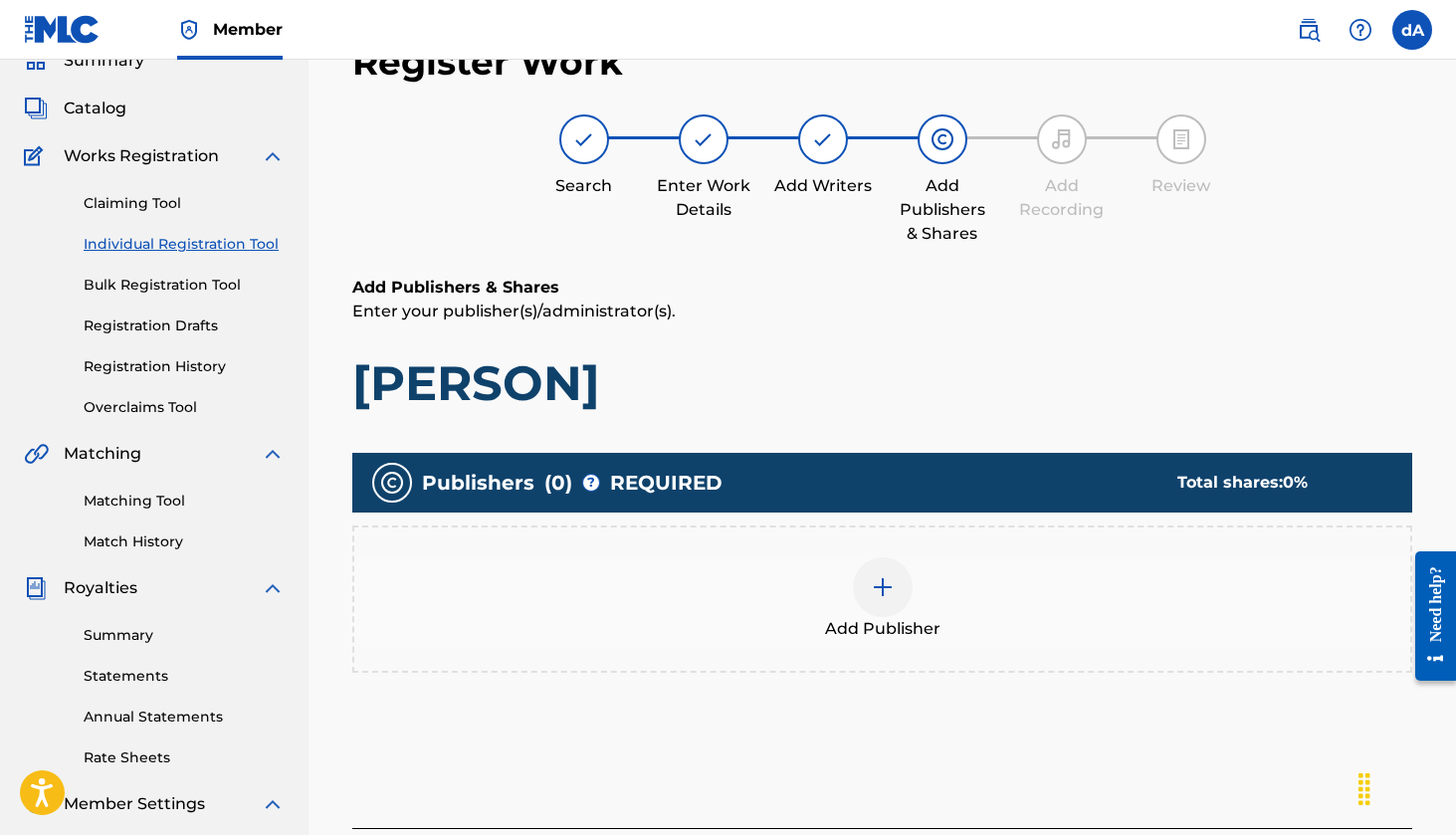 click at bounding box center (883, 587) 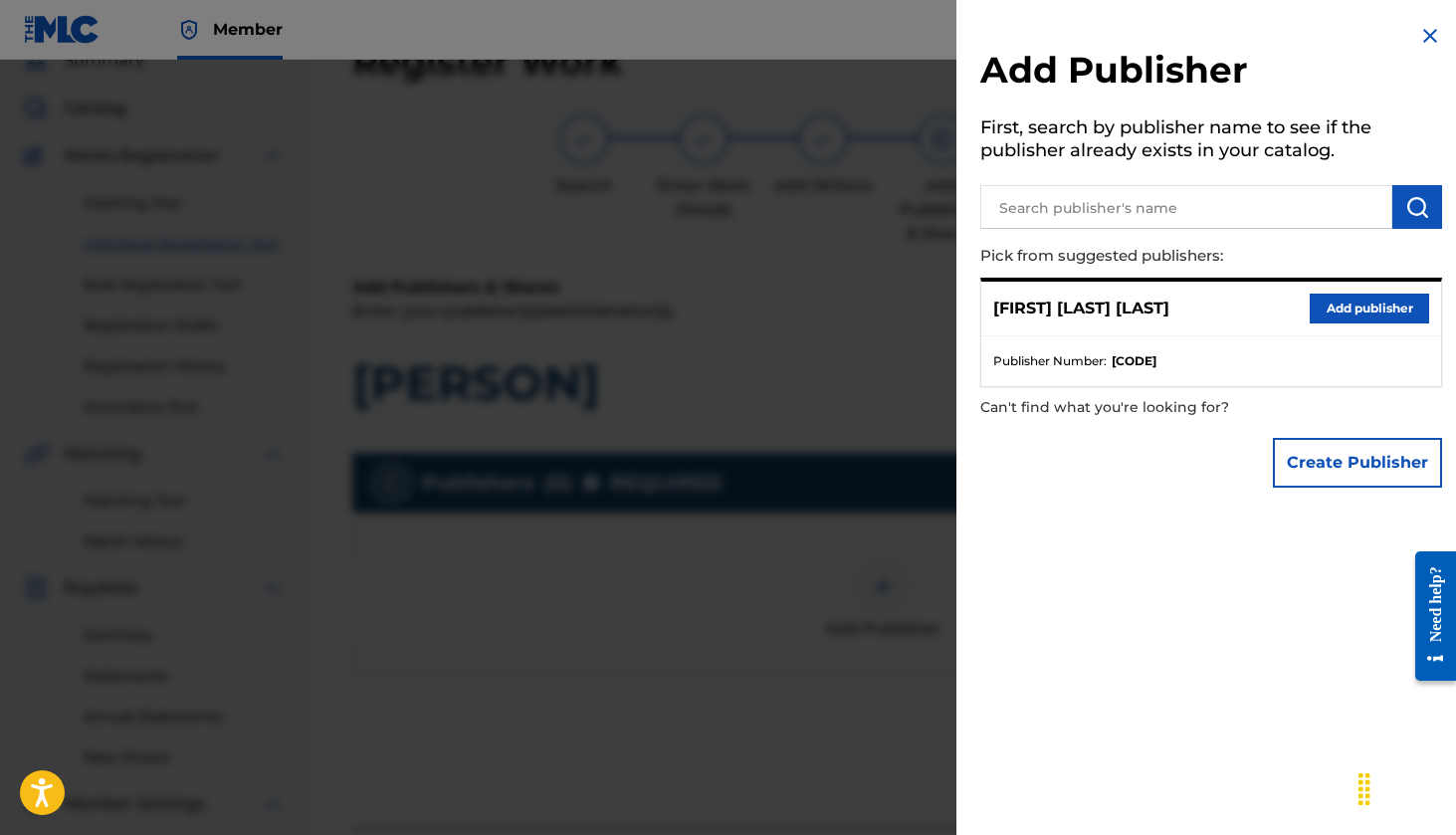 click on "Add publisher" at bounding box center (1369, 309) 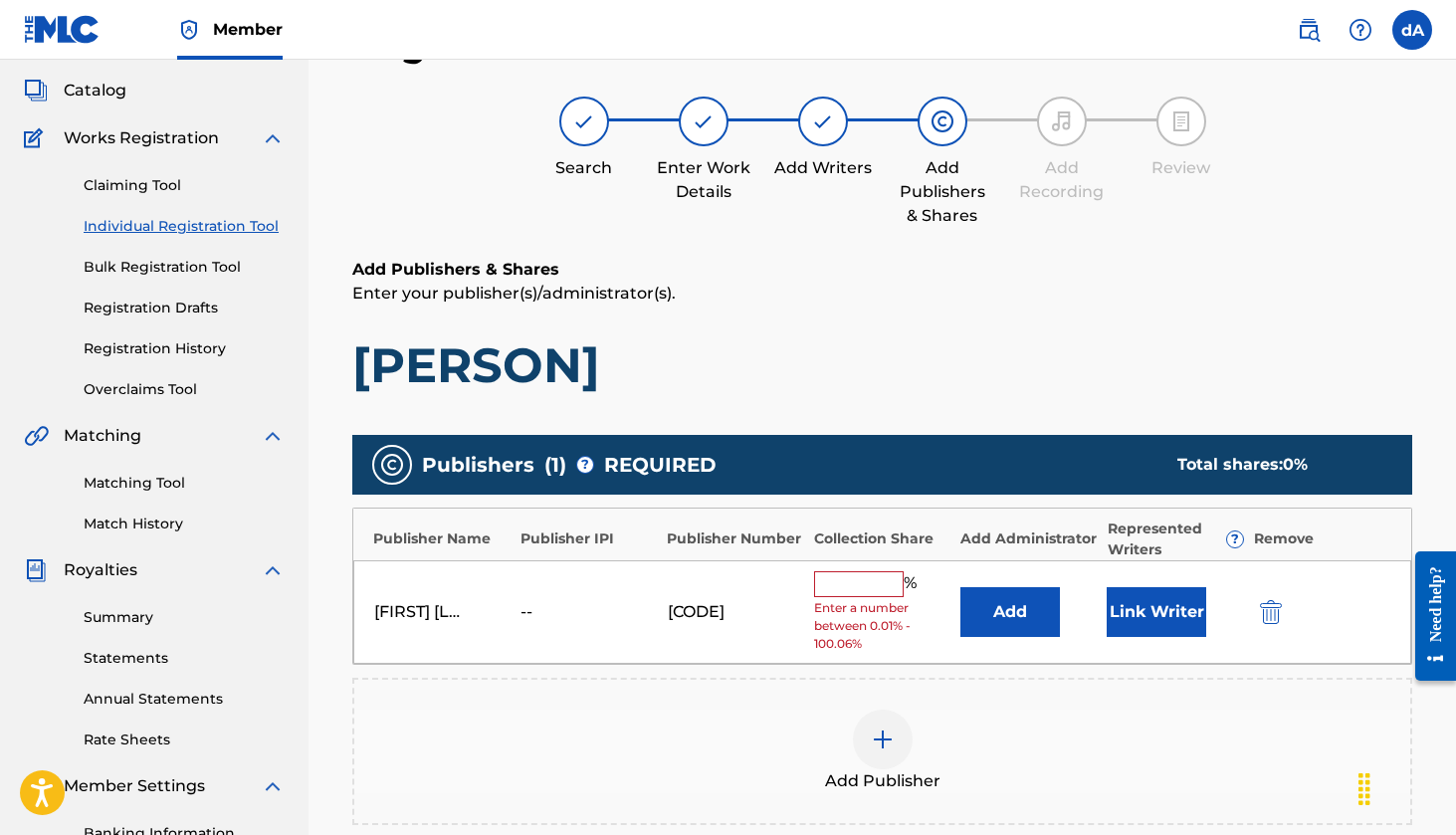 scroll, scrollTop: 118, scrollLeft: 0, axis: vertical 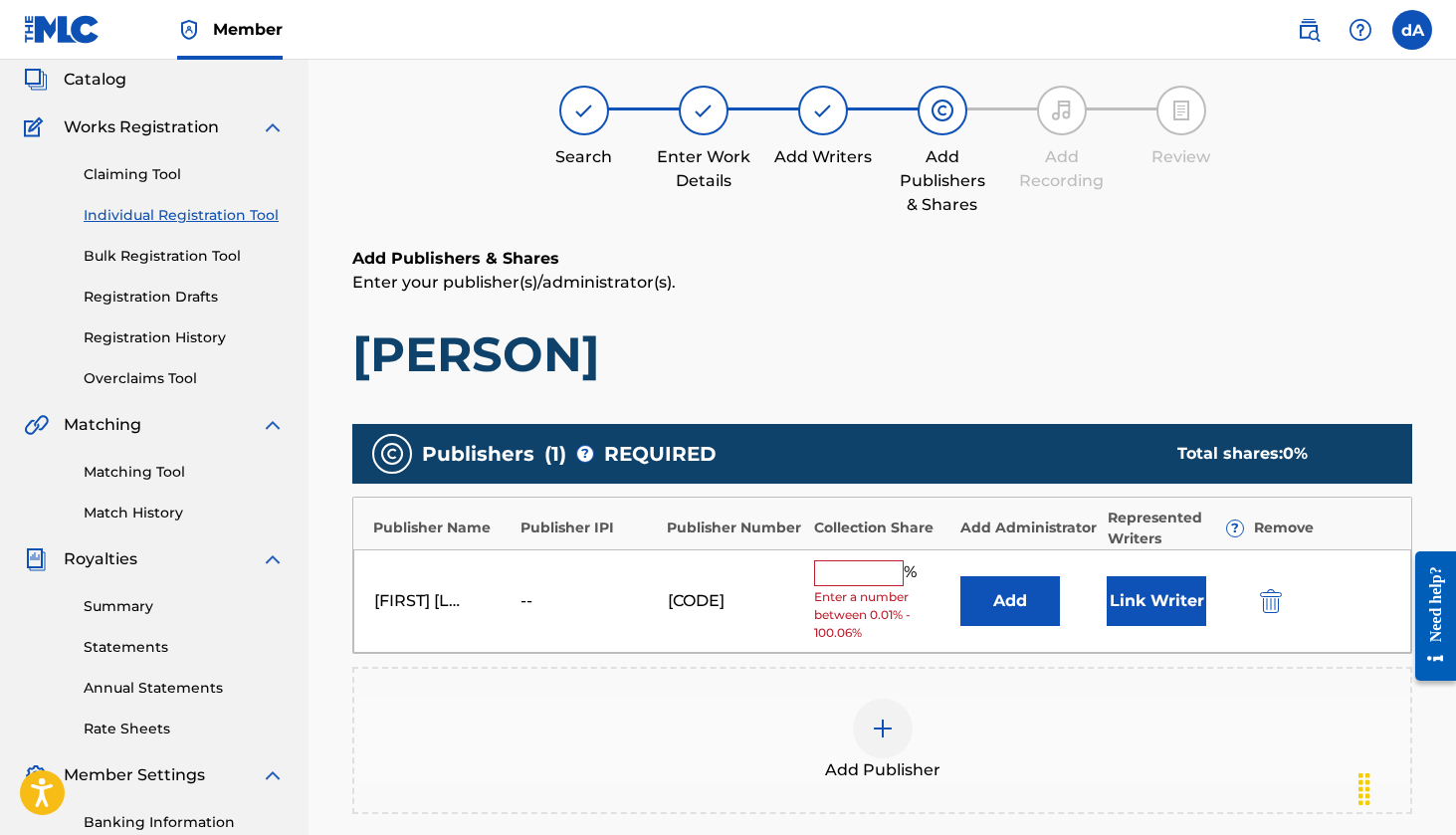 click at bounding box center (859, 573) 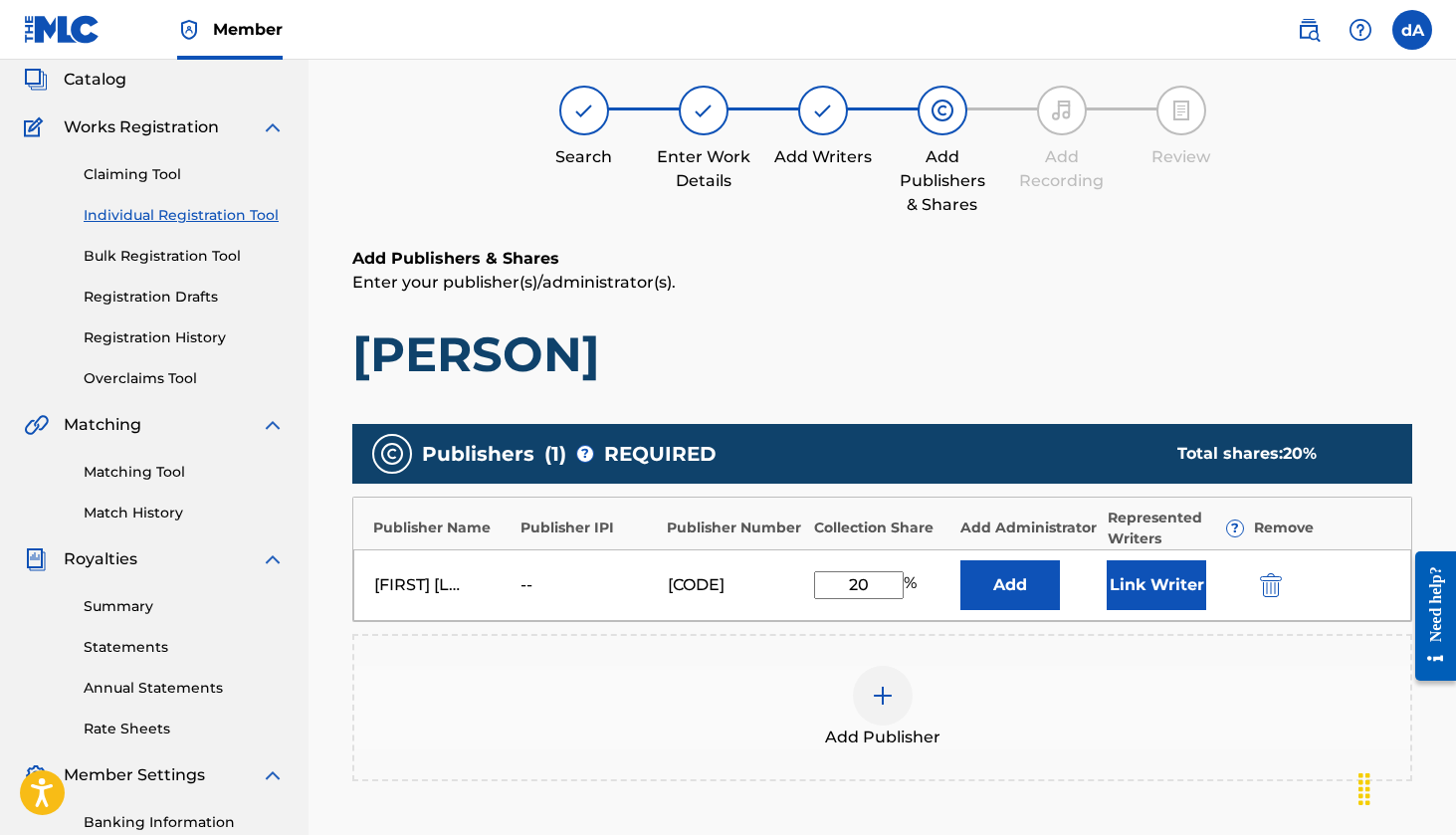 type on "2" 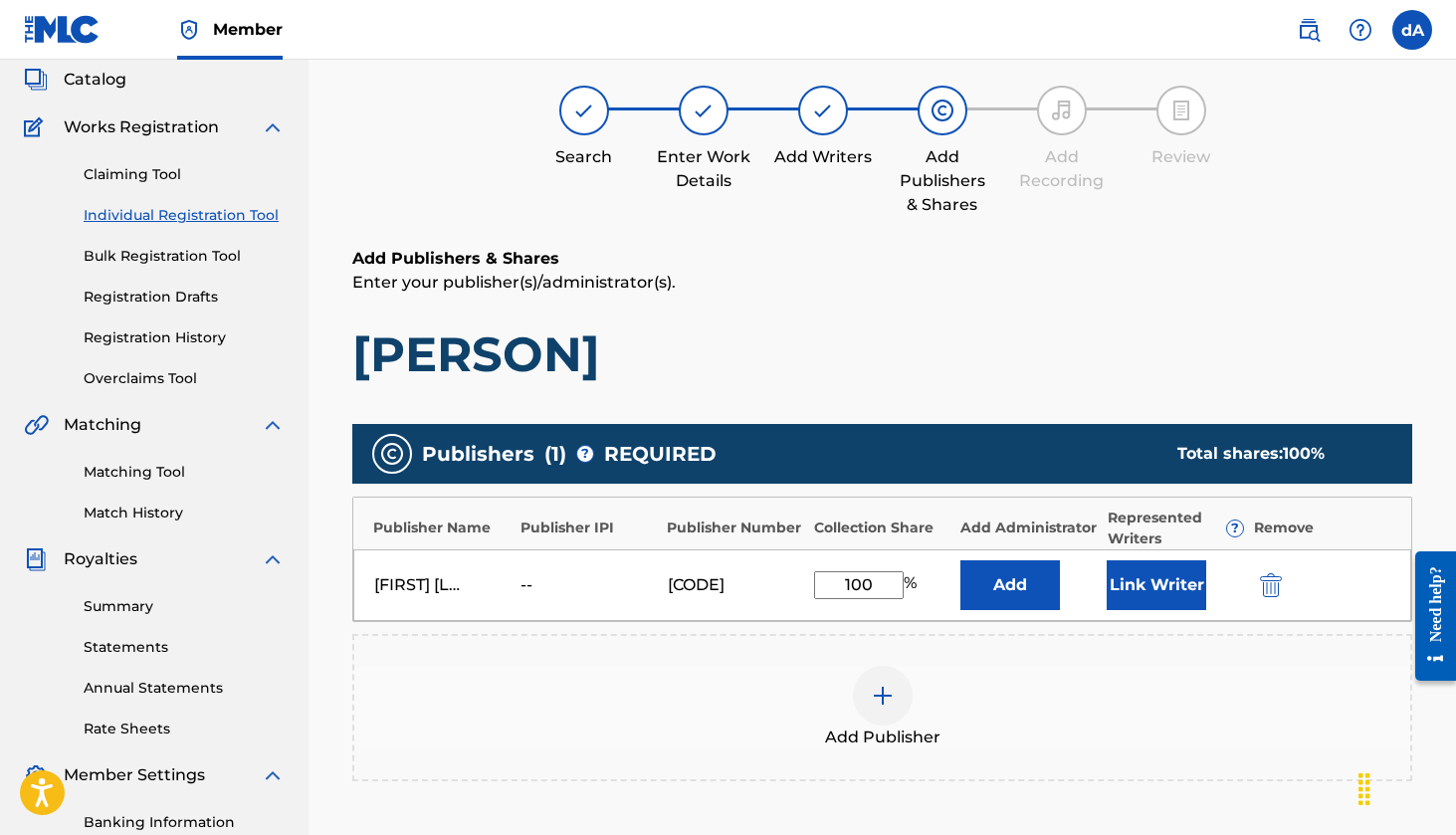 type on "100" 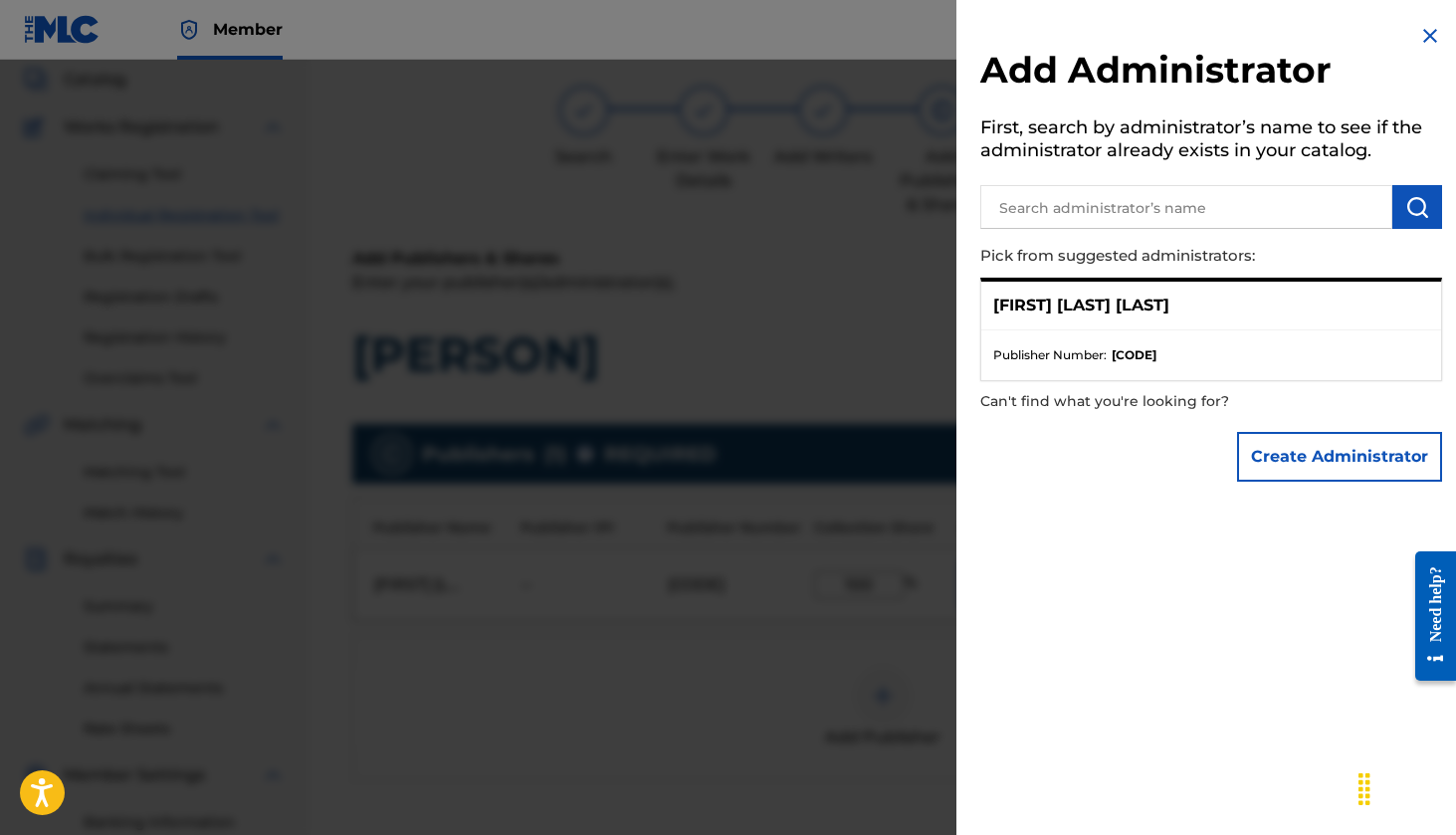 click on "[FIRST] [LAST] [LAST]" at bounding box center (1081, 306) 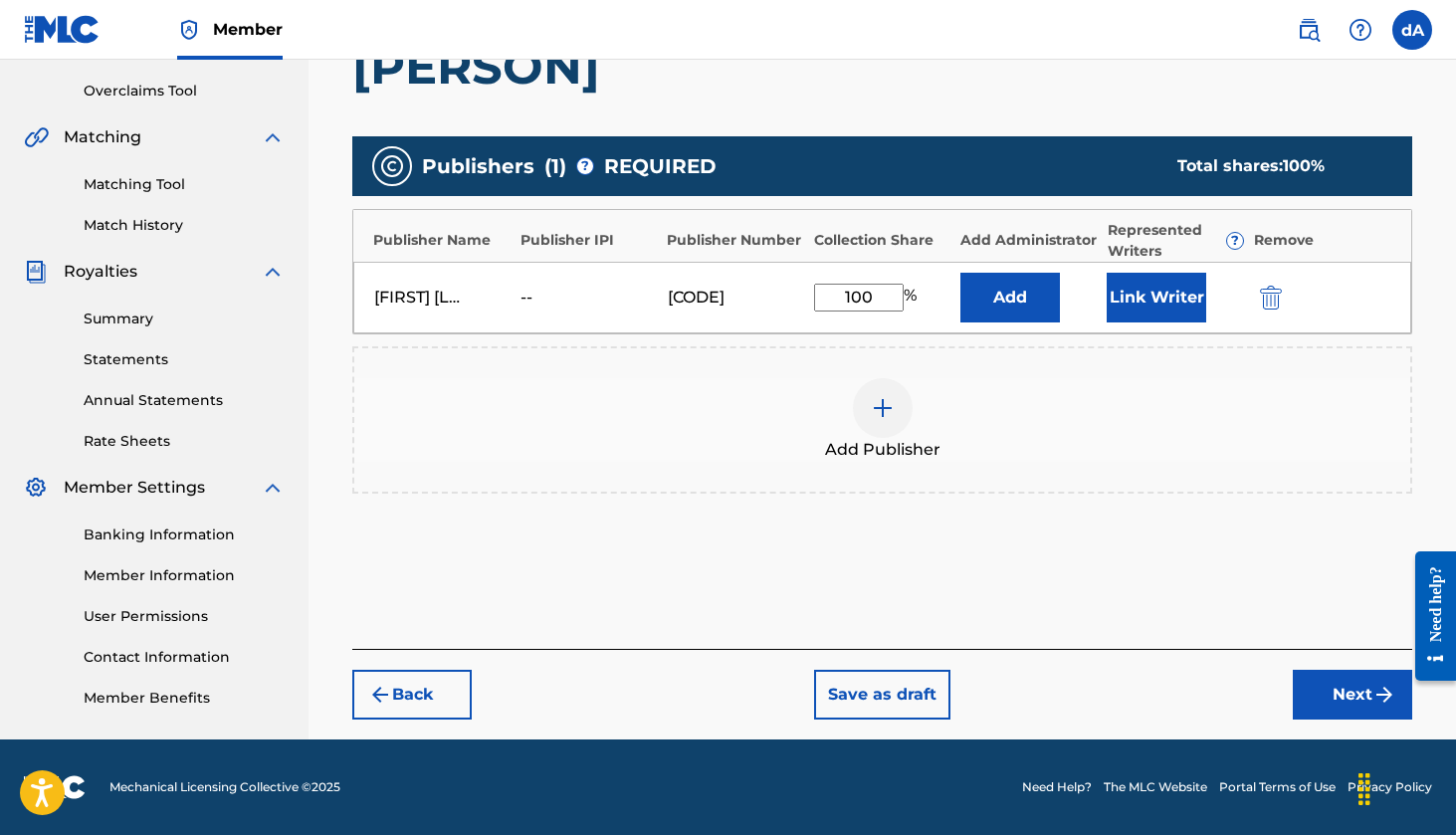 scroll, scrollTop: 406, scrollLeft: 0, axis: vertical 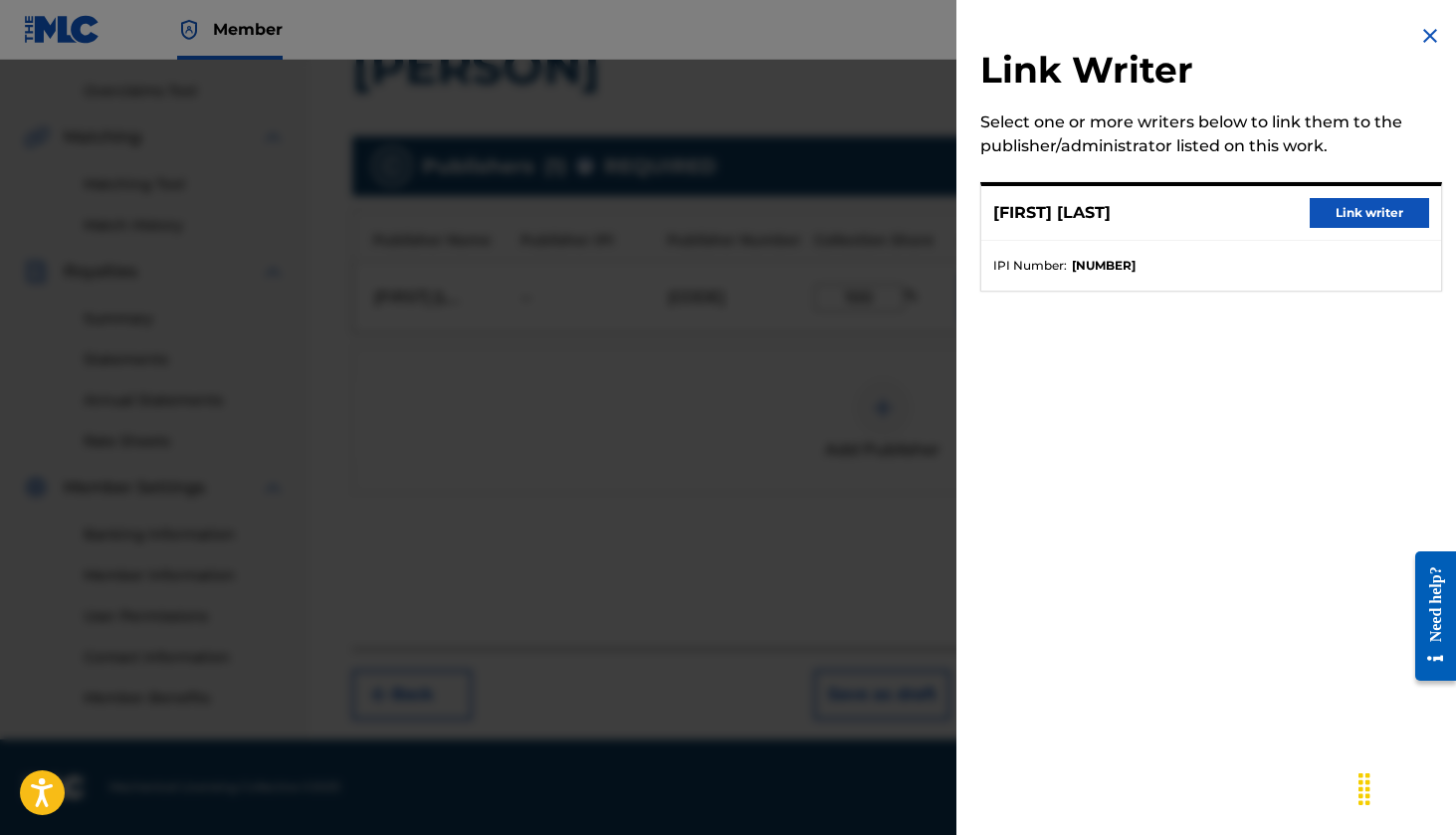 click on "Link writer" at bounding box center [1369, 213] 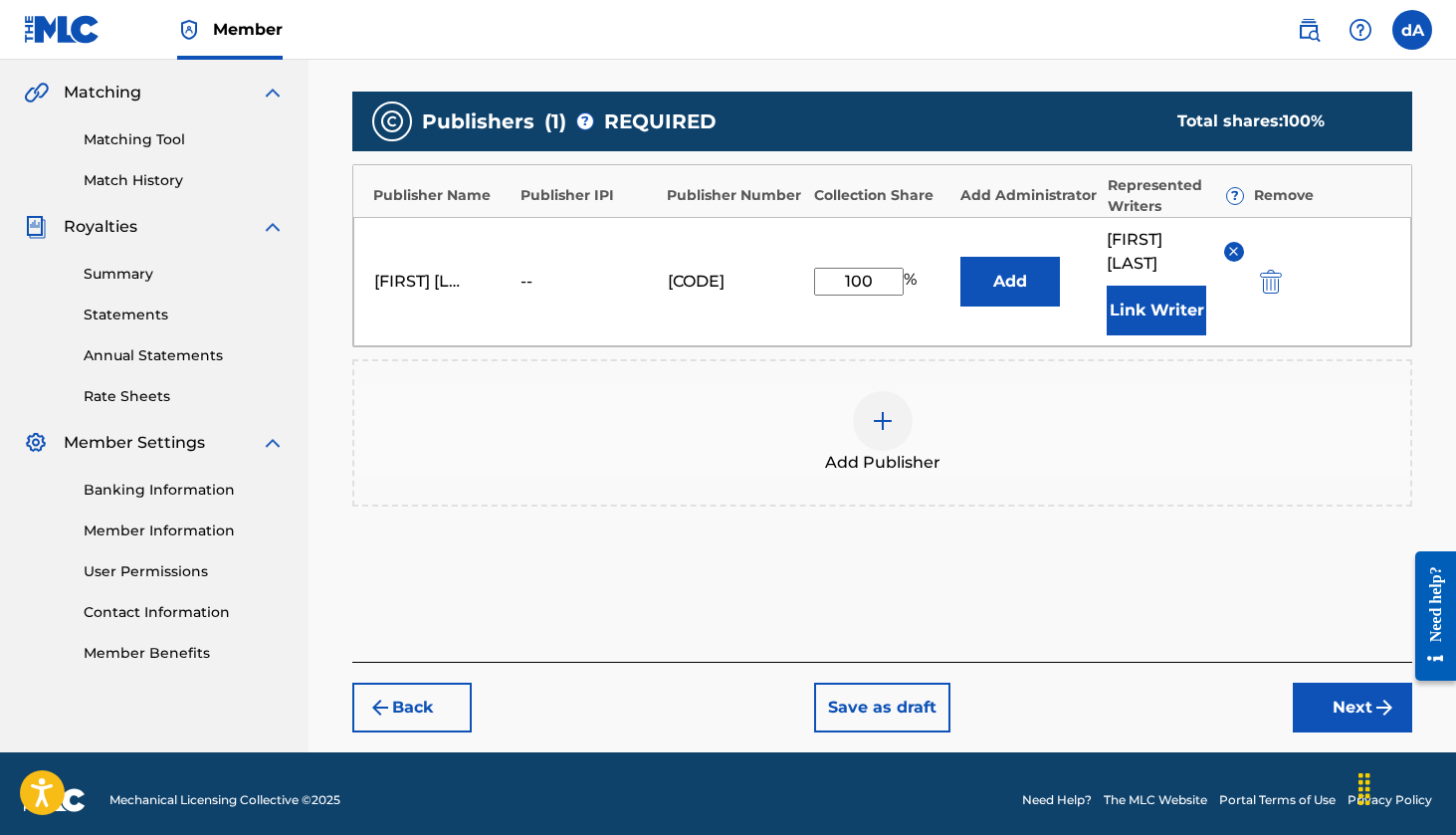 scroll, scrollTop: 461, scrollLeft: 0, axis: vertical 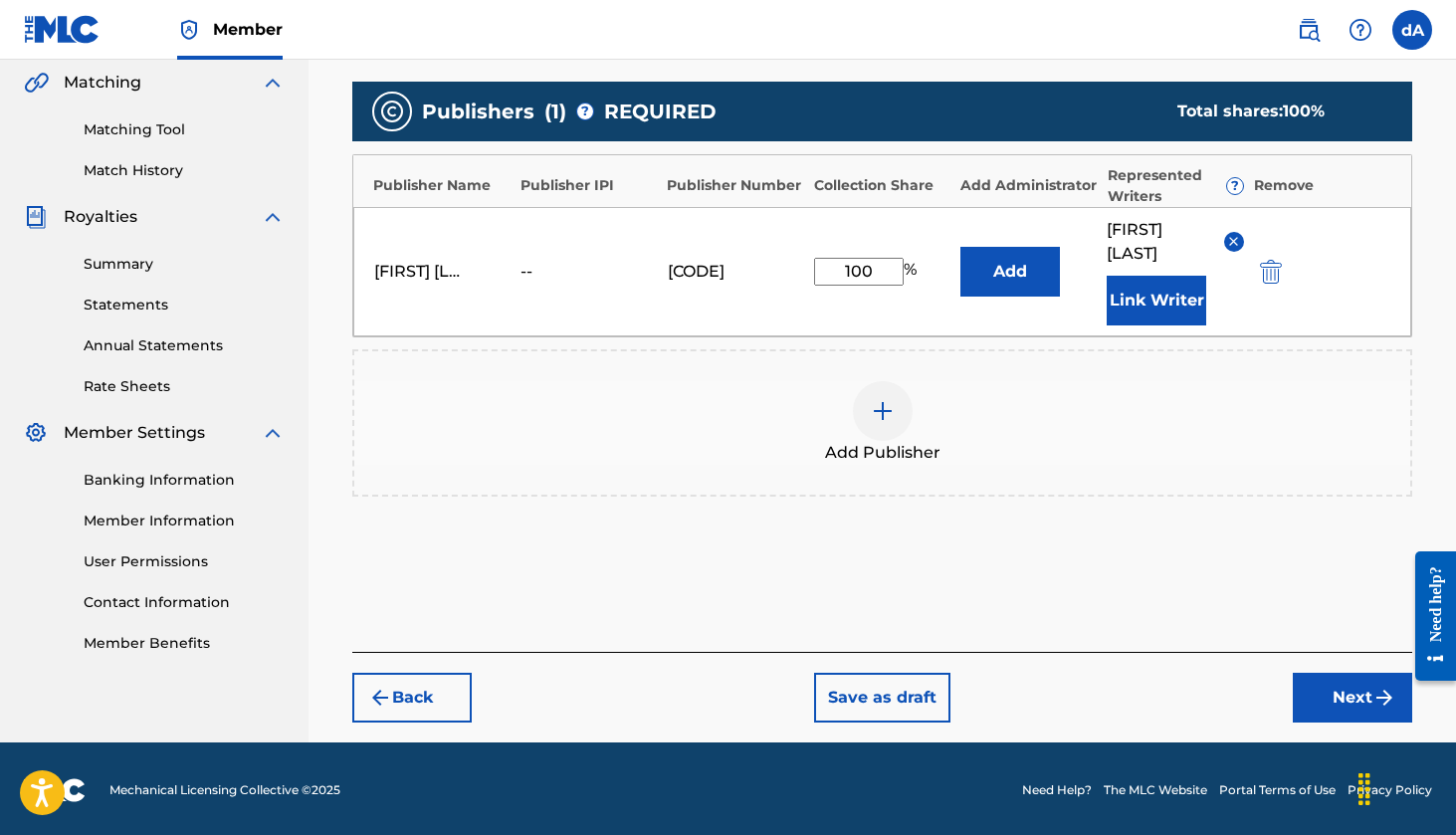 click on "Next" at bounding box center [1352, 698] 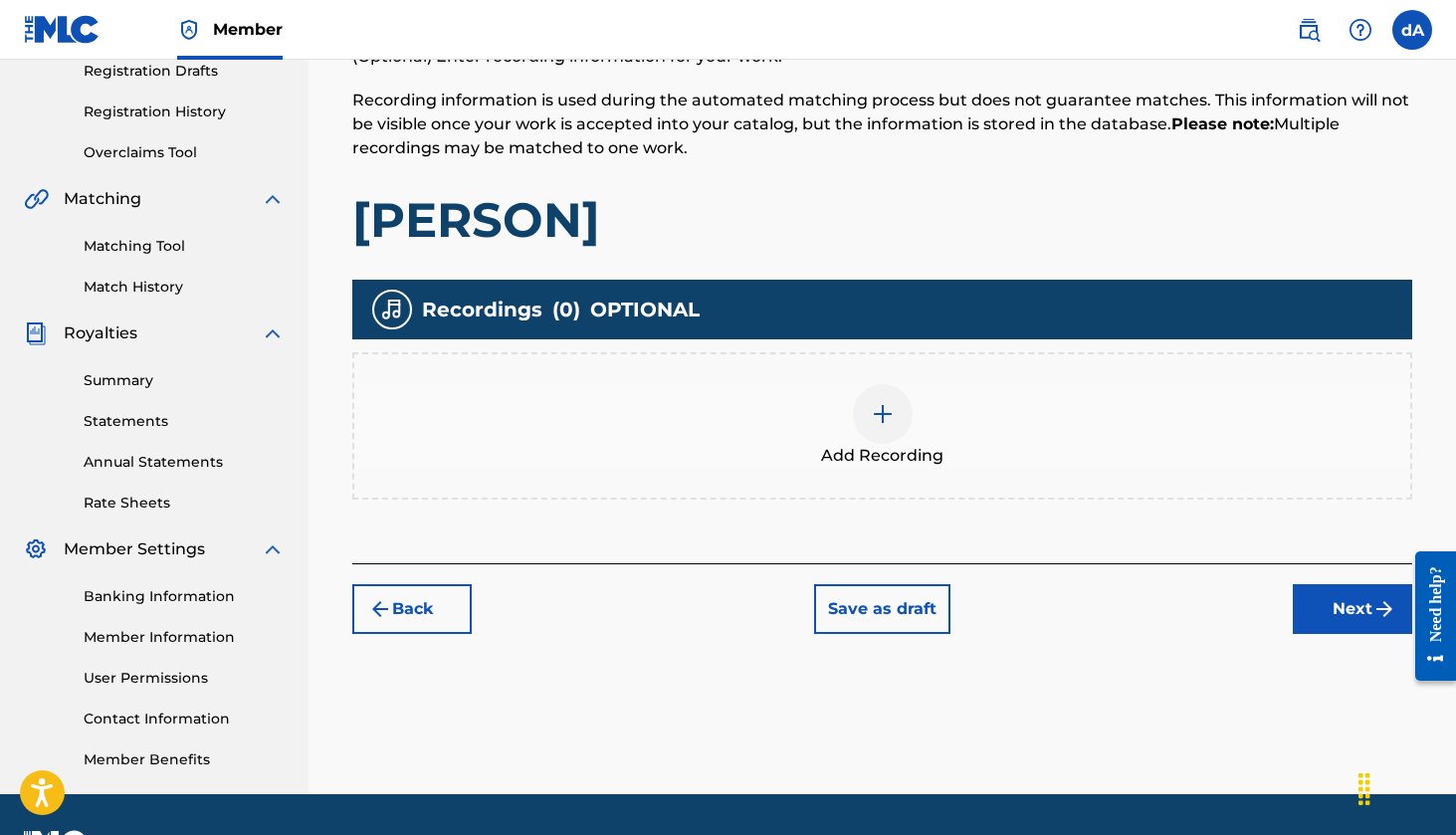 scroll, scrollTop: 343, scrollLeft: 0, axis: vertical 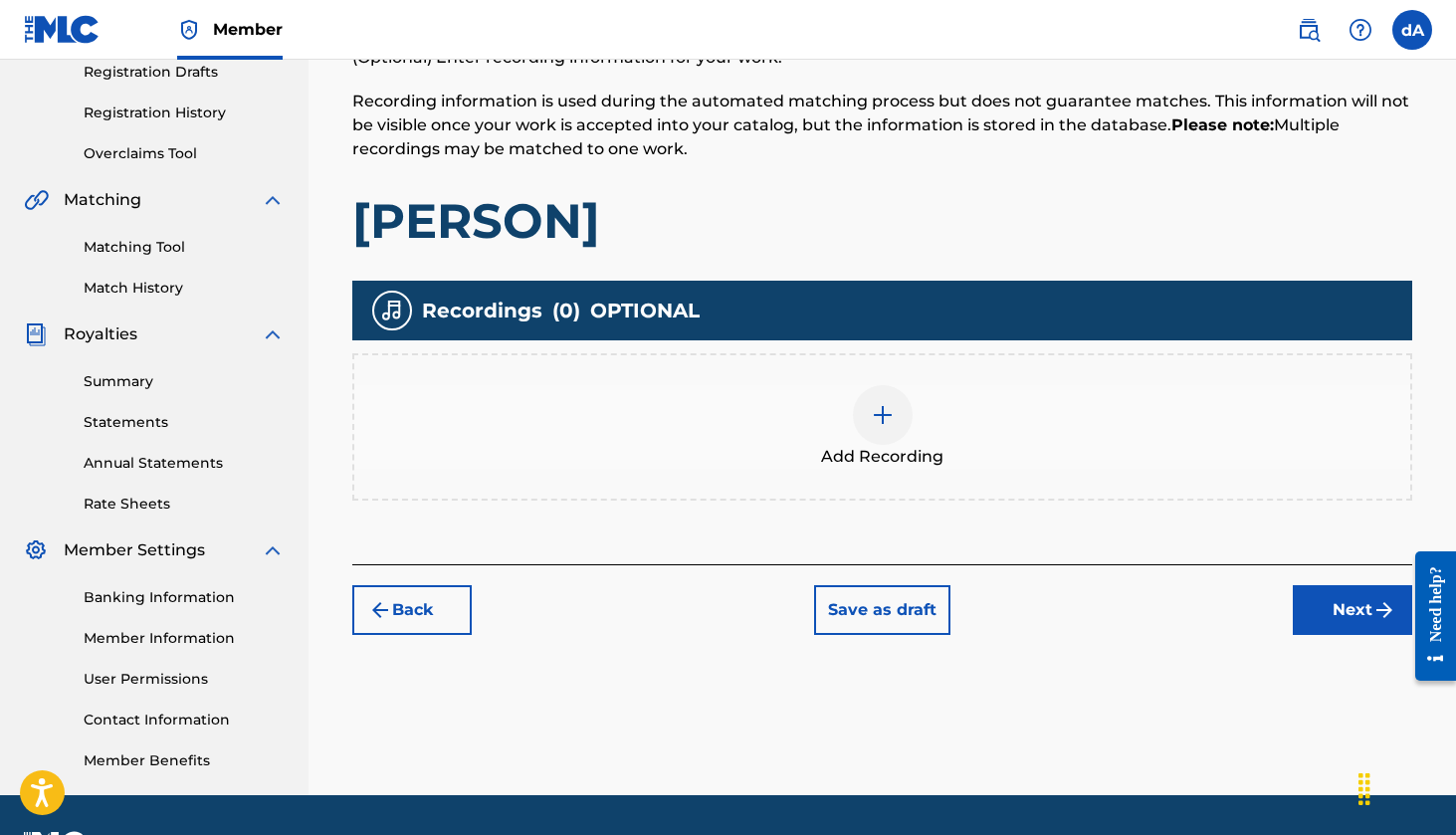click on "Back" at bounding box center (412, 610) 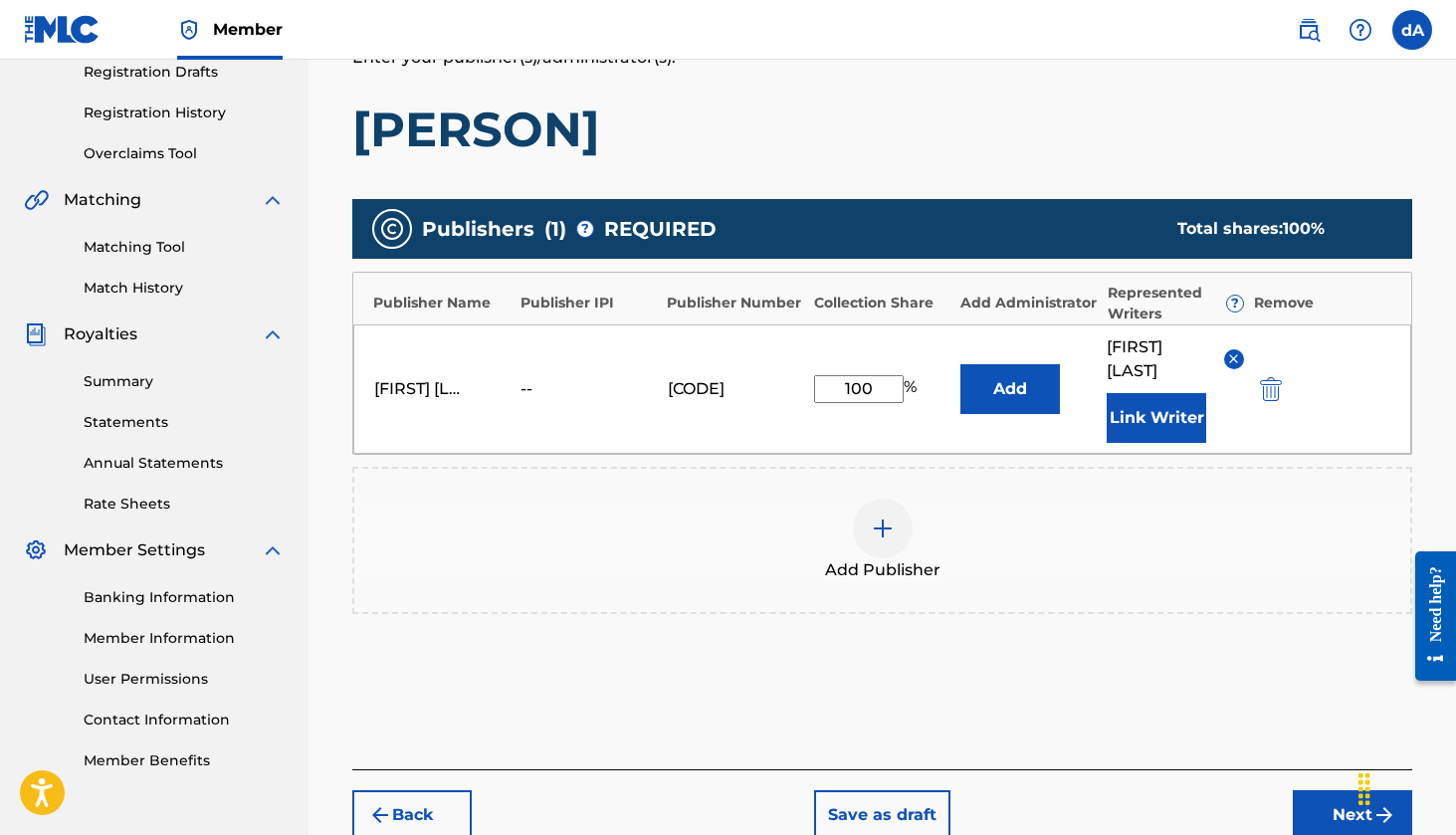 click on "Back" at bounding box center (412, 815) 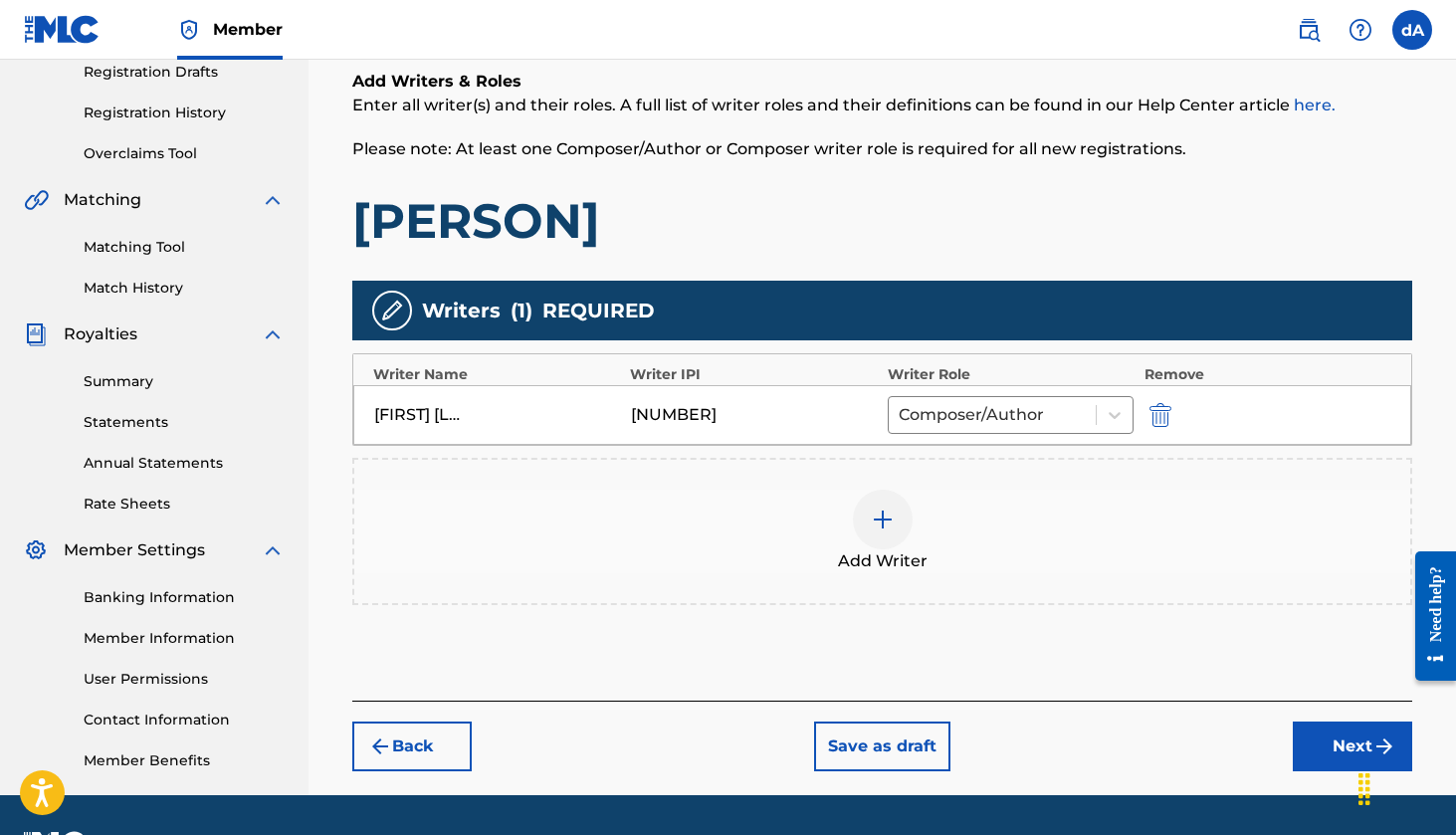 click on "Next" at bounding box center (1352, 746) 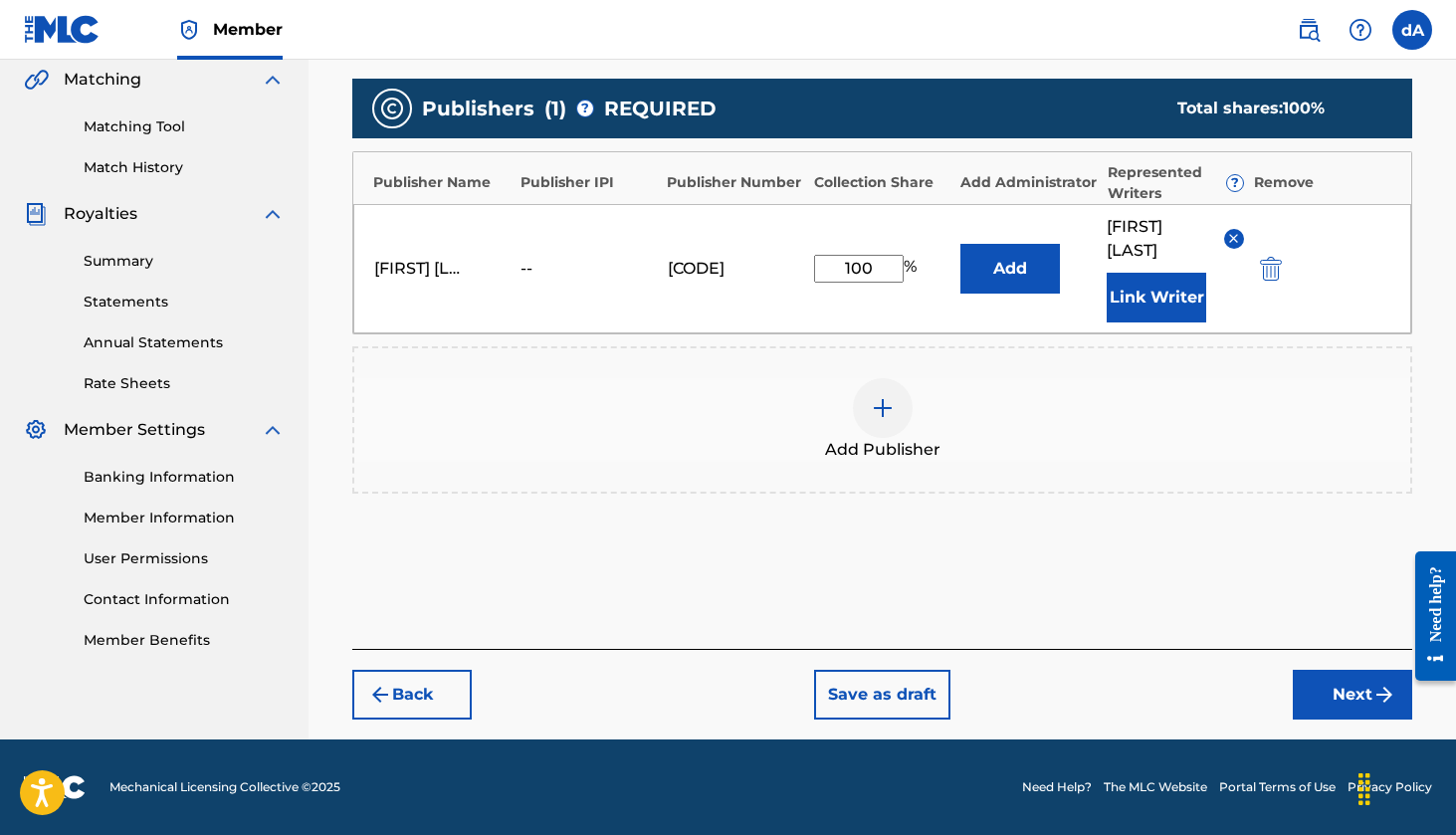 click on "Next" at bounding box center [1352, 695] 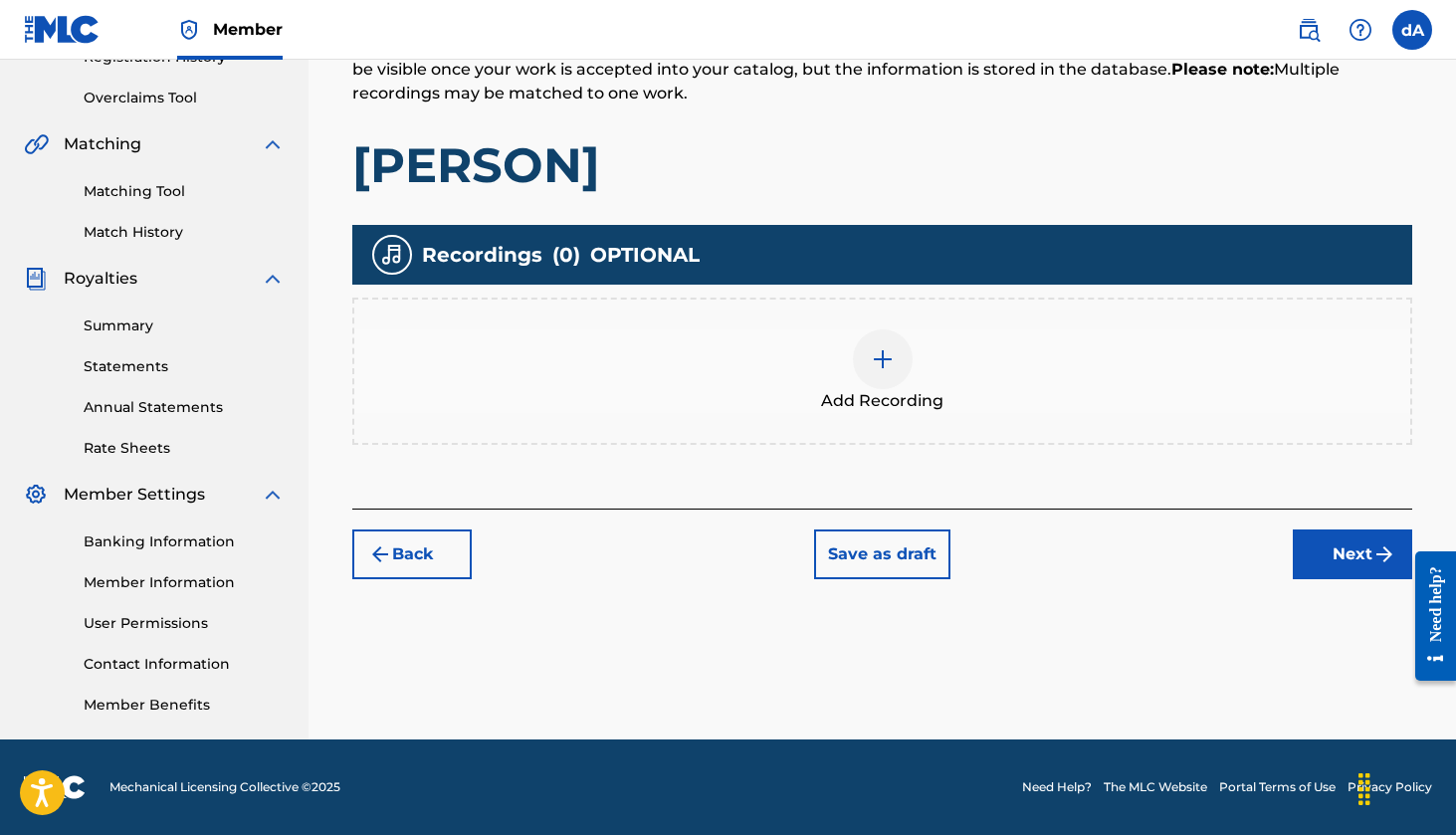 click at bounding box center (883, 359) 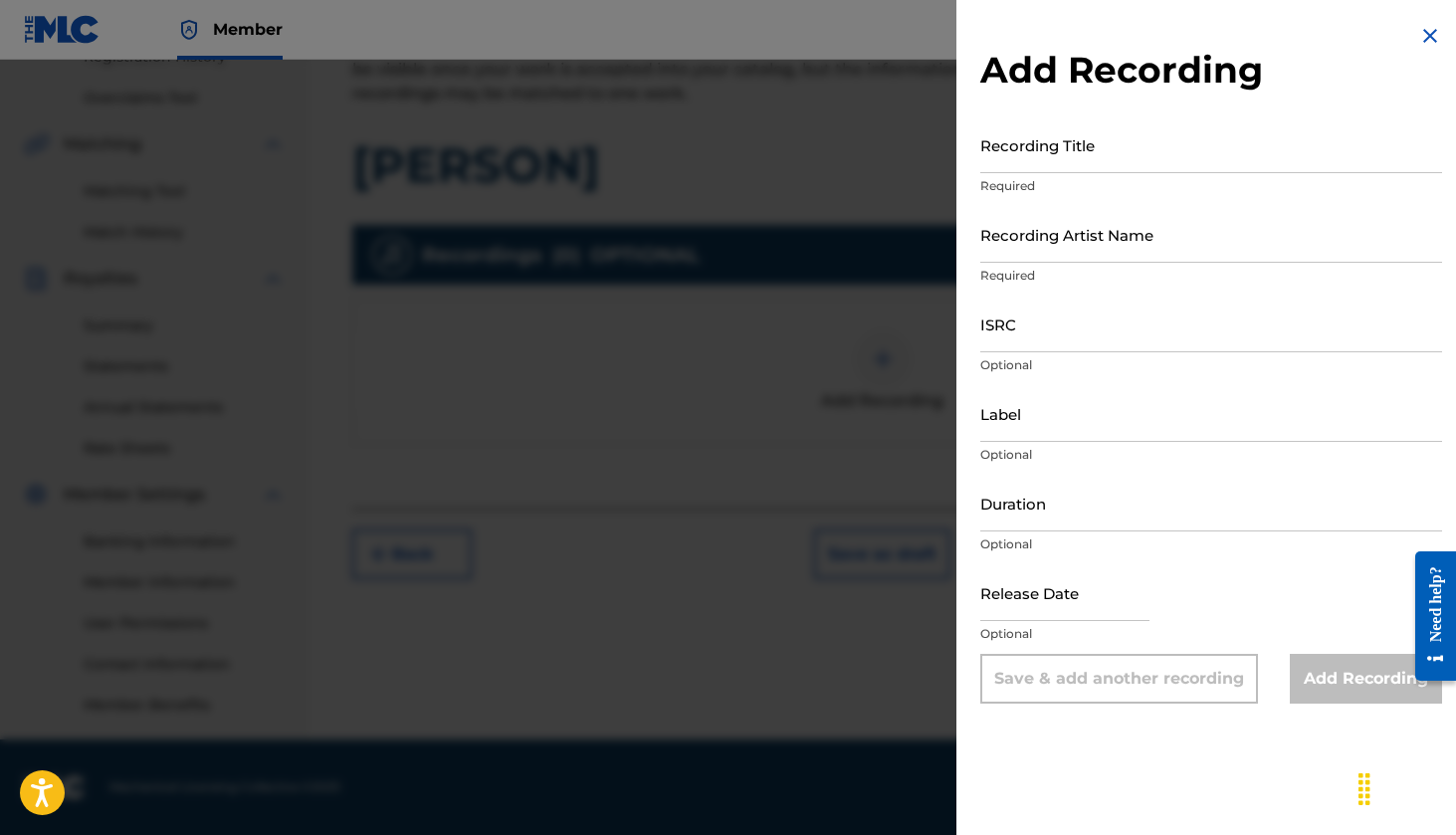 click on "ISRC" at bounding box center (1211, 323) 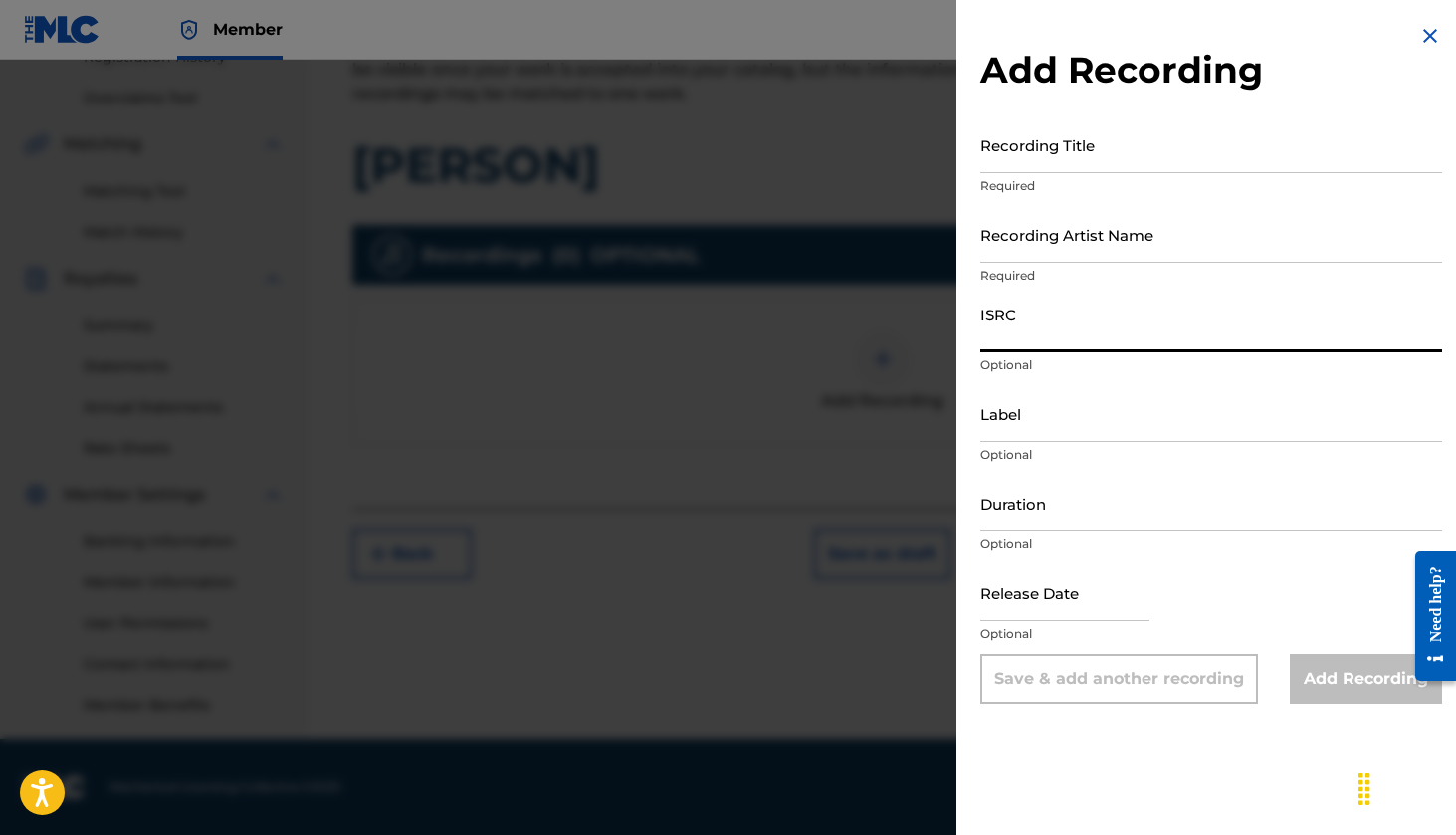 paste on "[CODE]" 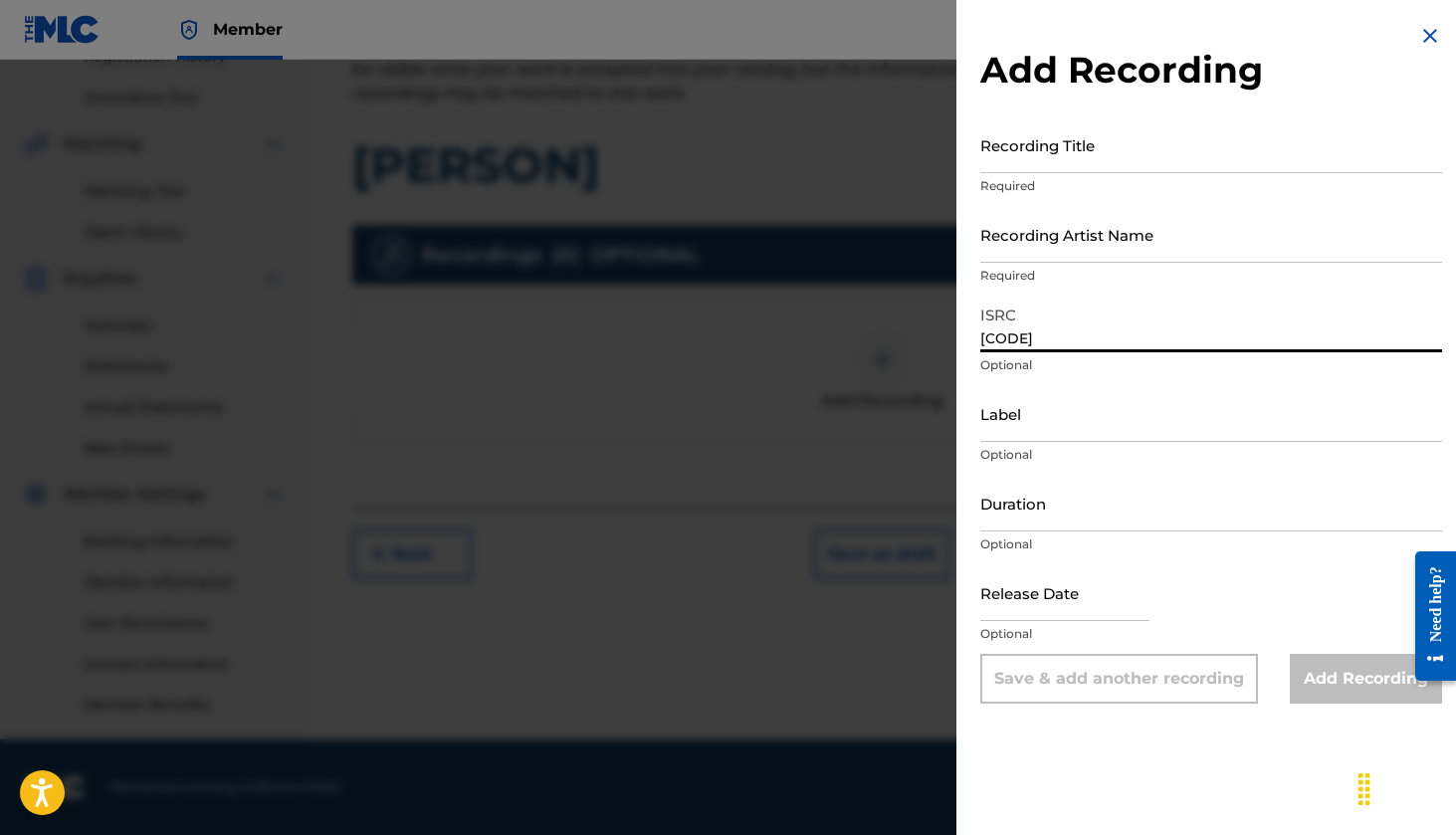 type on "[CODE]" 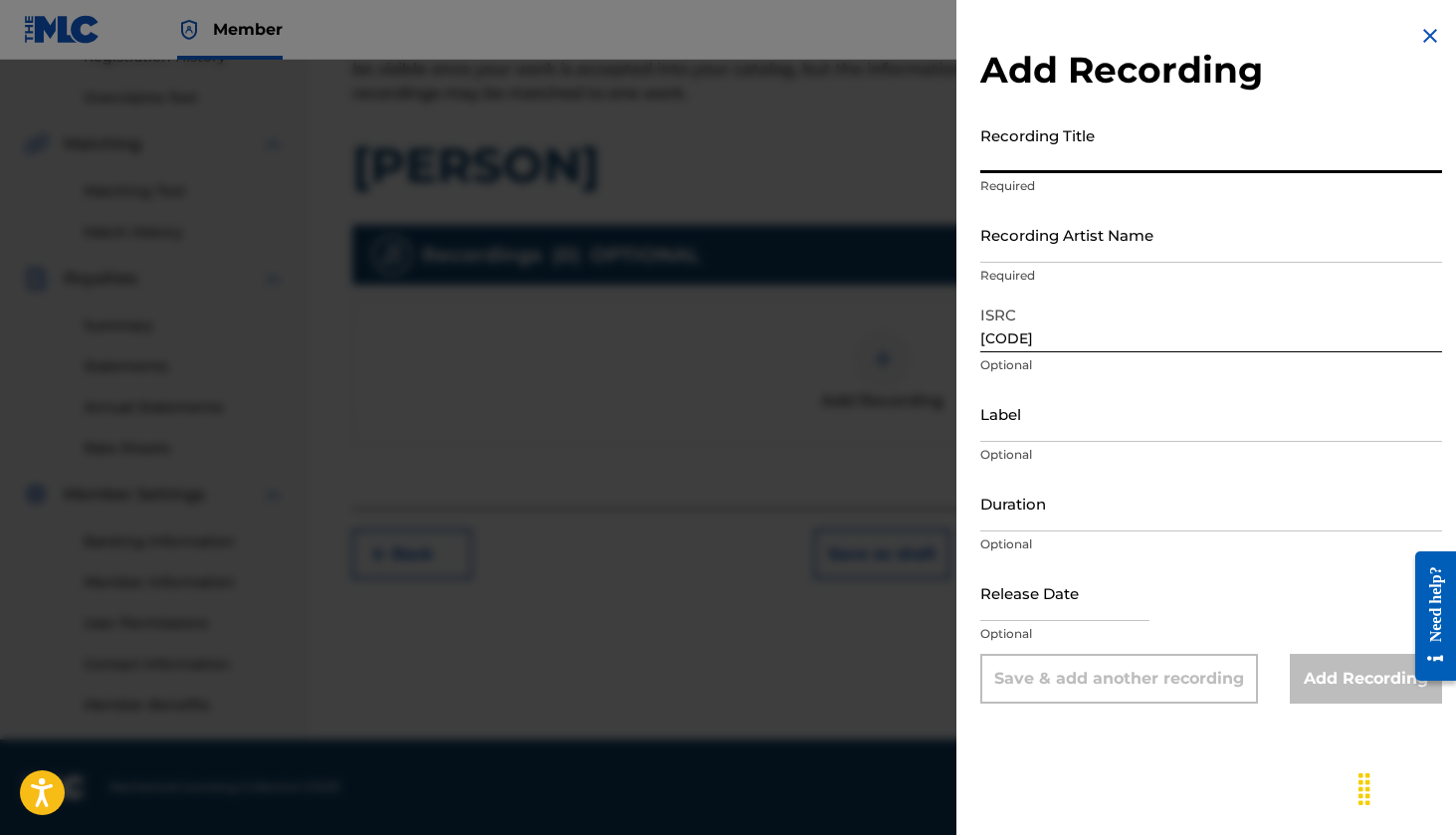 click on "Recording Title" at bounding box center [1211, 144] 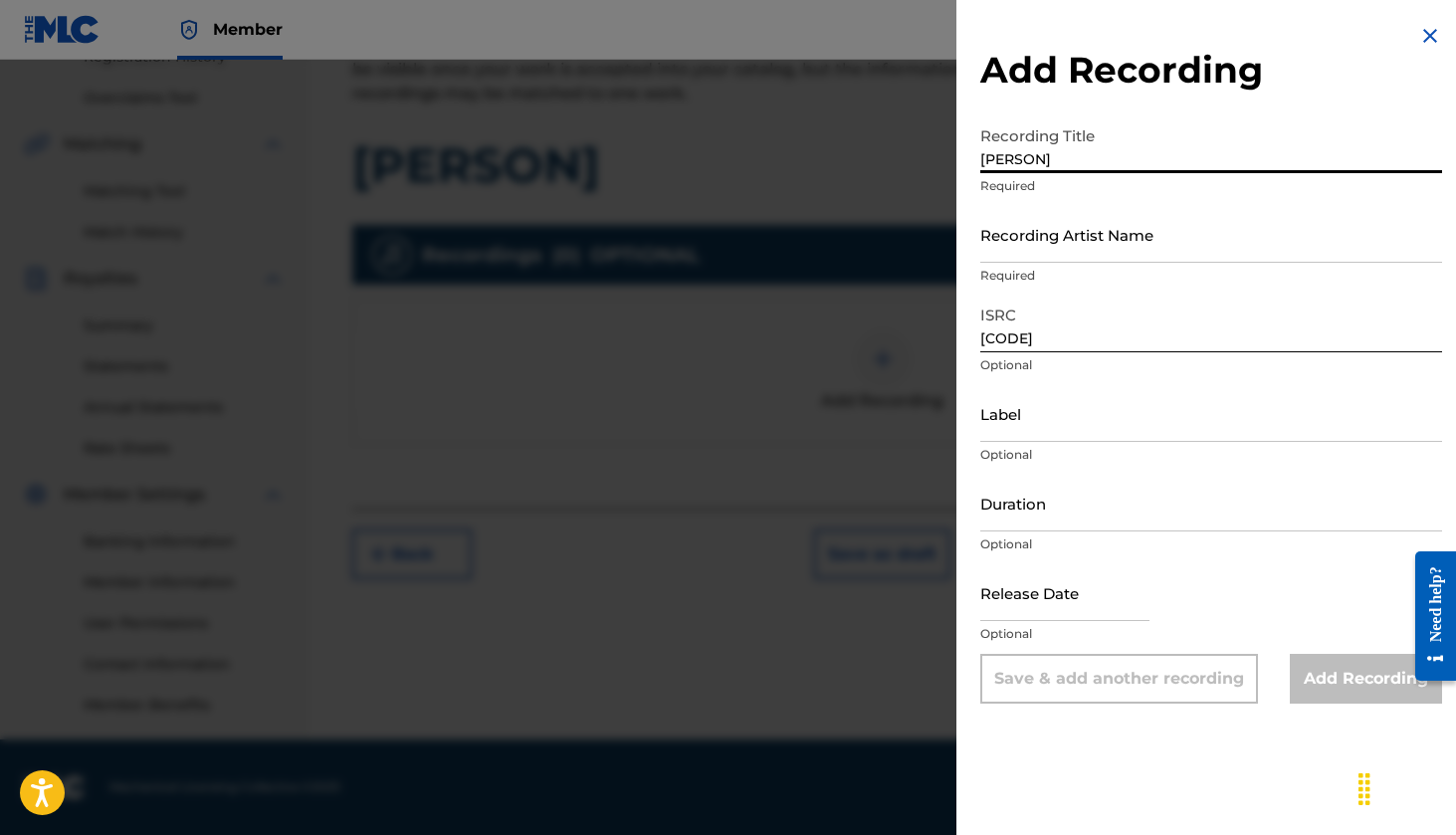 type on "[PERSON]" 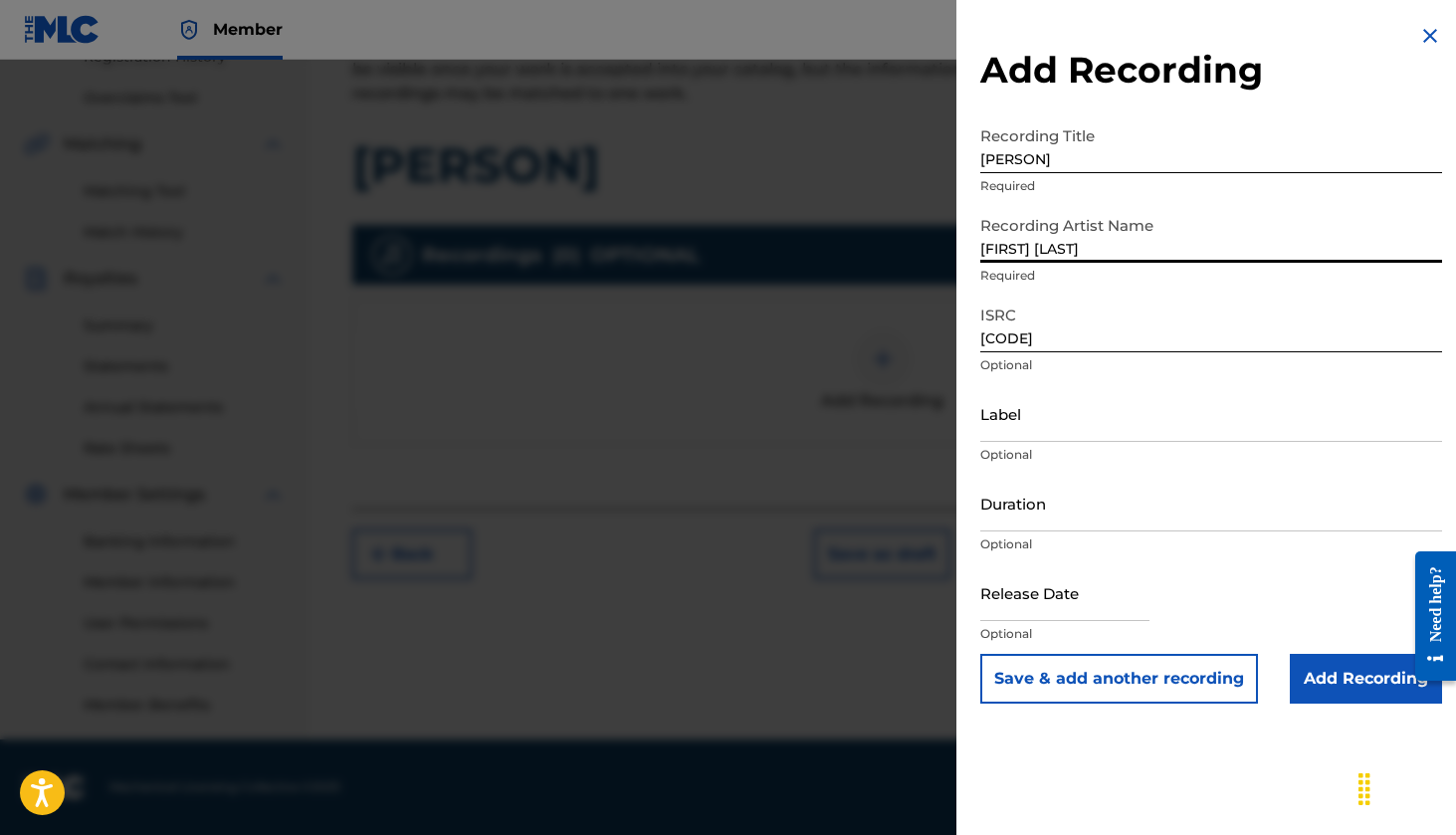 type on "[FIRST] [LAST]" 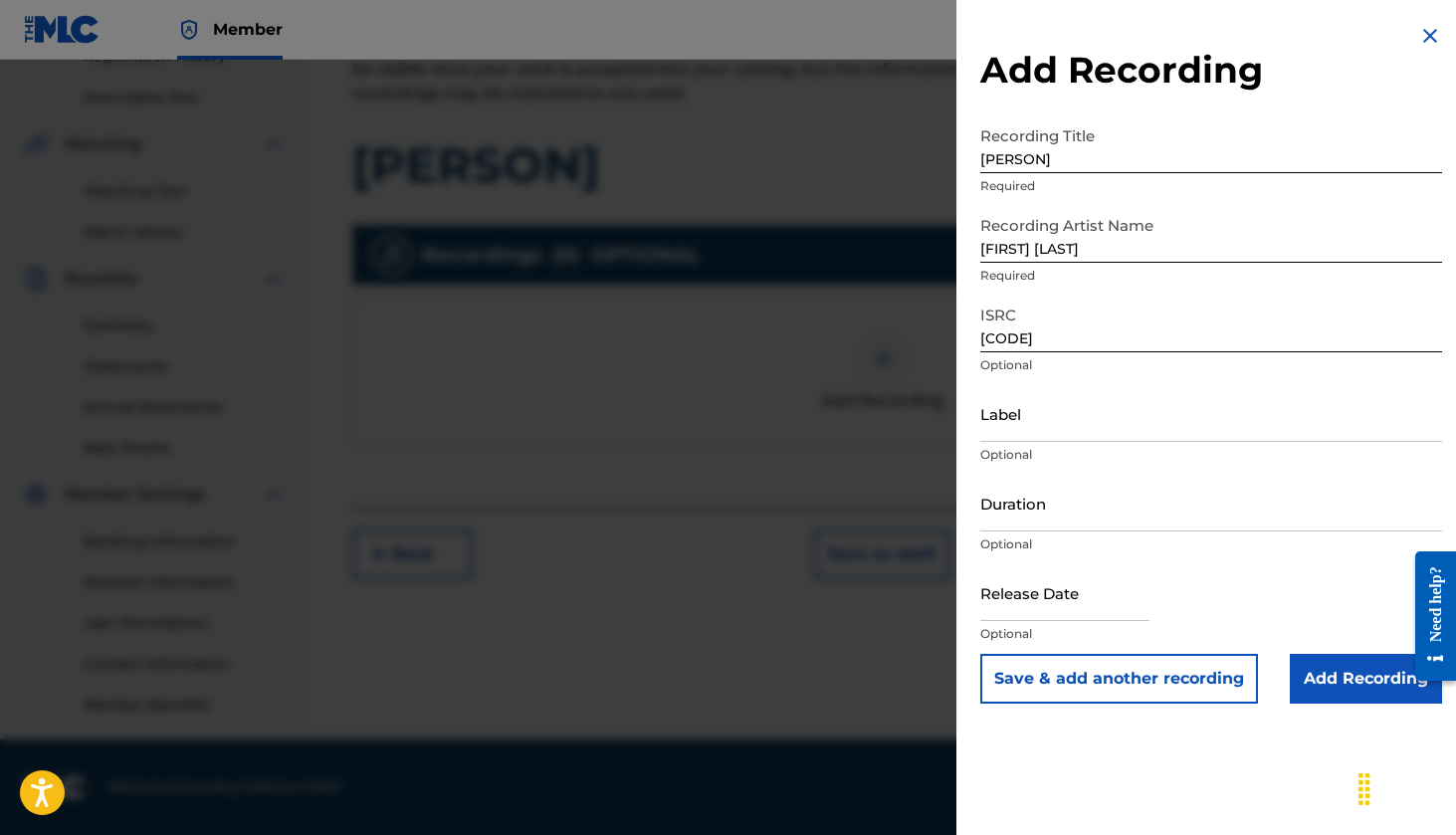 click at bounding box center (1065, 592) 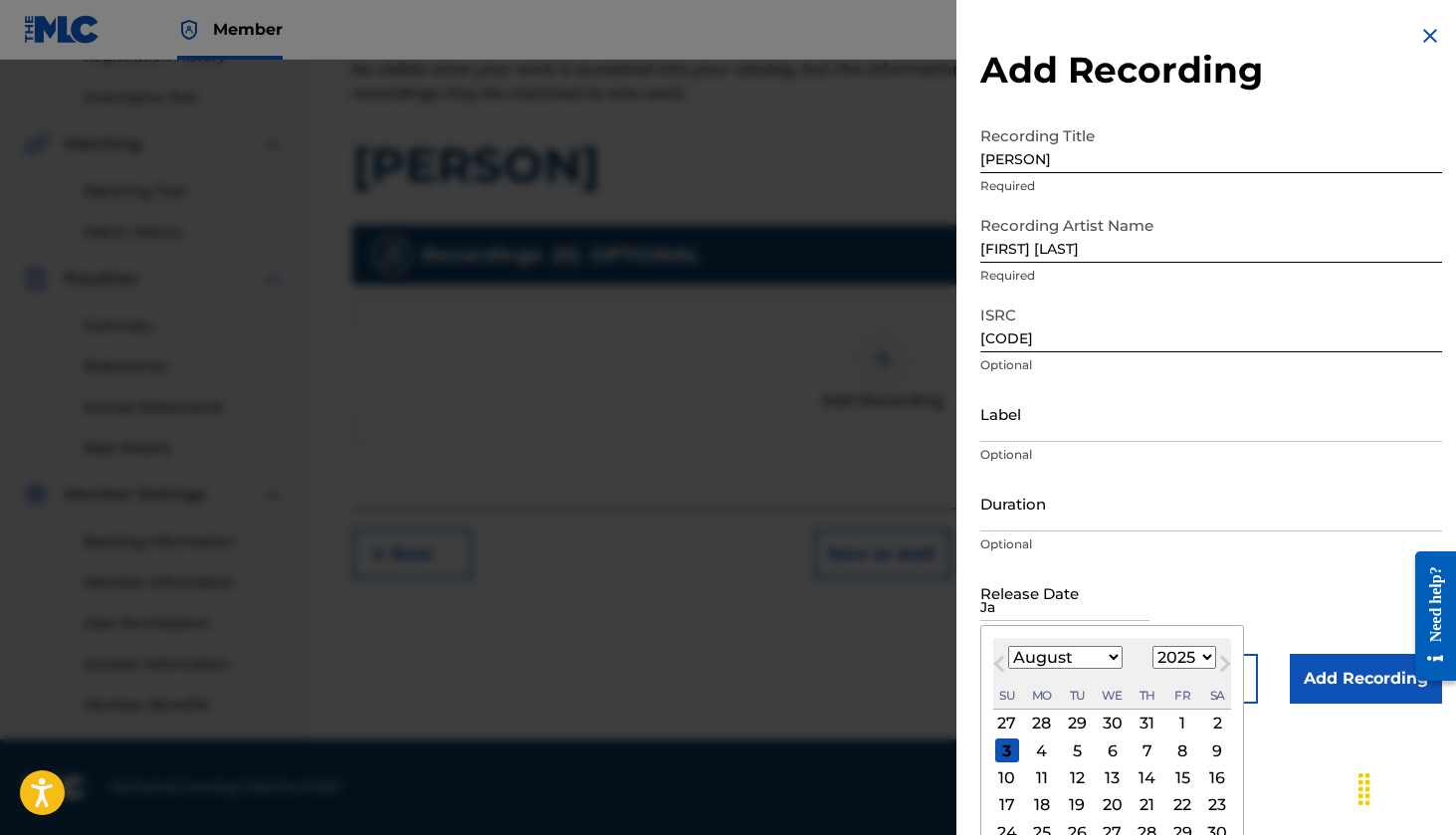 type on "Ja" 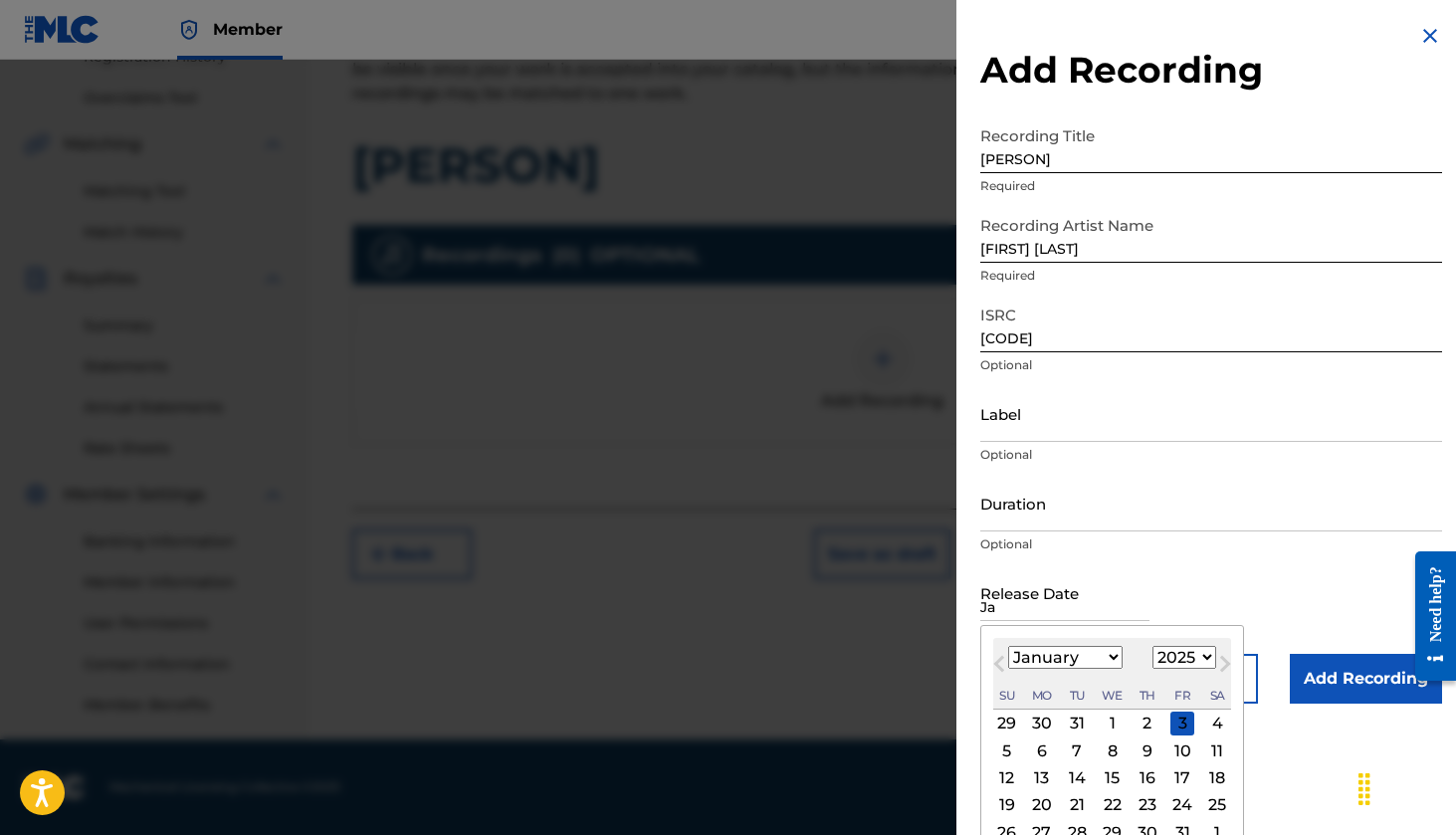 click on "10" at bounding box center (1182, 750) 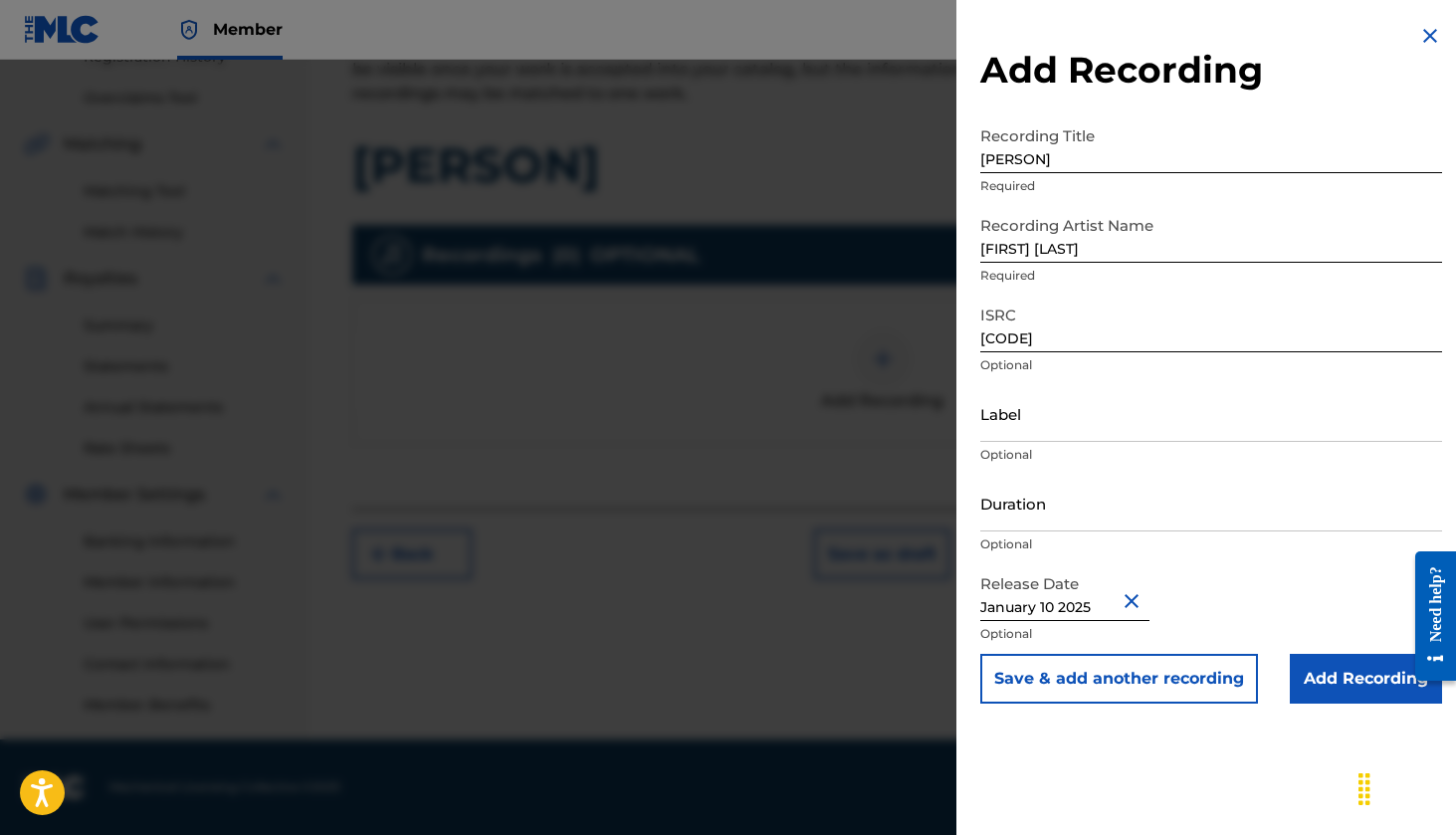 scroll, scrollTop: 399, scrollLeft: 0, axis: vertical 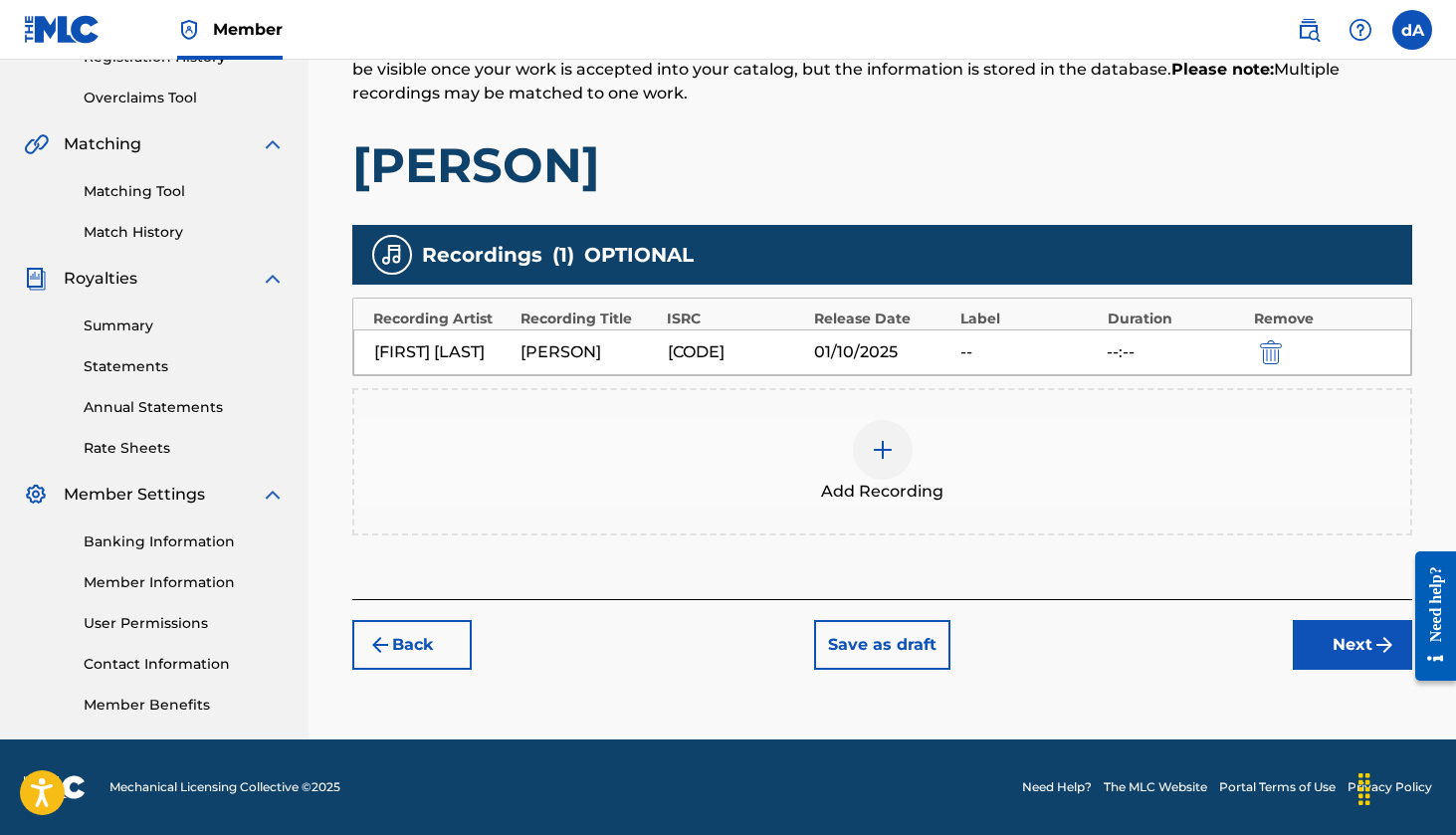 click on "--:--" at bounding box center [1174, 352] 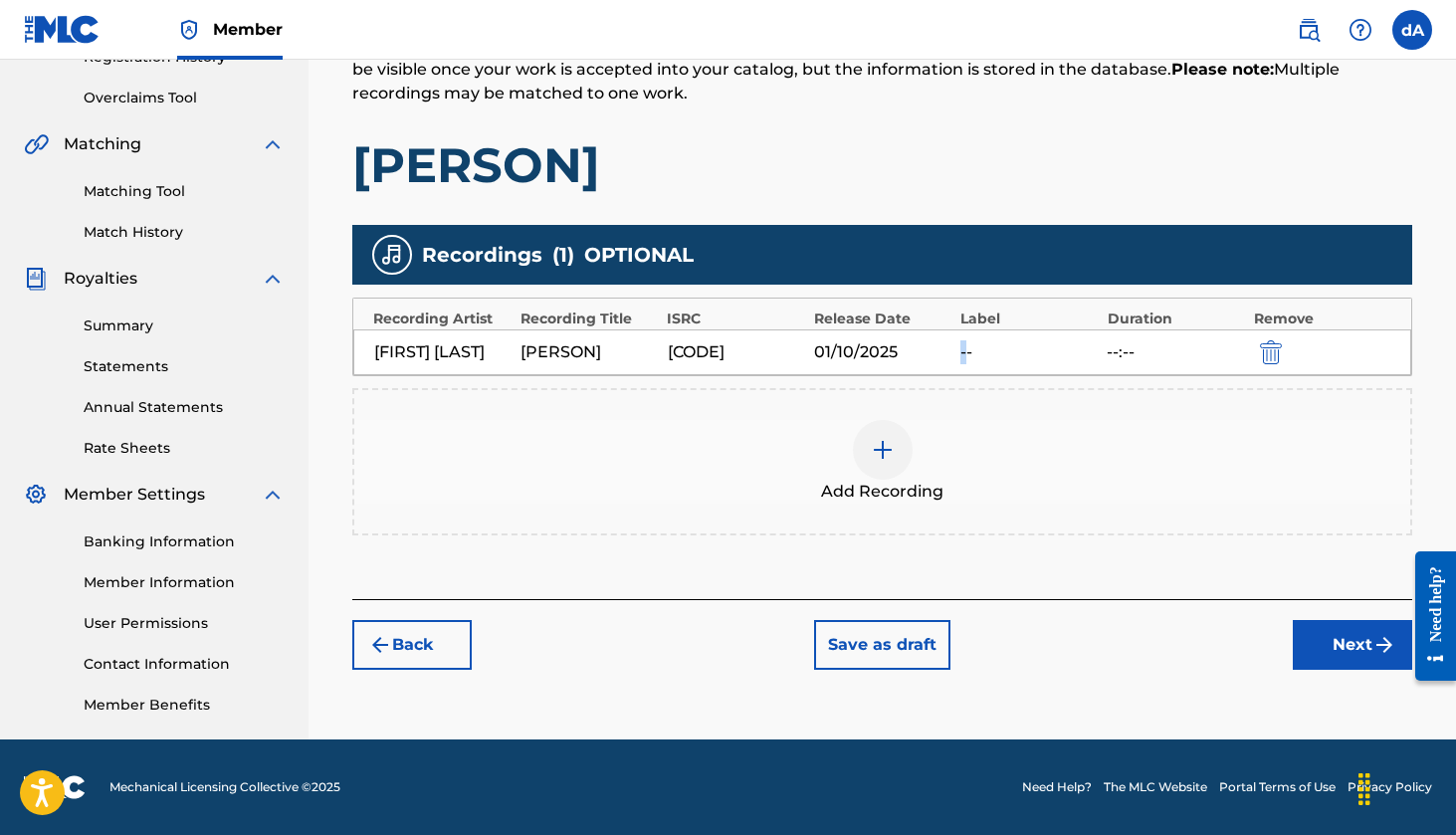 click on "[FIRST] [LAST] [PERSON] [ID] 01/10/2025 -- --:--" at bounding box center (882, 352) 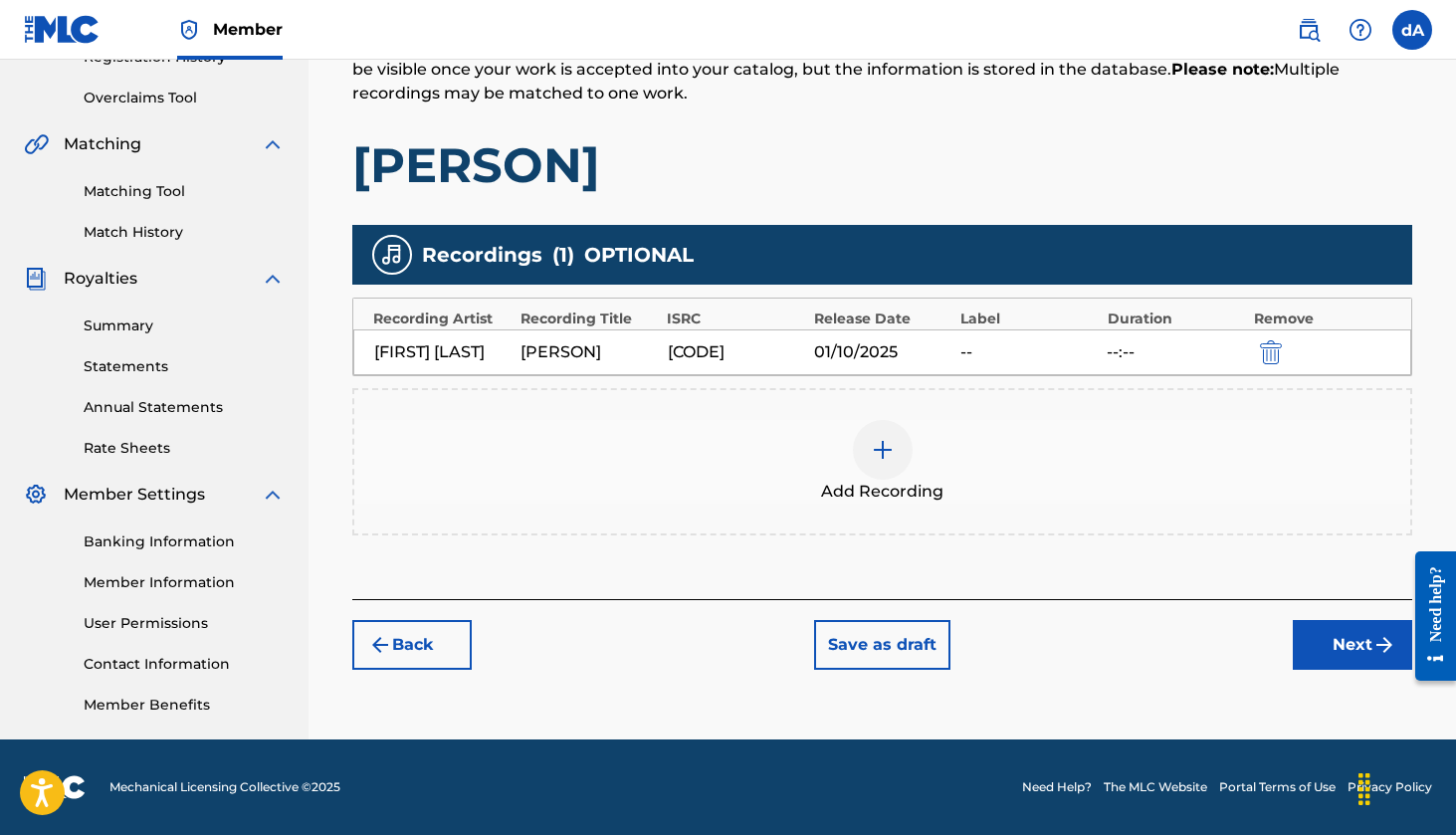 click on "[FIRST] [LAST] [PERSON] [ID] 01/10/2025 -- --:--" at bounding box center (882, 352) 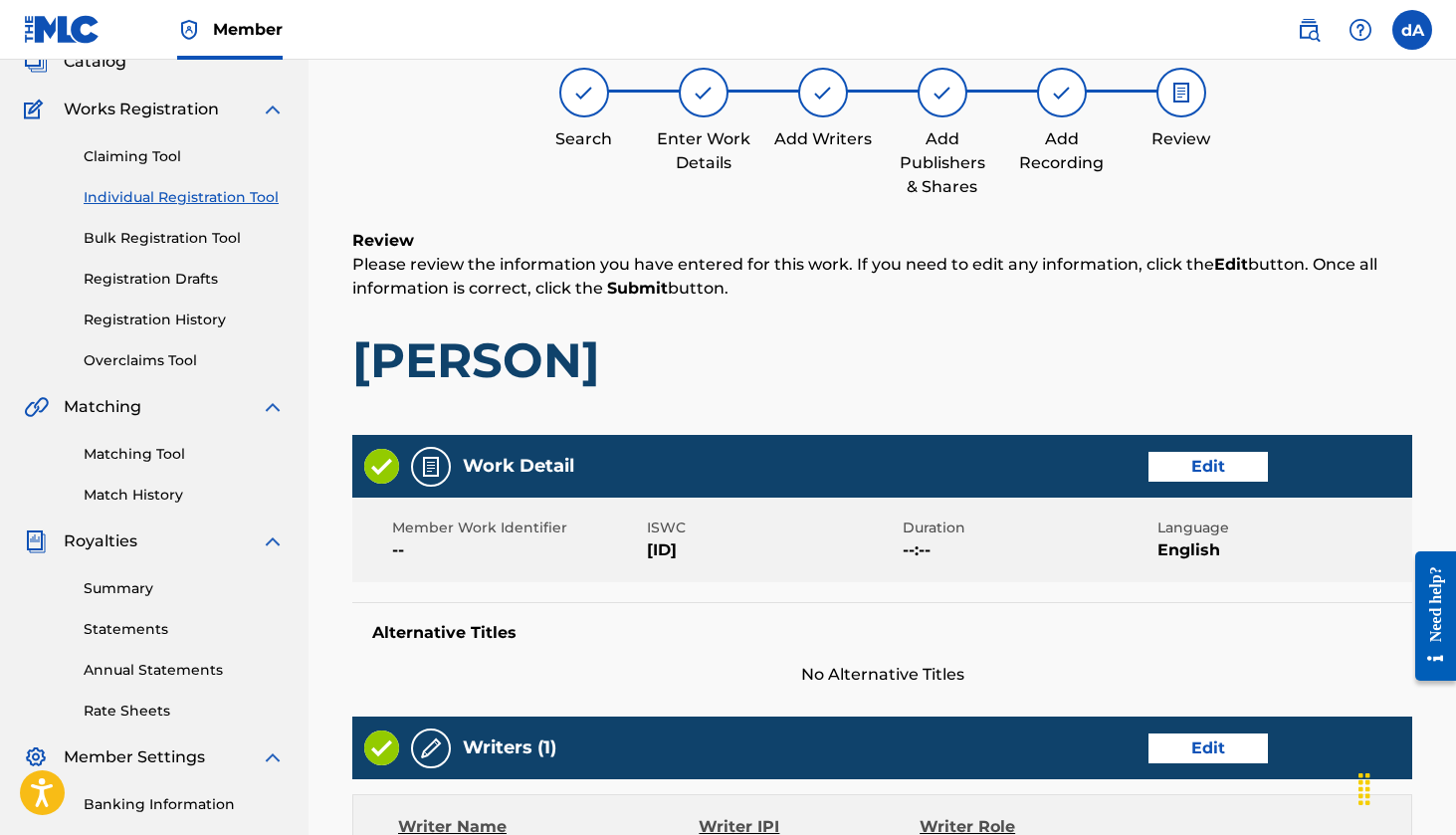 scroll, scrollTop: 90, scrollLeft: 0, axis: vertical 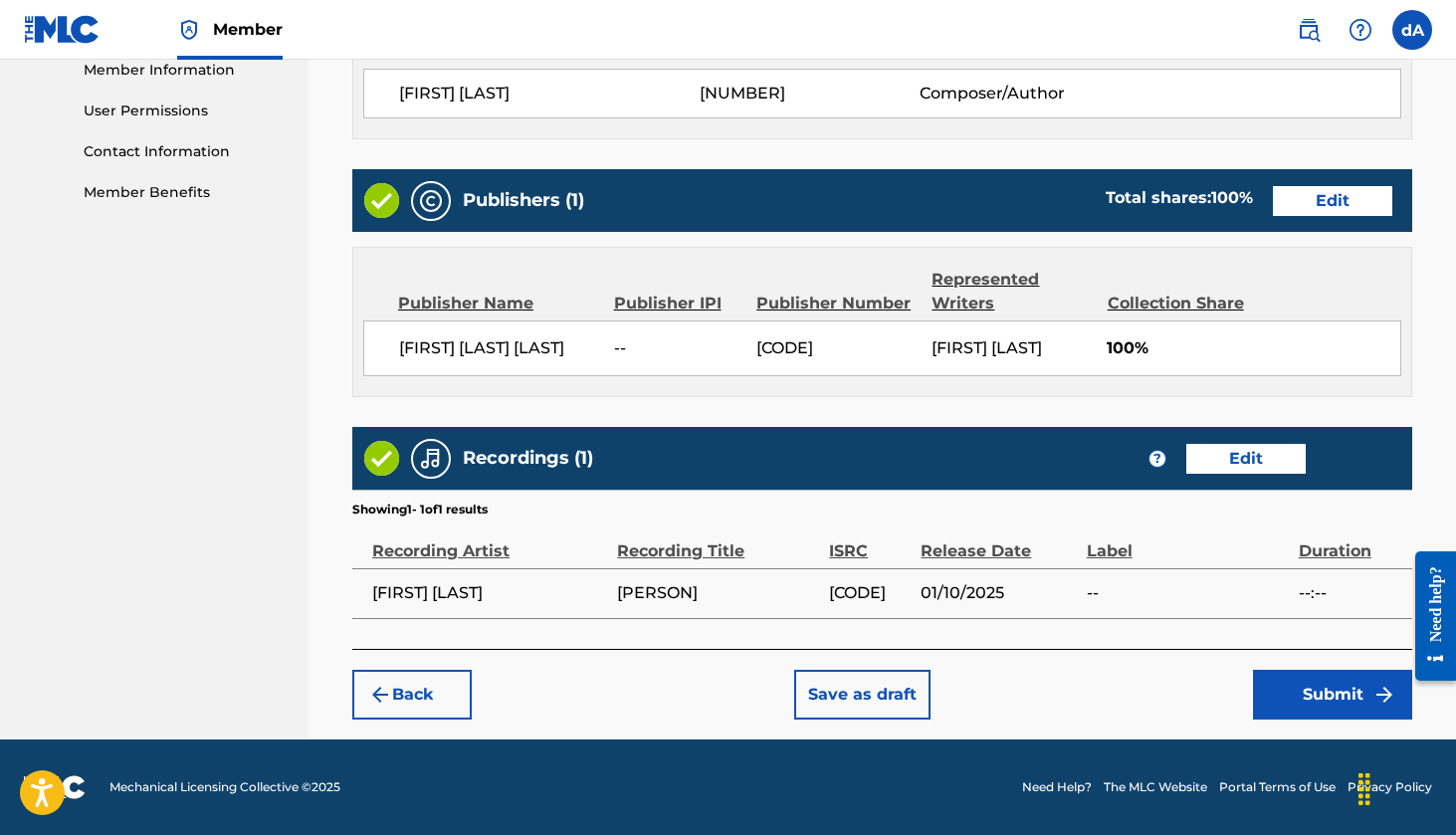 click on "Edit" at bounding box center [1246, 459] 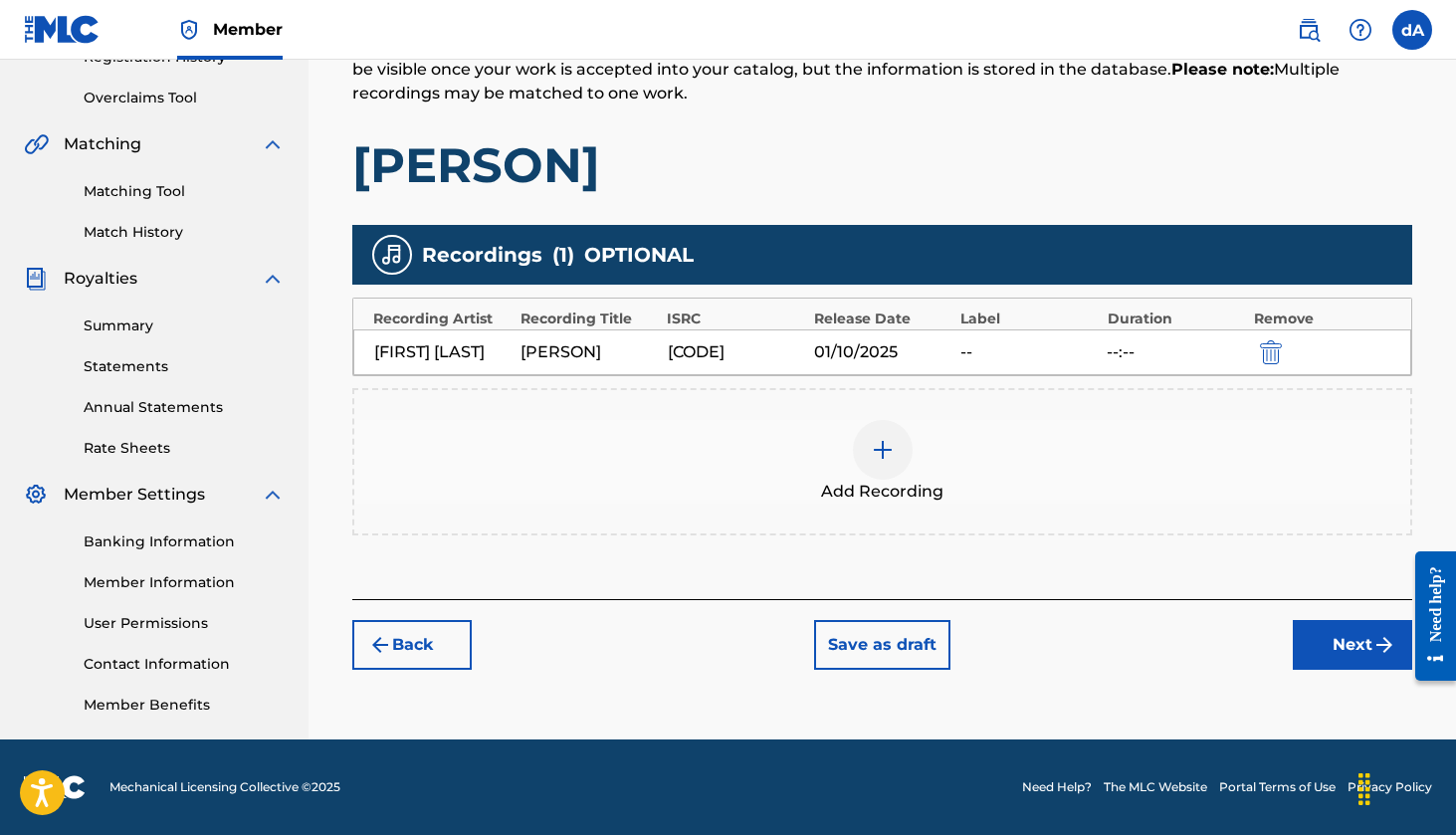 scroll, scrollTop: 399, scrollLeft: 0, axis: vertical 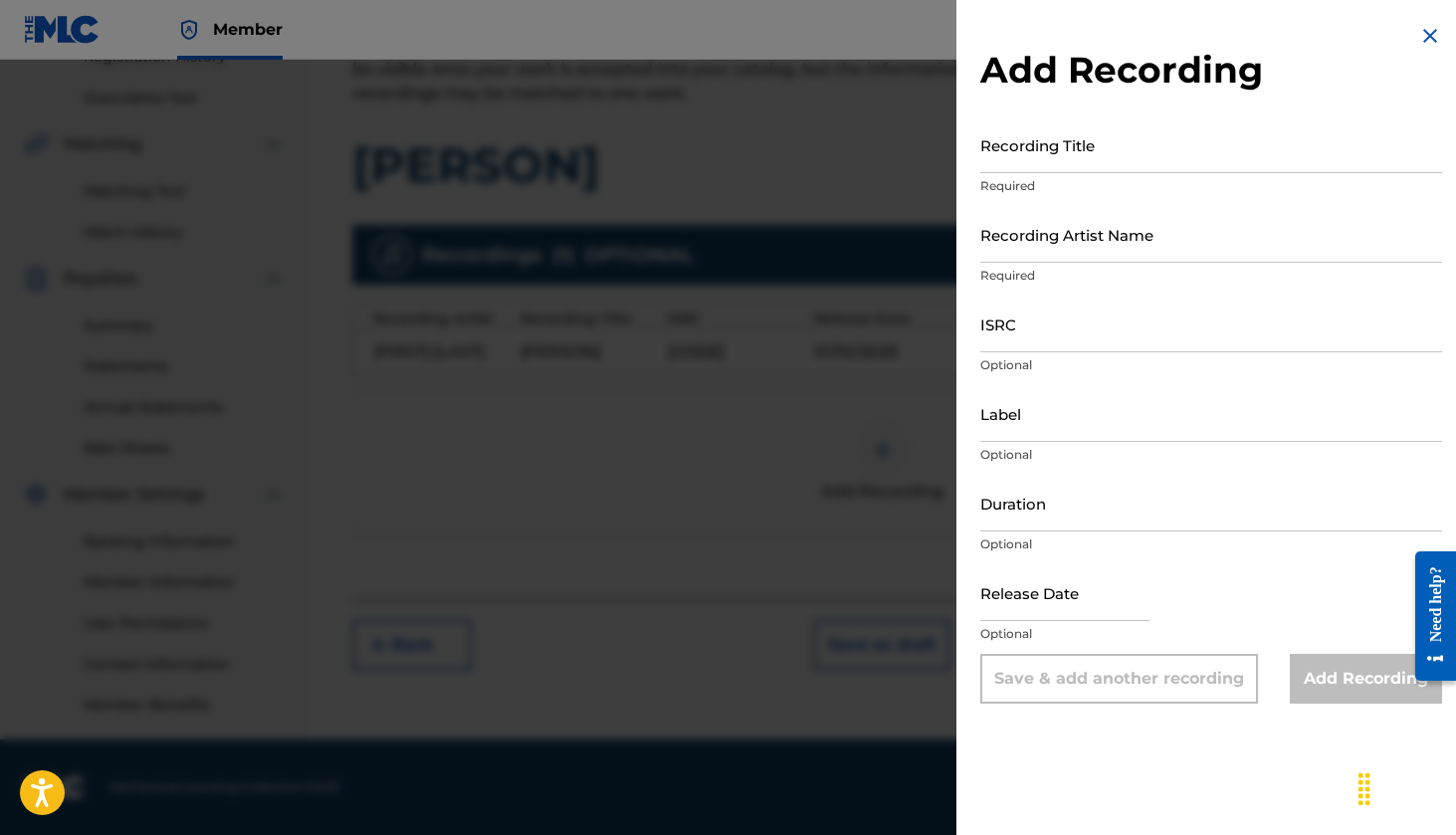 click on "ISRC" at bounding box center (1211, 323) 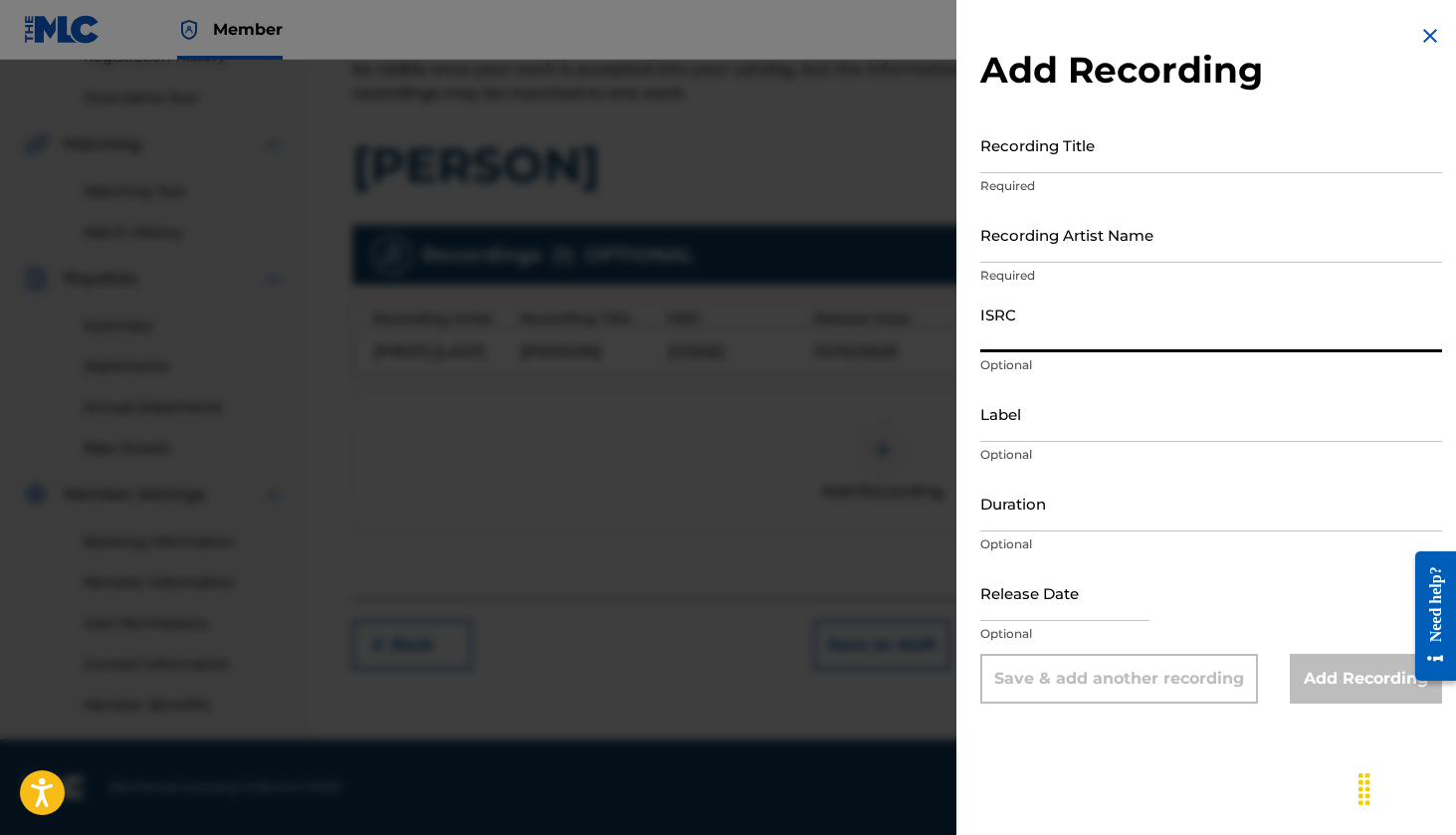 paste on "[CODE]" 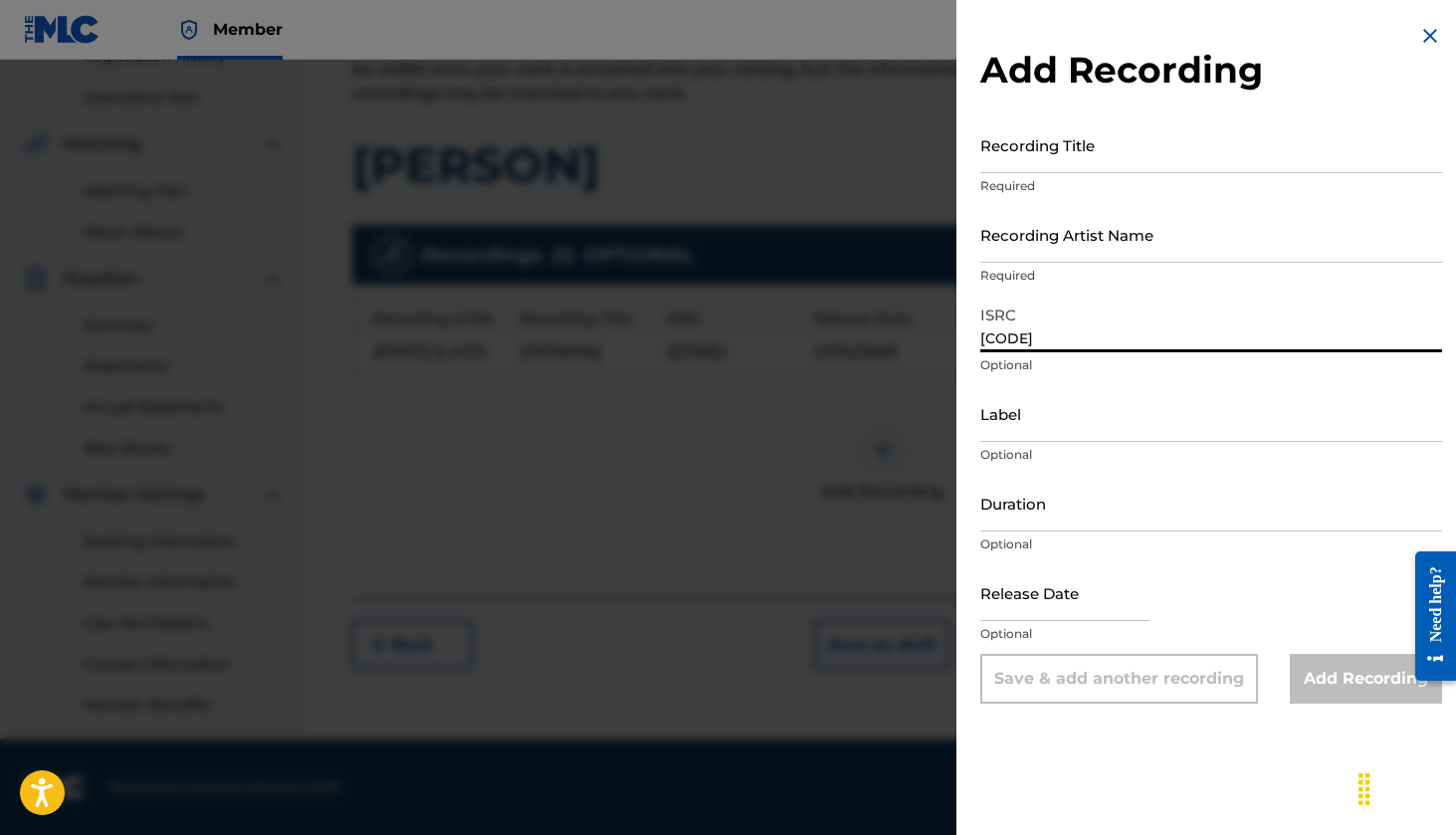 type on "[CODE]" 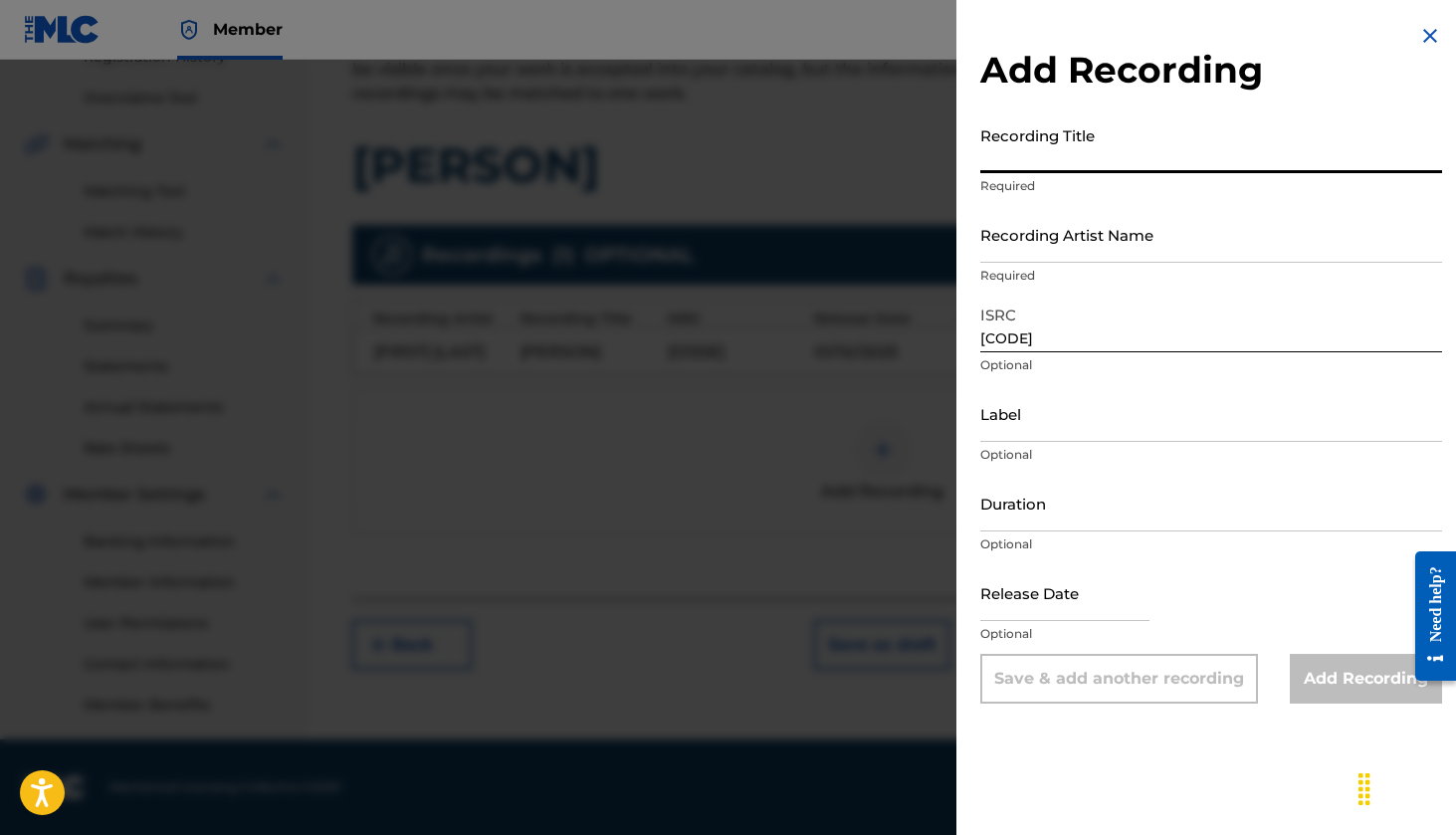 click on "Recording Title" at bounding box center (1211, 144) 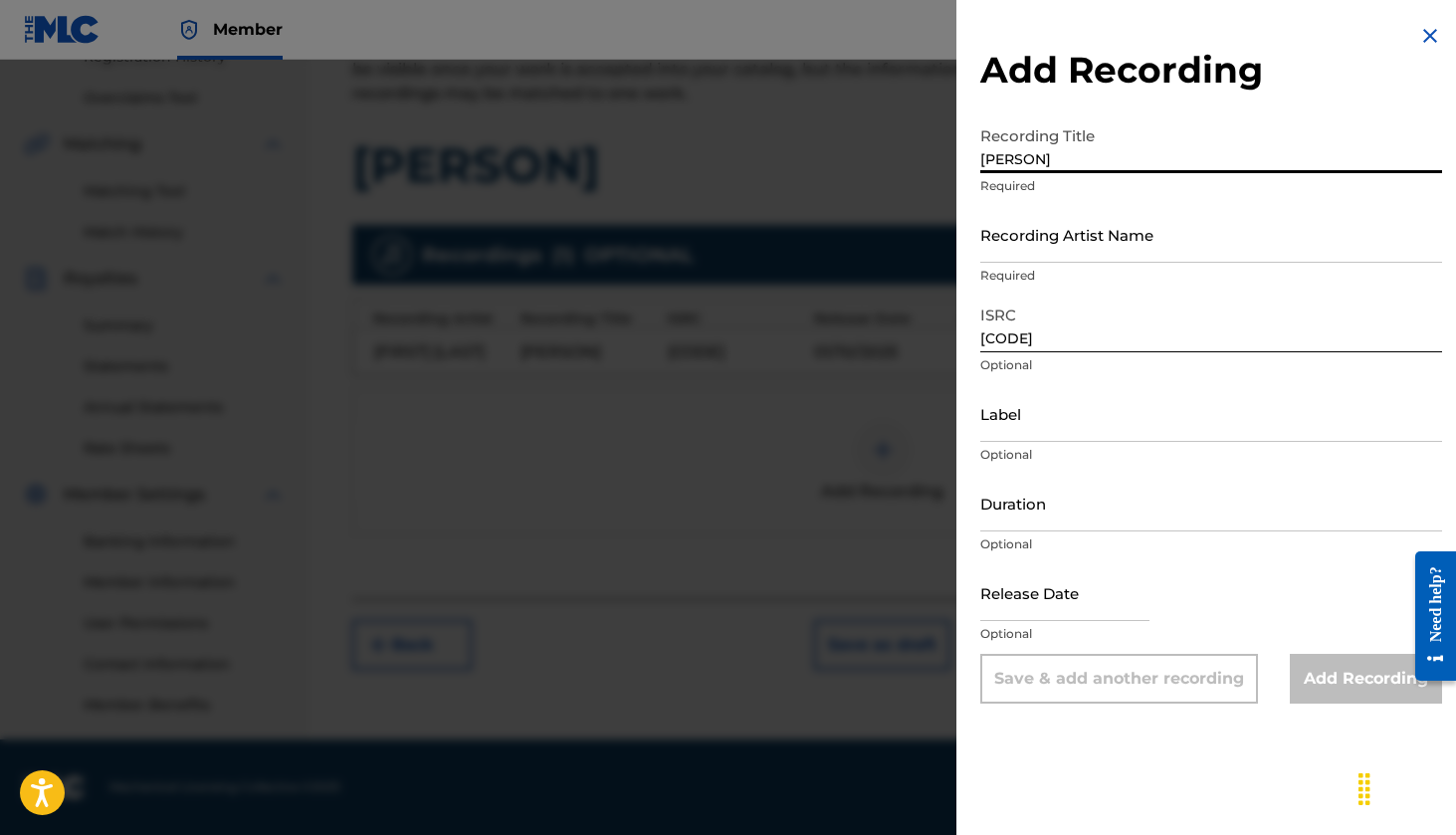 type on "[PERSON]" 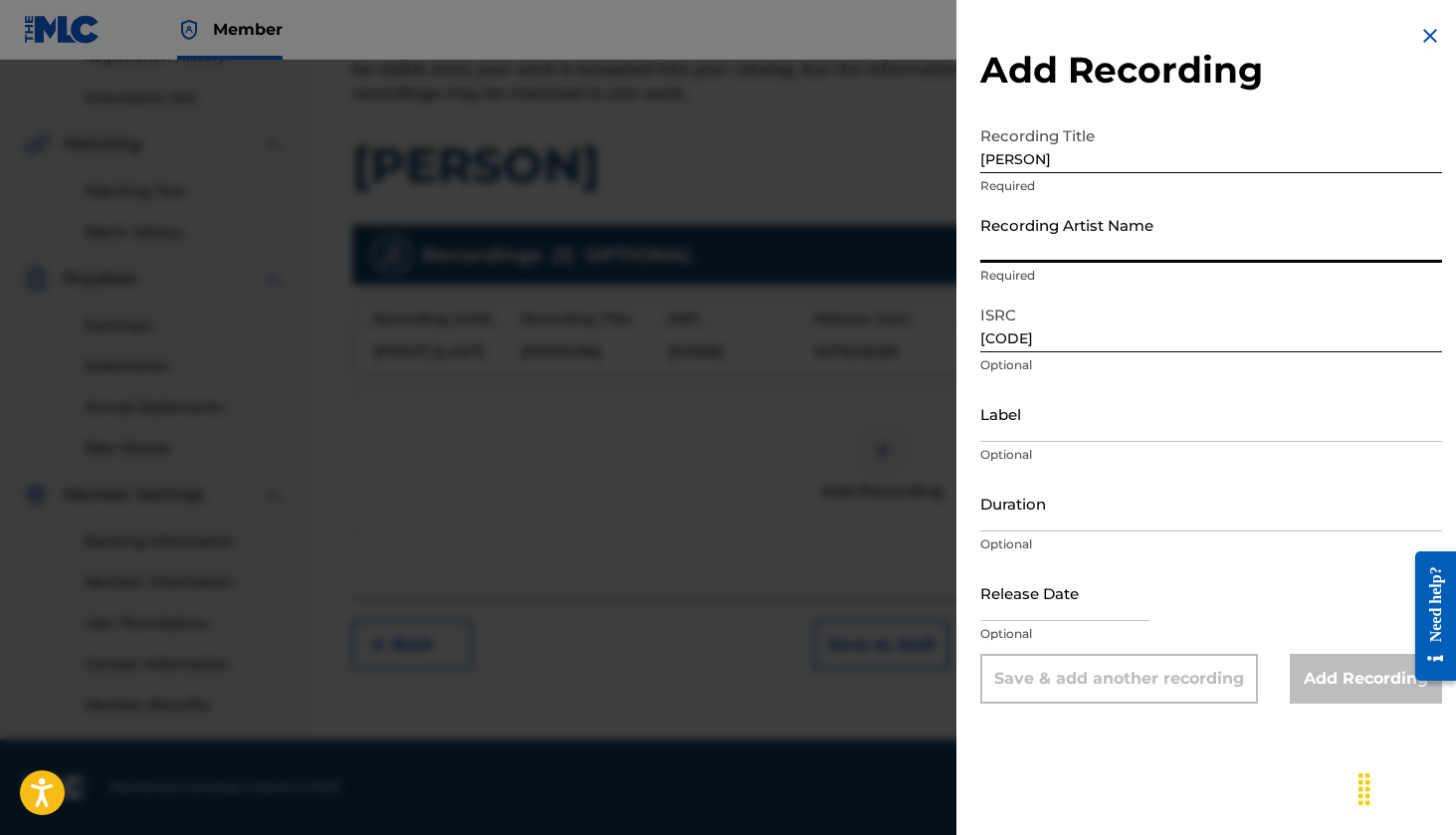 click on "Recording Artist Name" at bounding box center [1211, 234] 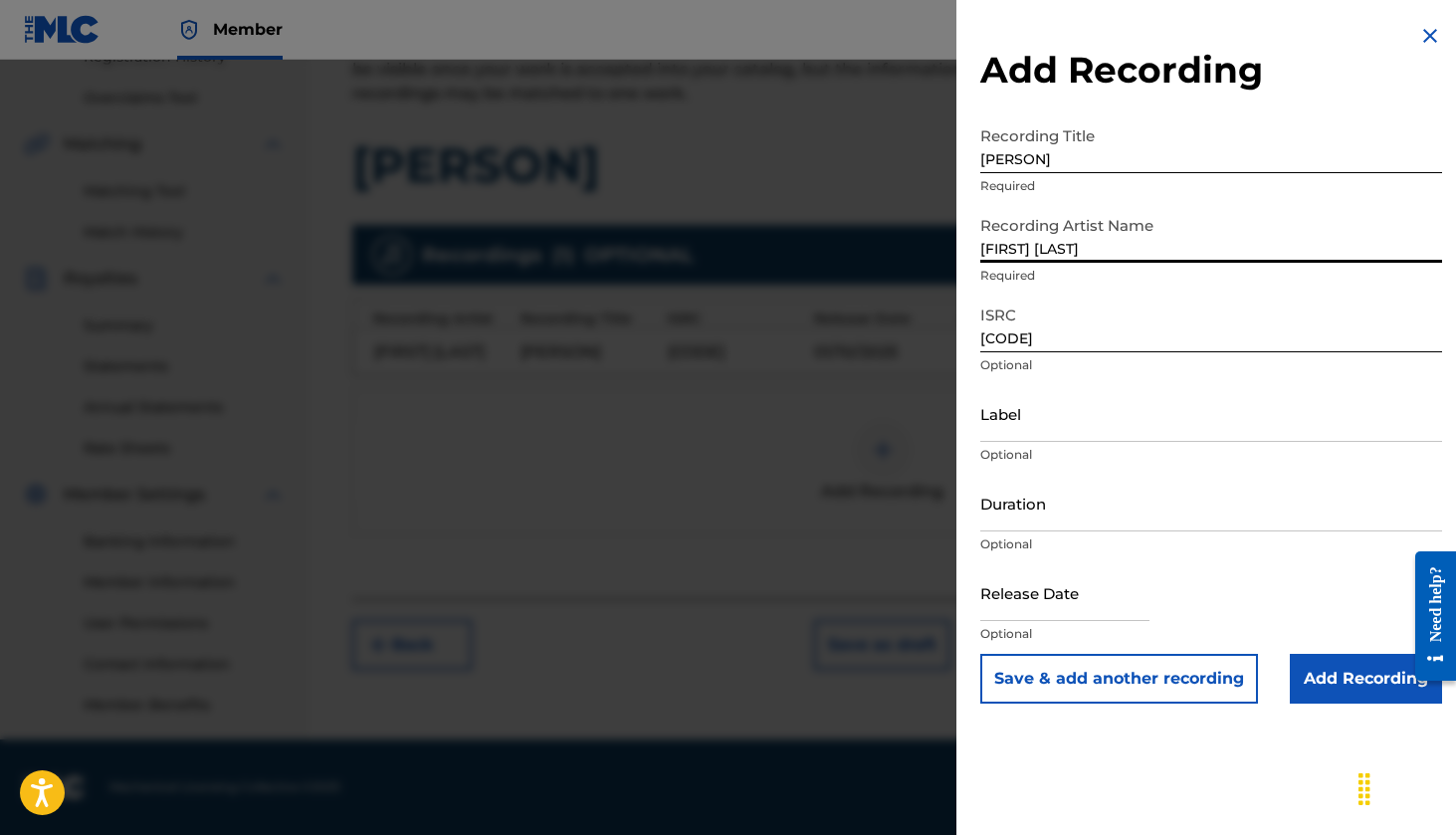 type on "[FIRST] [LAST]" 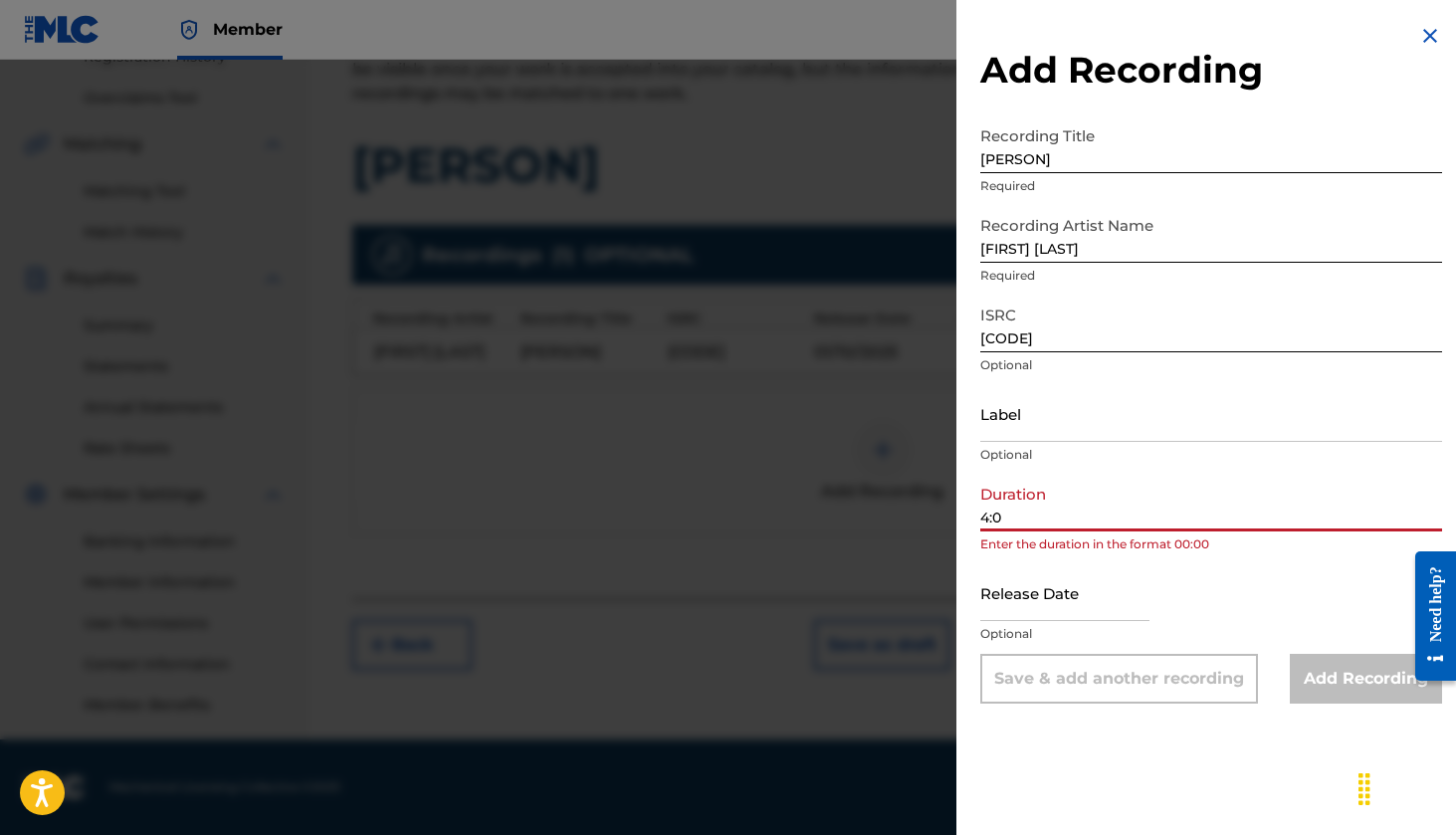 type on "4:0" 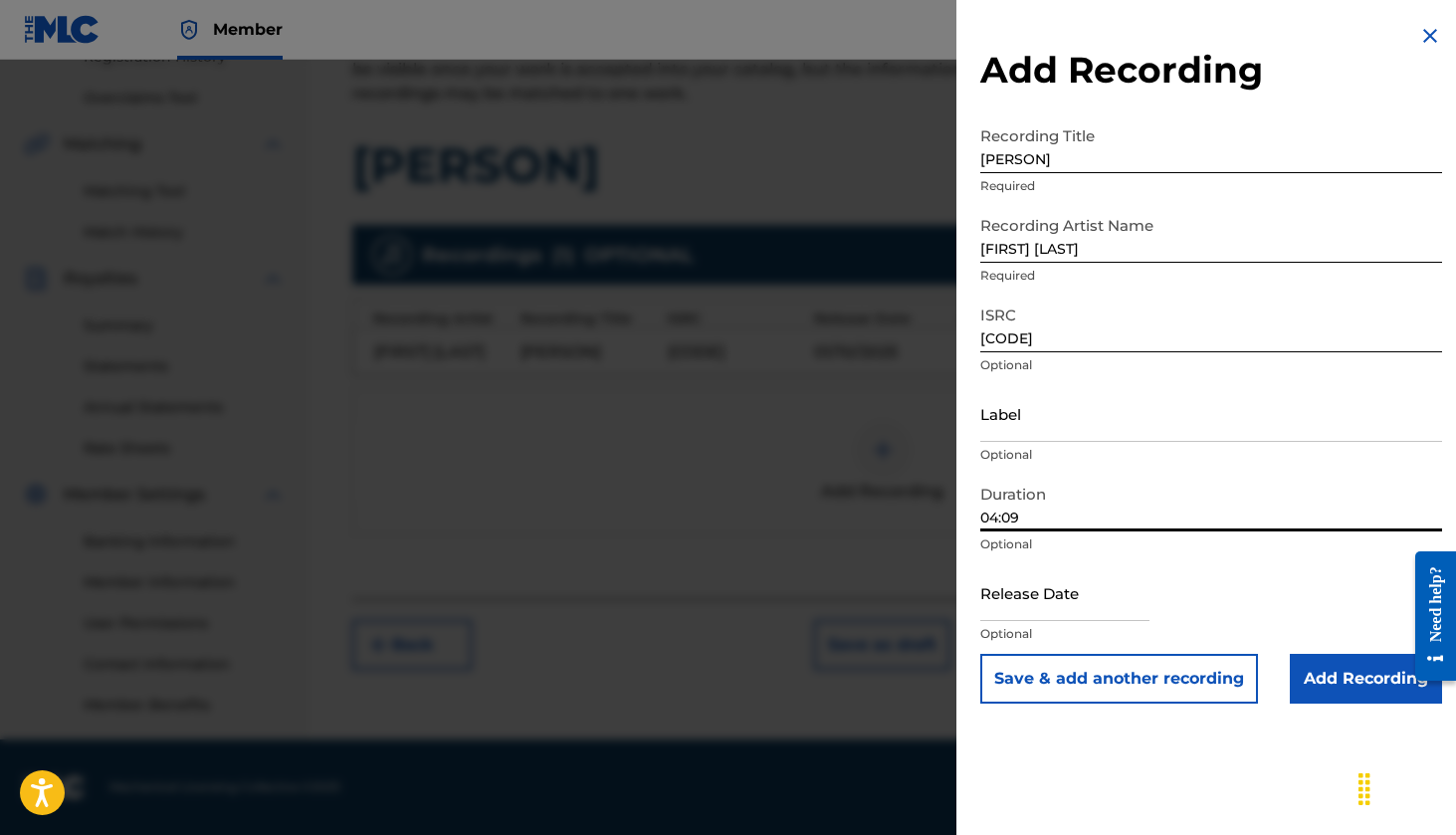 type on "04:09" 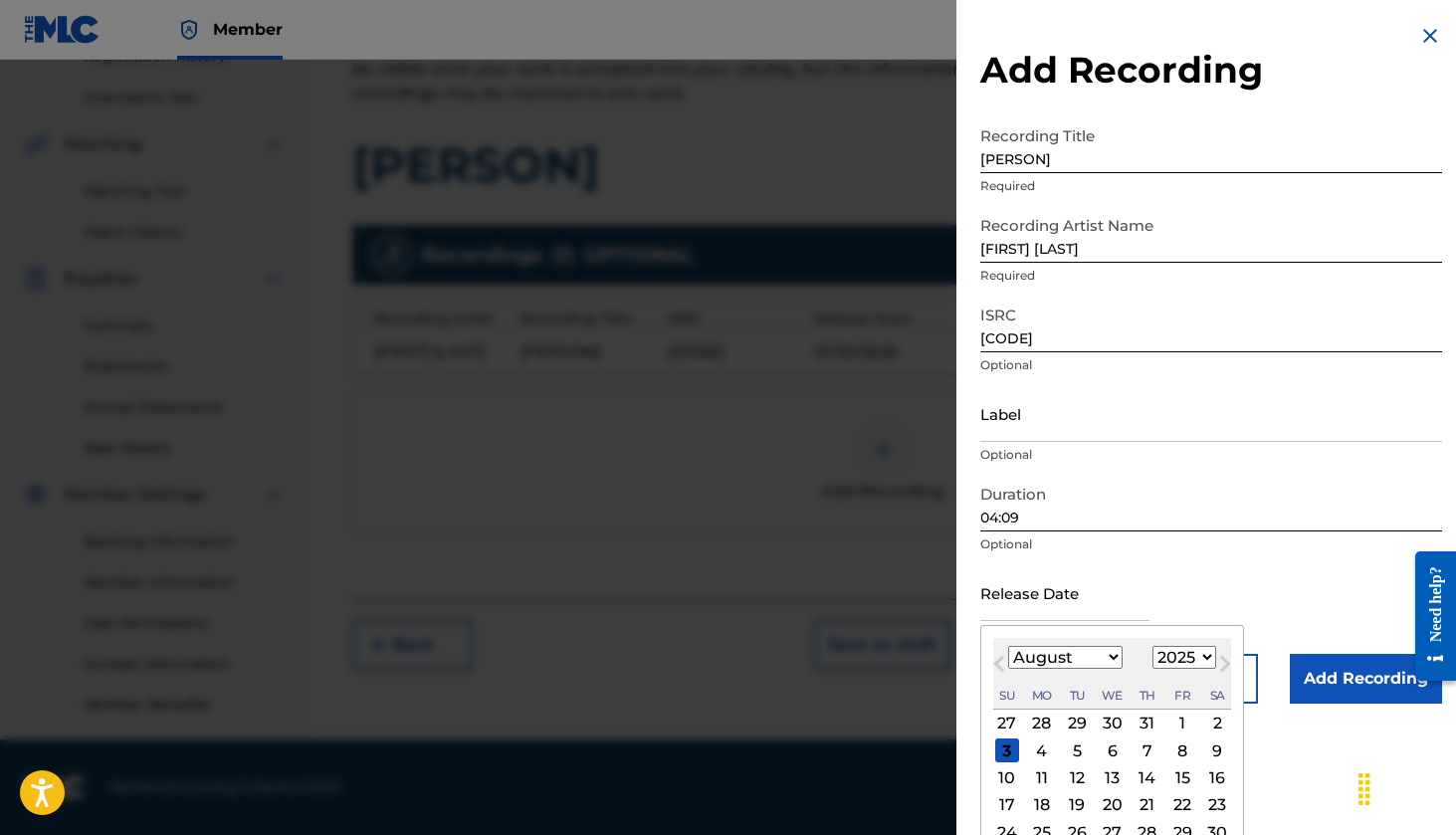 select on "0" 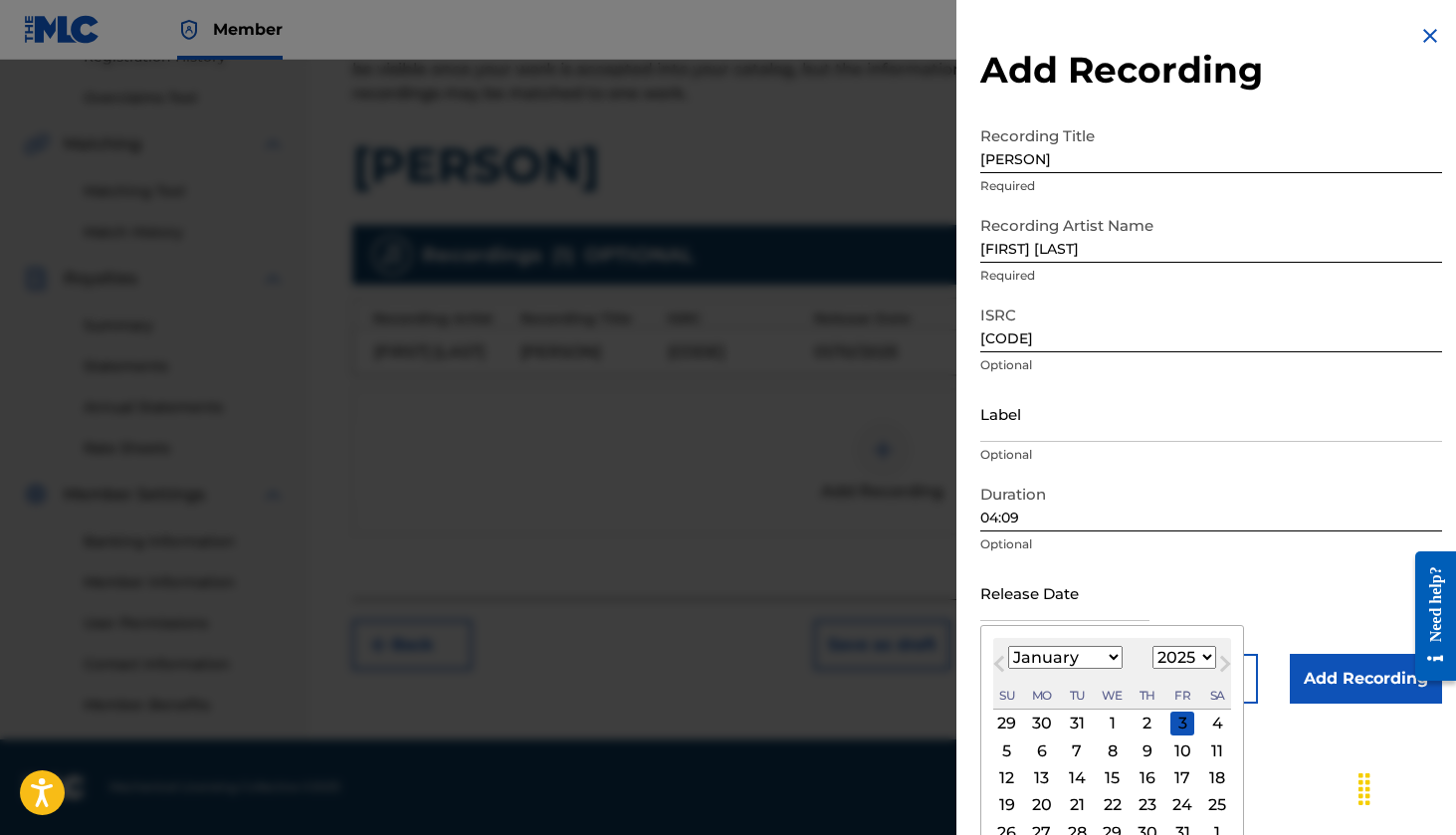 click on "10" at bounding box center [1182, 750] 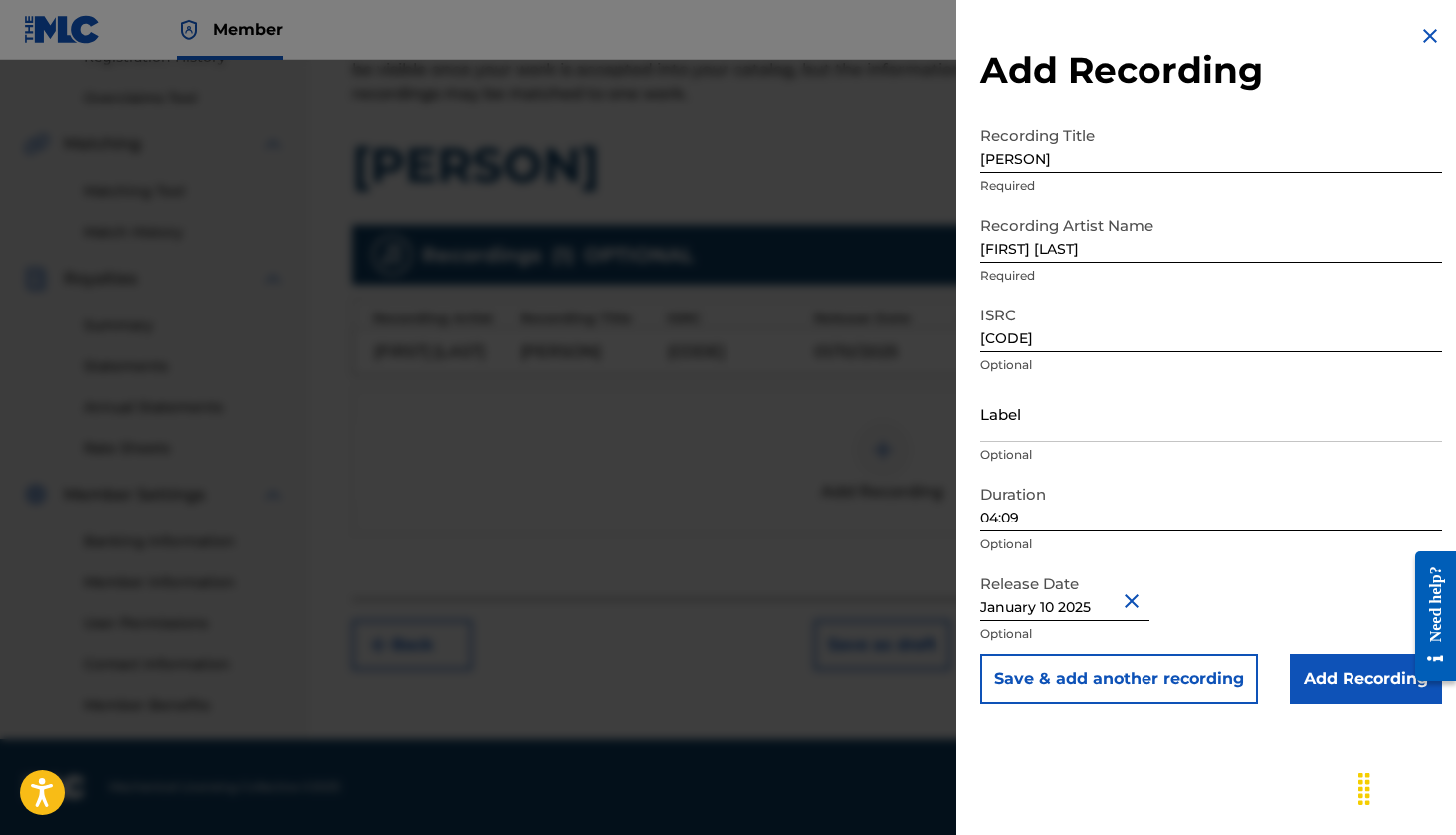 click on "Add Recording" at bounding box center (1365, 679) 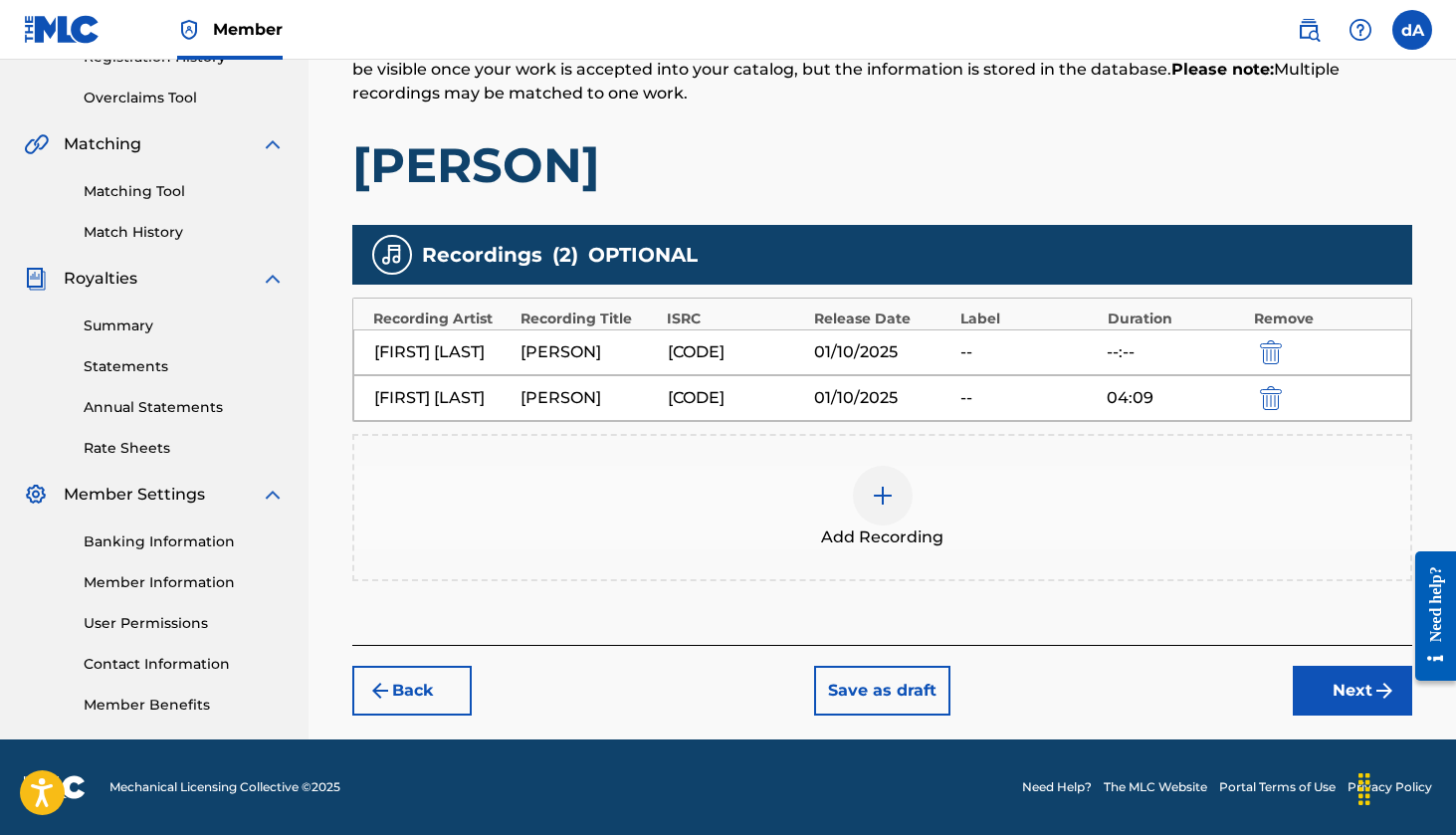 click at bounding box center (1271, 352) 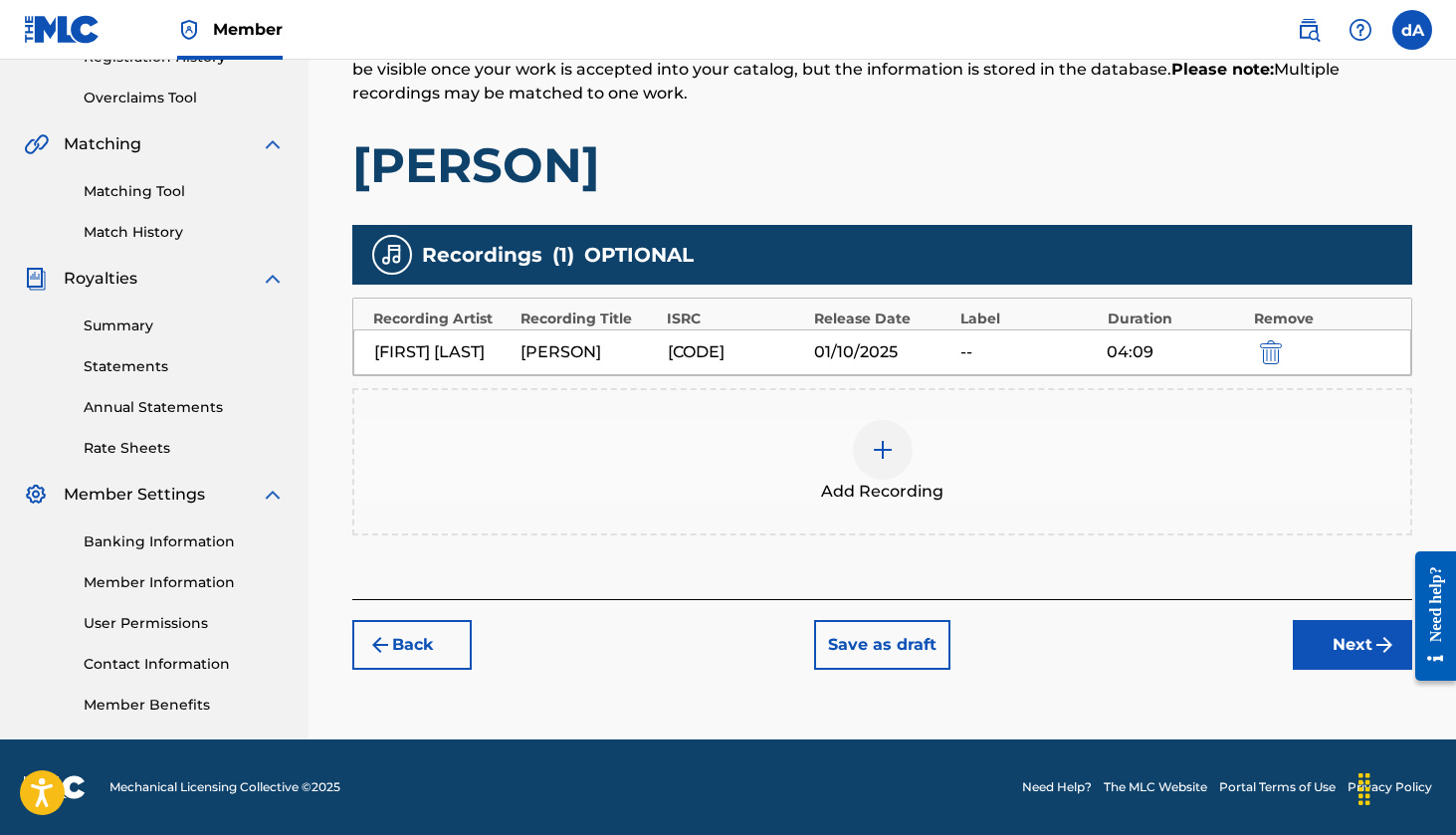 click on "Next" at bounding box center [1352, 645] 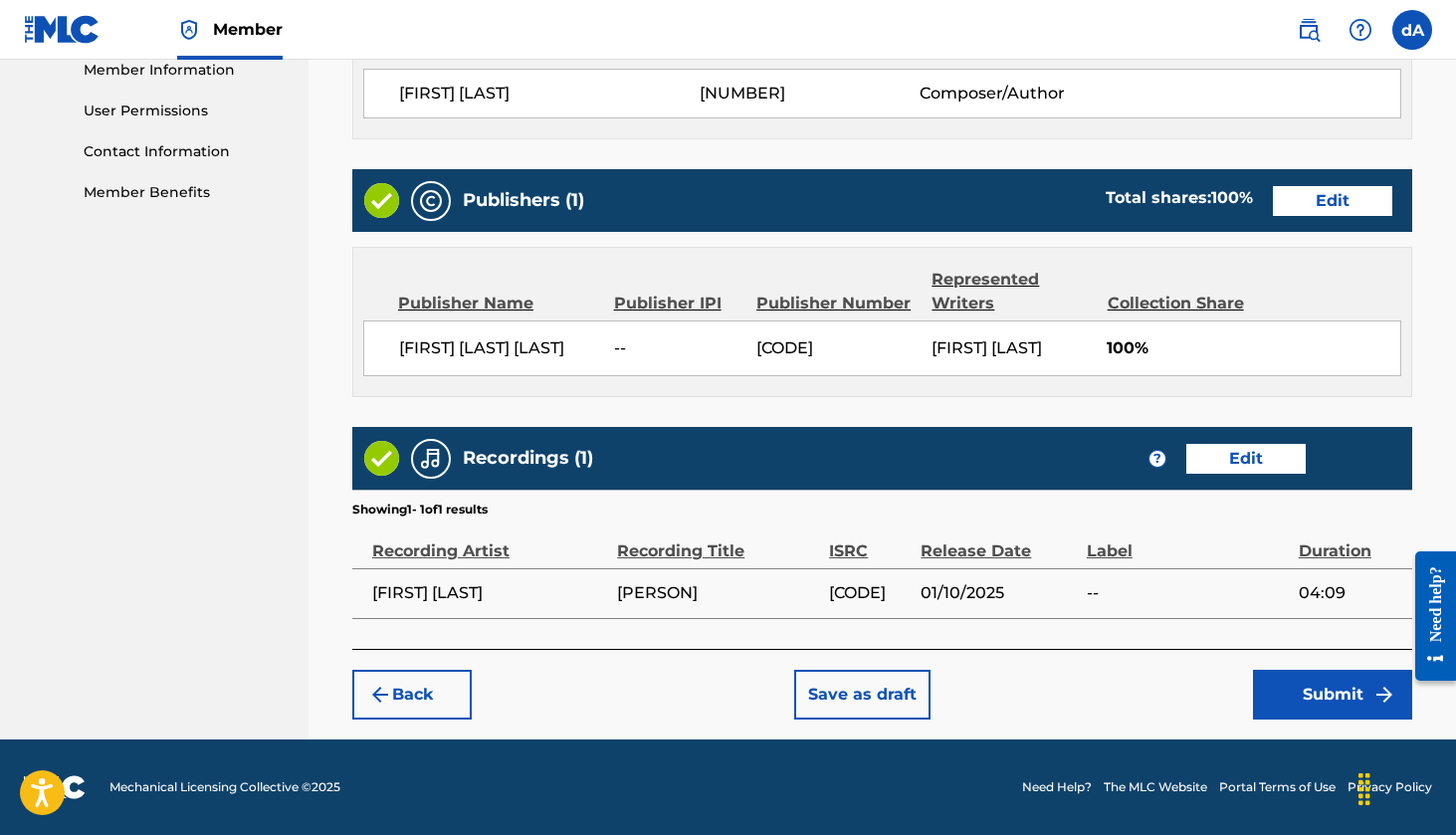 scroll, scrollTop: 935, scrollLeft: 0, axis: vertical 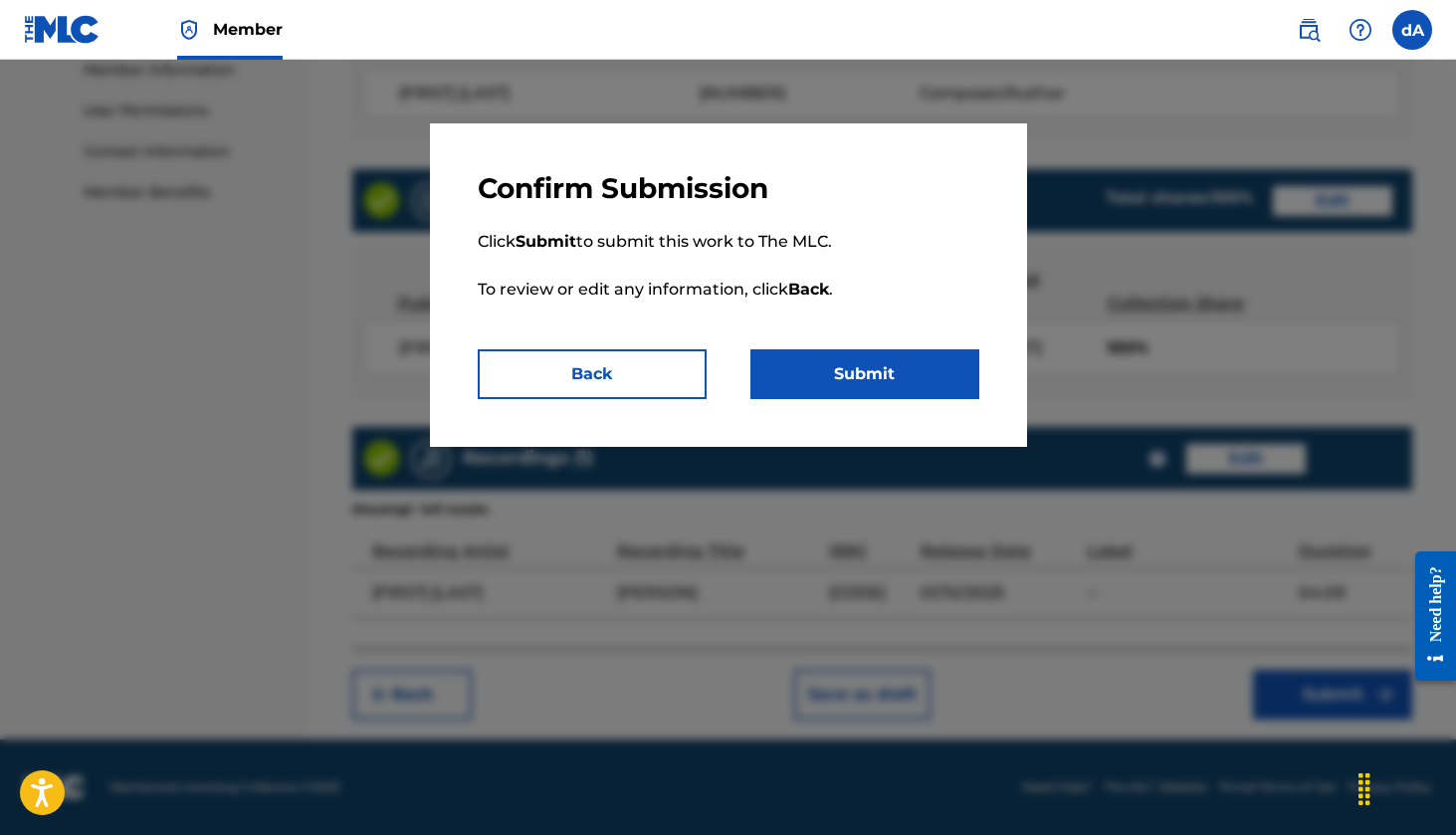 click on "Submit" at bounding box center [865, 374] 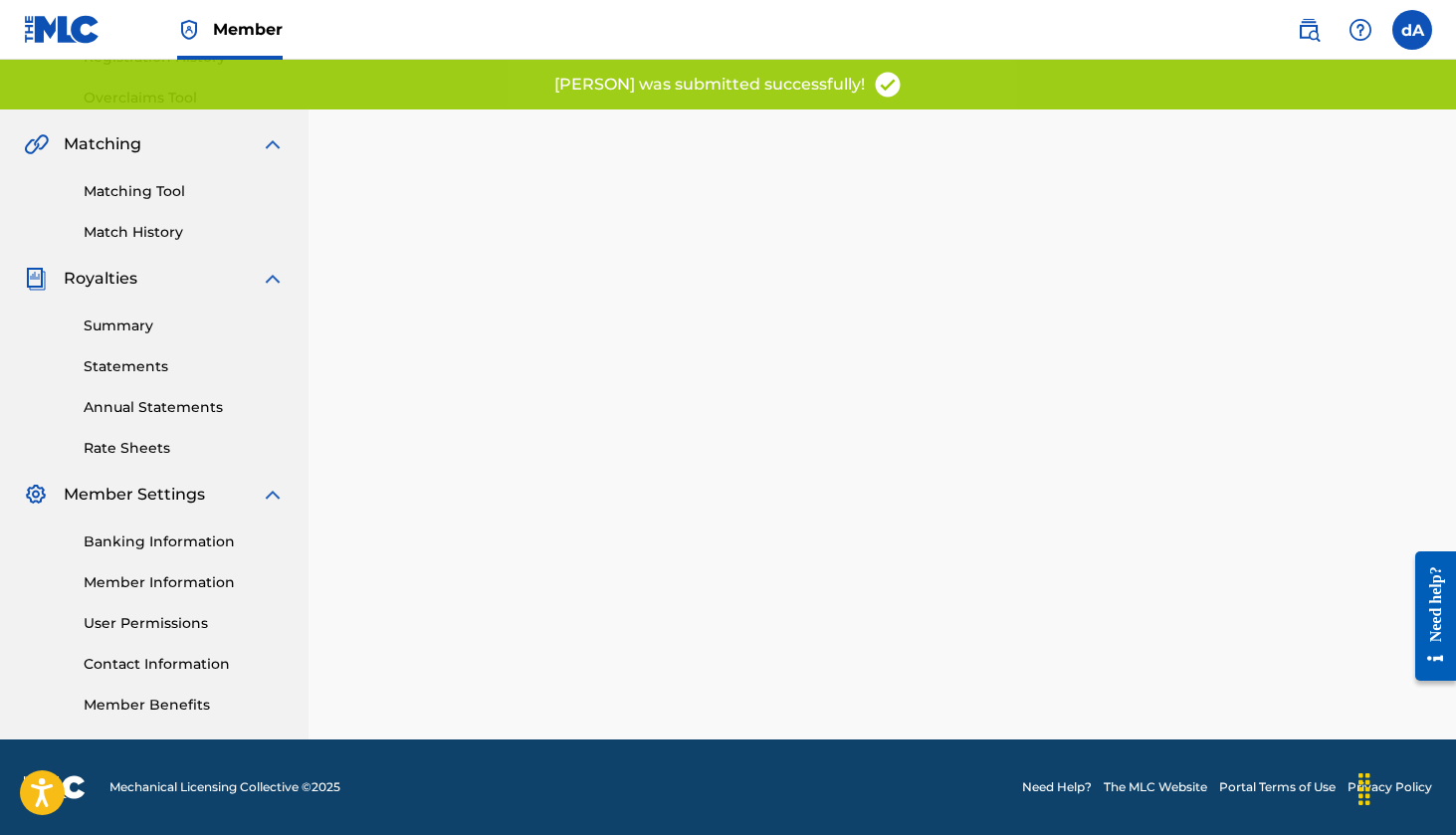 scroll, scrollTop: 0, scrollLeft: 0, axis: both 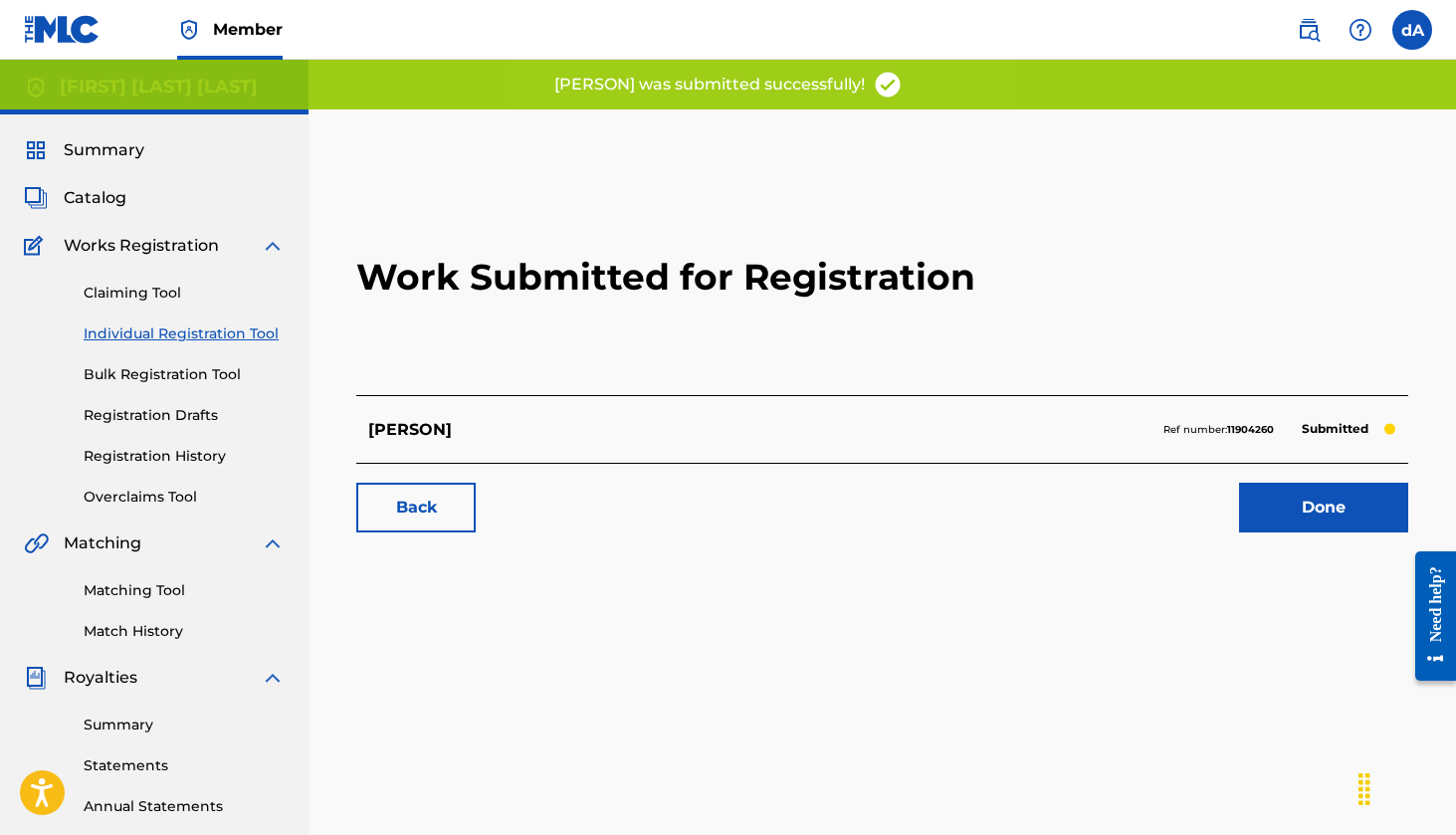 click on "Done" at bounding box center (1324, 508) 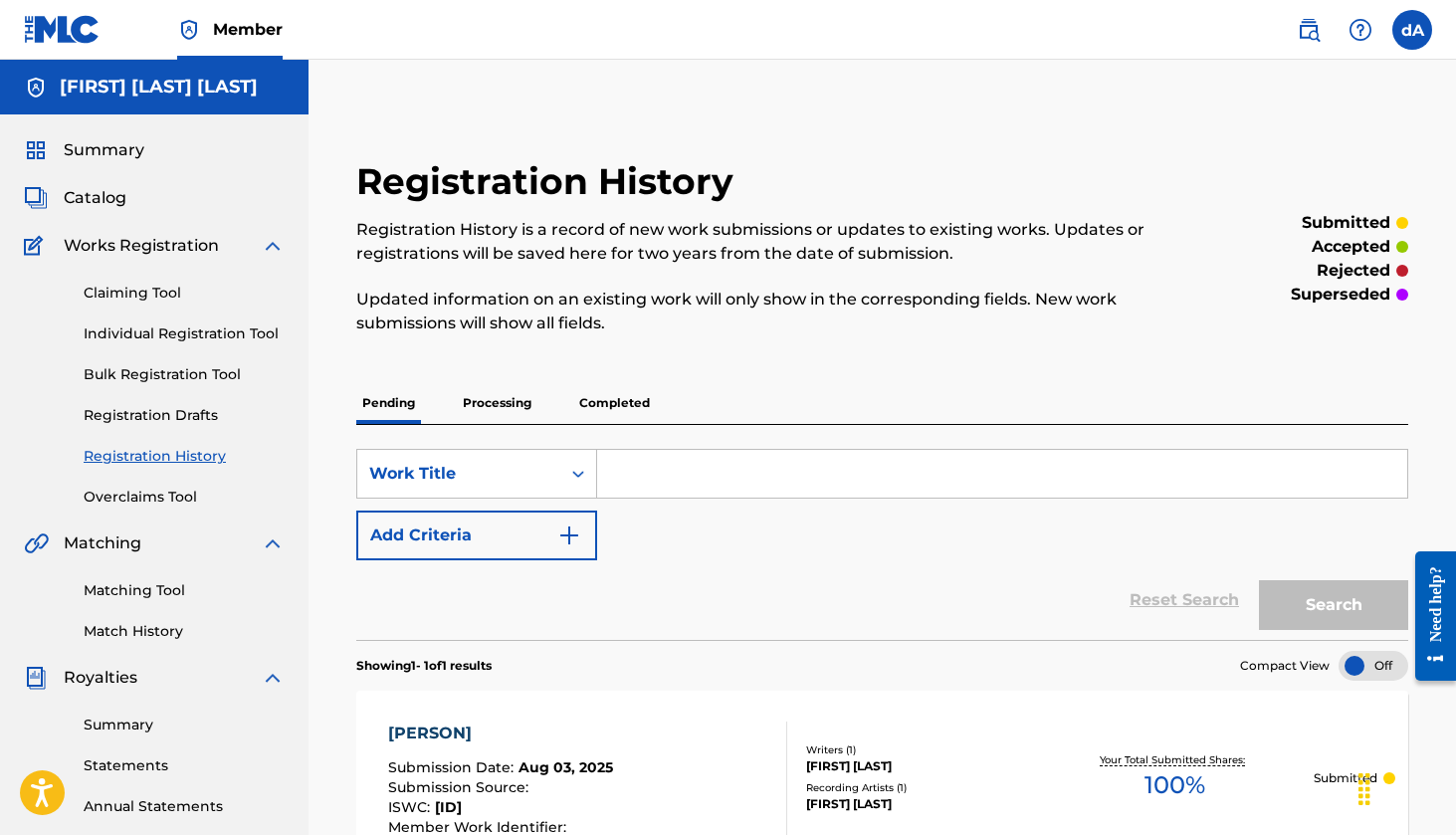 scroll, scrollTop: 0, scrollLeft: 0, axis: both 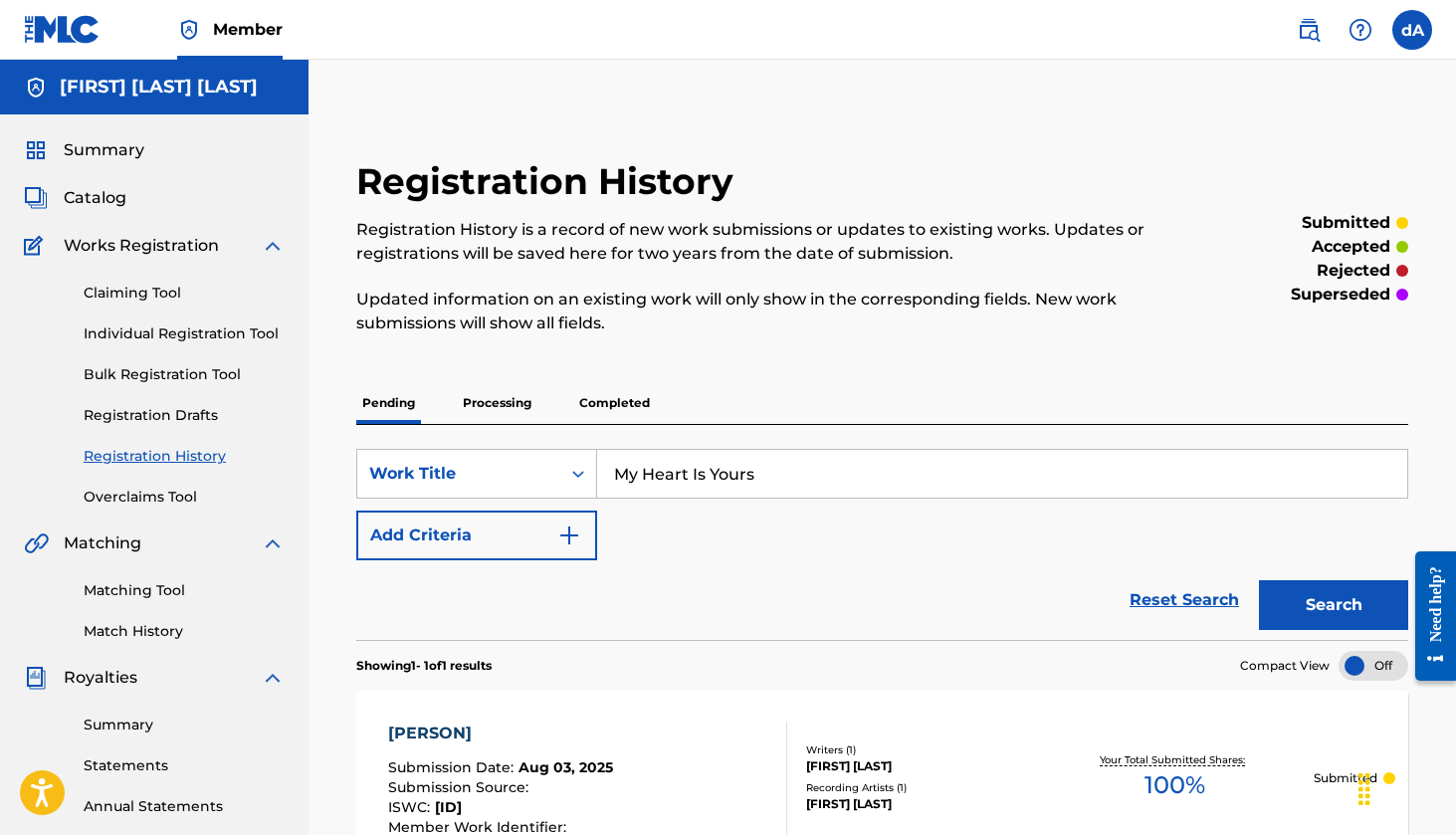 type on "My Heart Is Yours" 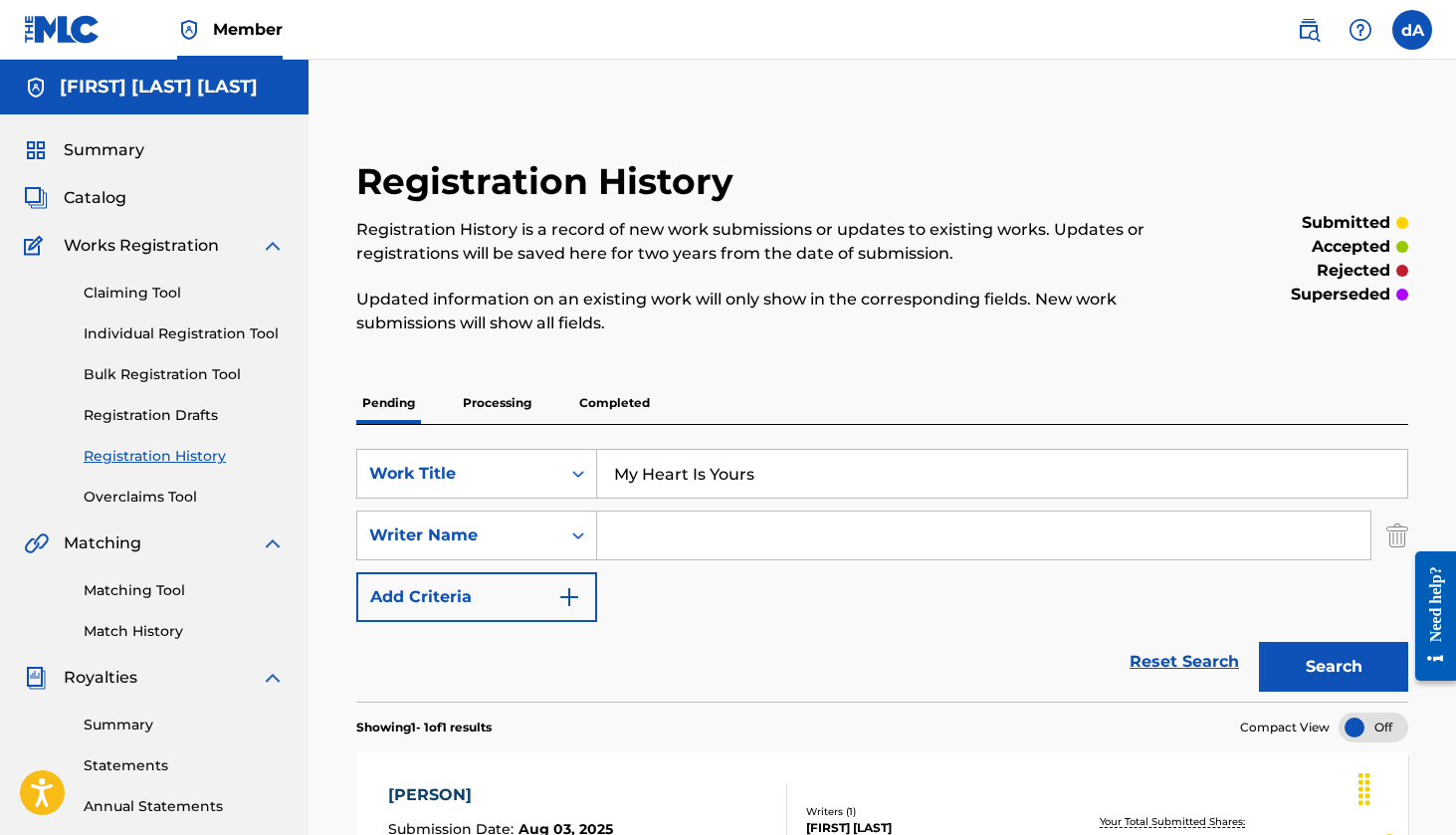 click at bounding box center (983, 535) 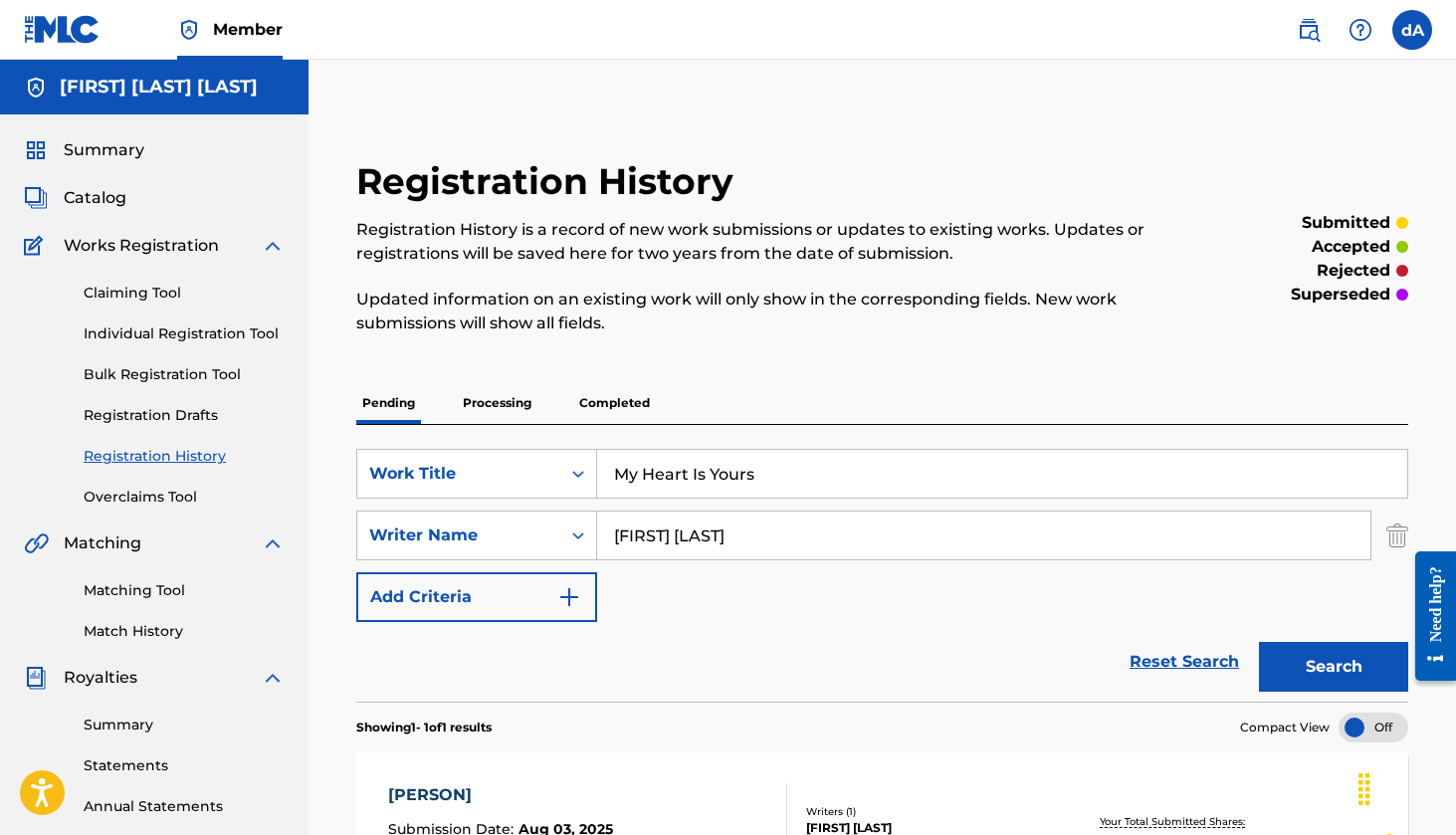 type on "[FIRST] [LAST]" 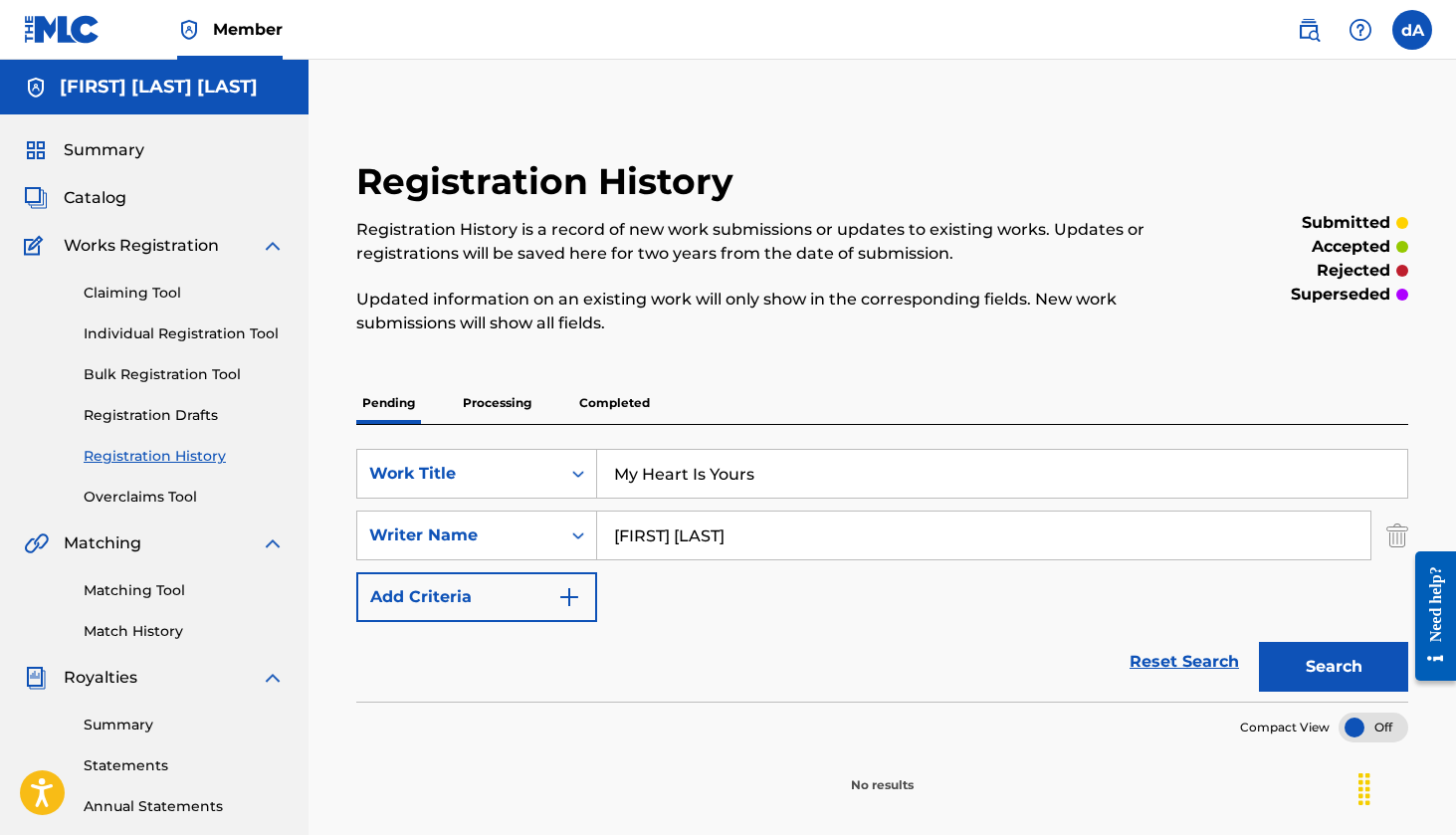 drag, startPoint x: 770, startPoint y: 533, endPoint x: 605, endPoint y: 541, distance: 165.19383 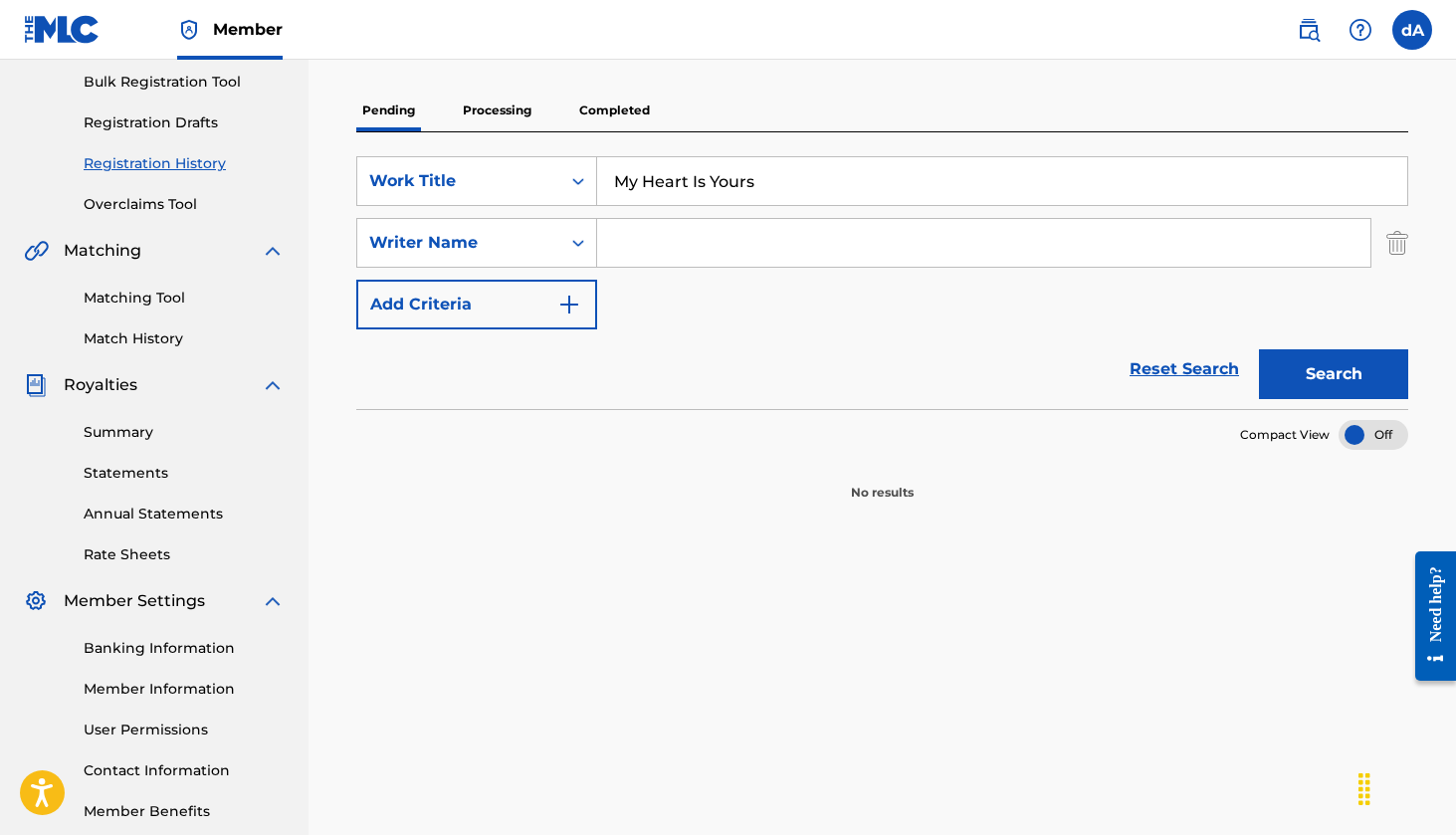 scroll, scrollTop: 359, scrollLeft: 0, axis: vertical 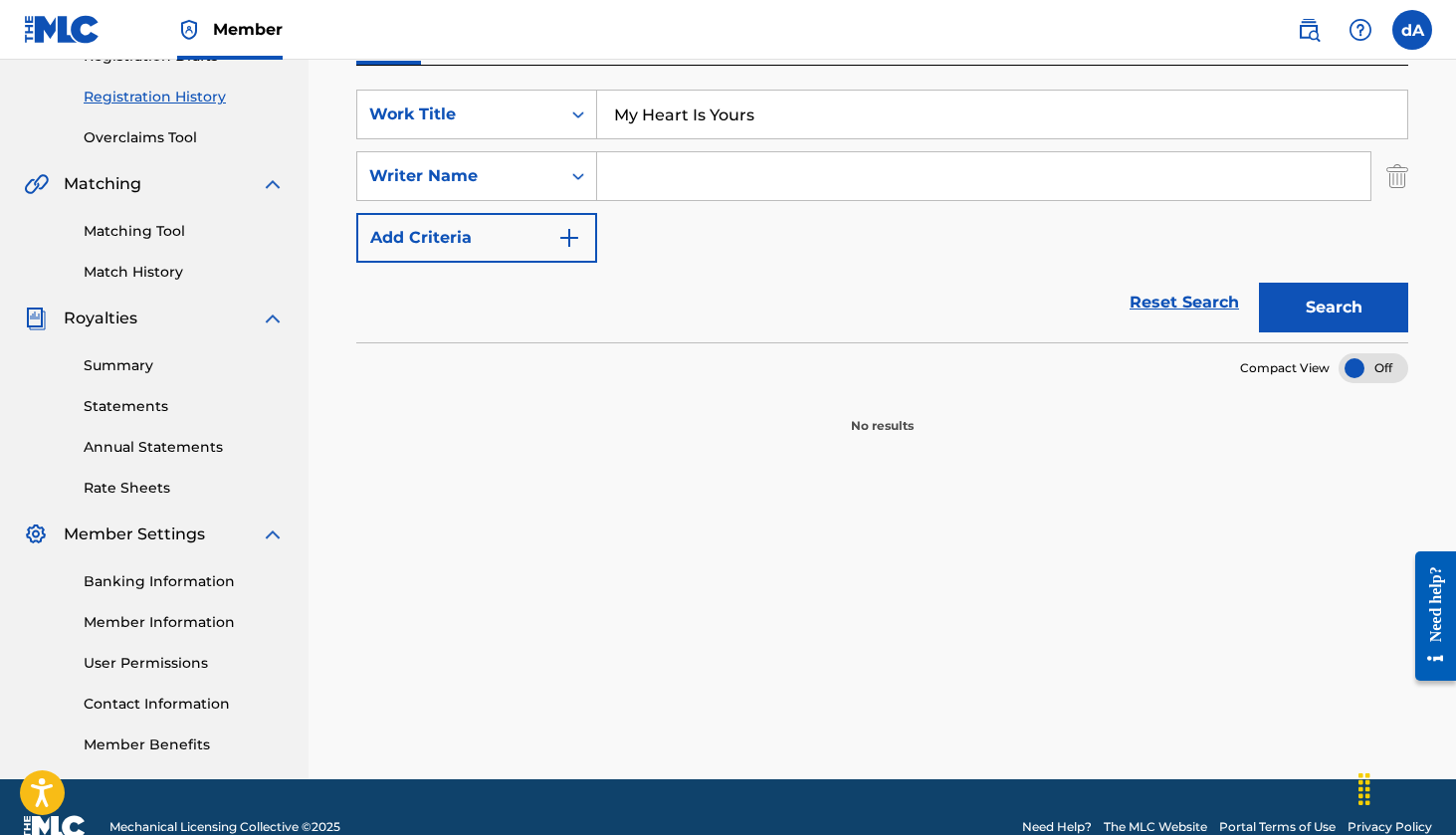 type 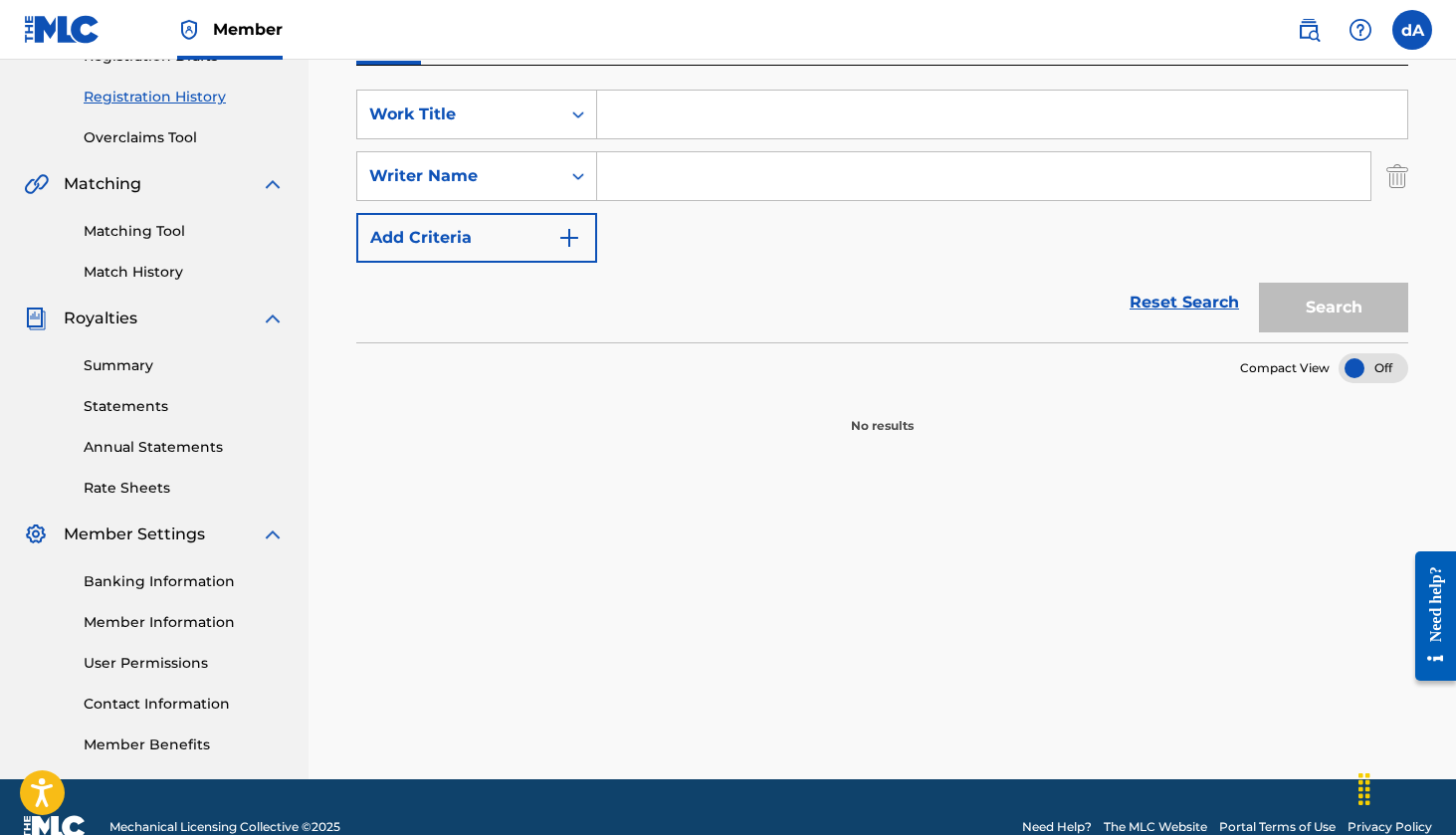 type 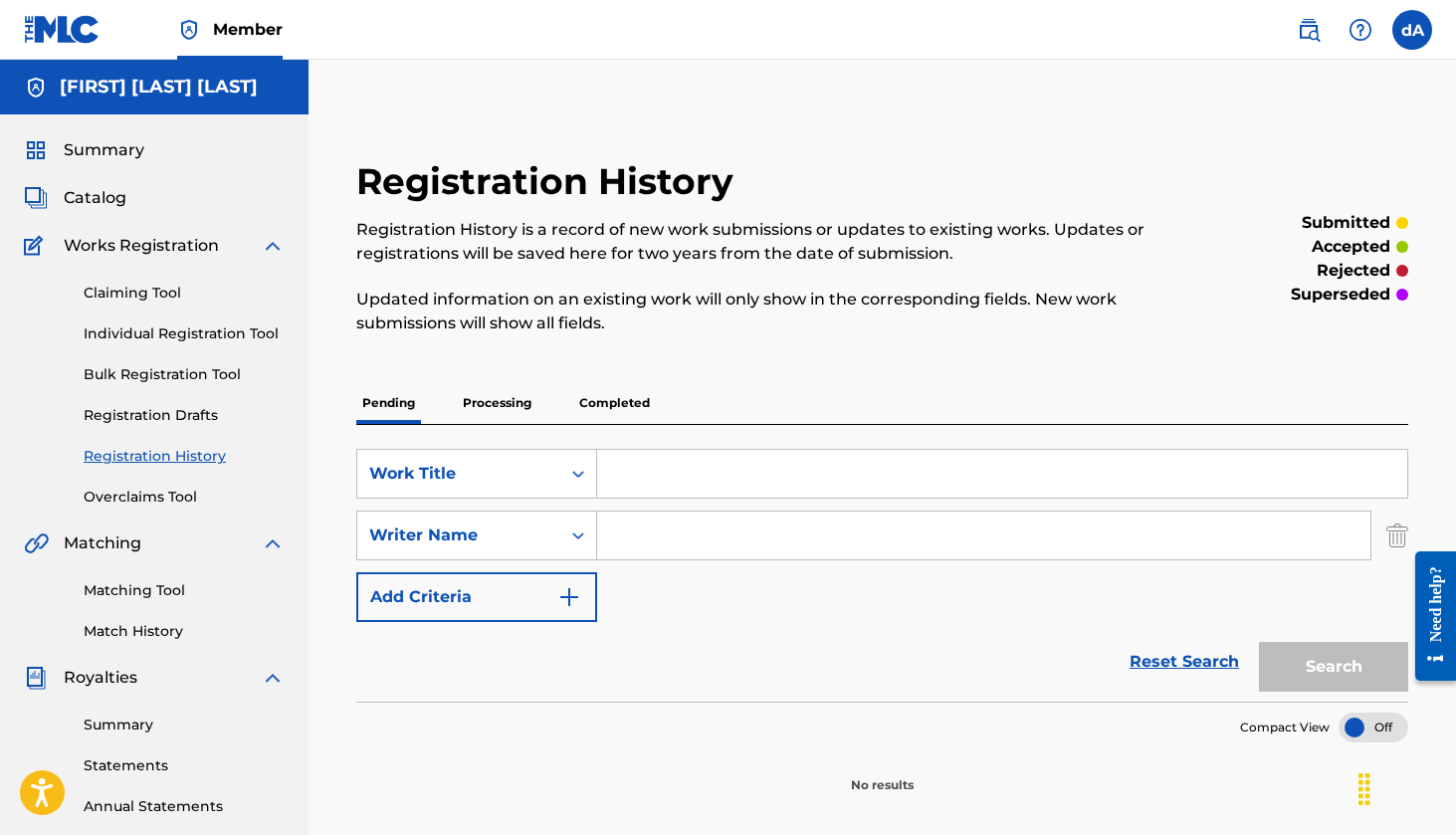 scroll, scrollTop: 0, scrollLeft: 0, axis: both 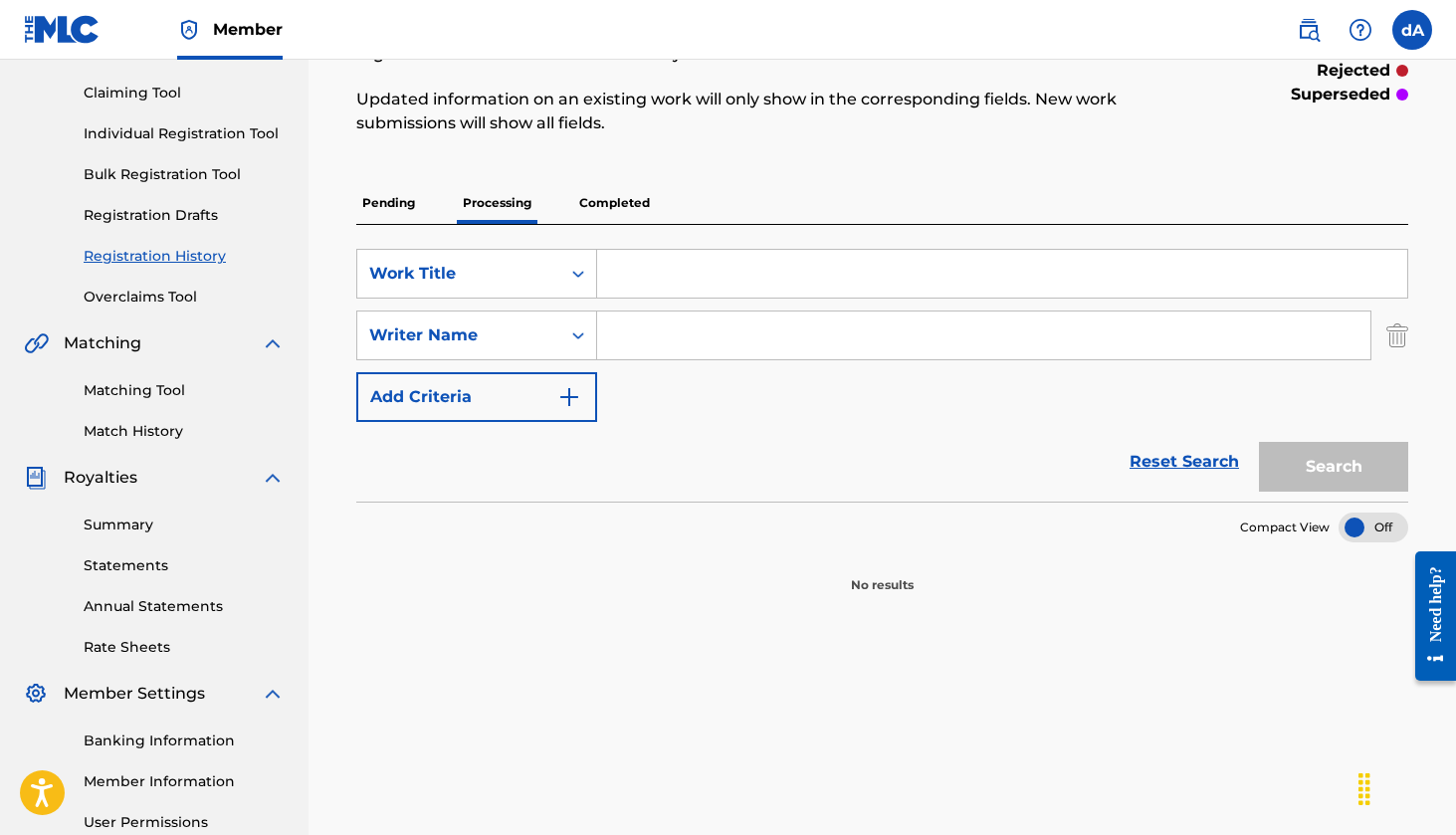 click on "Completed" at bounding box center (614, 203) 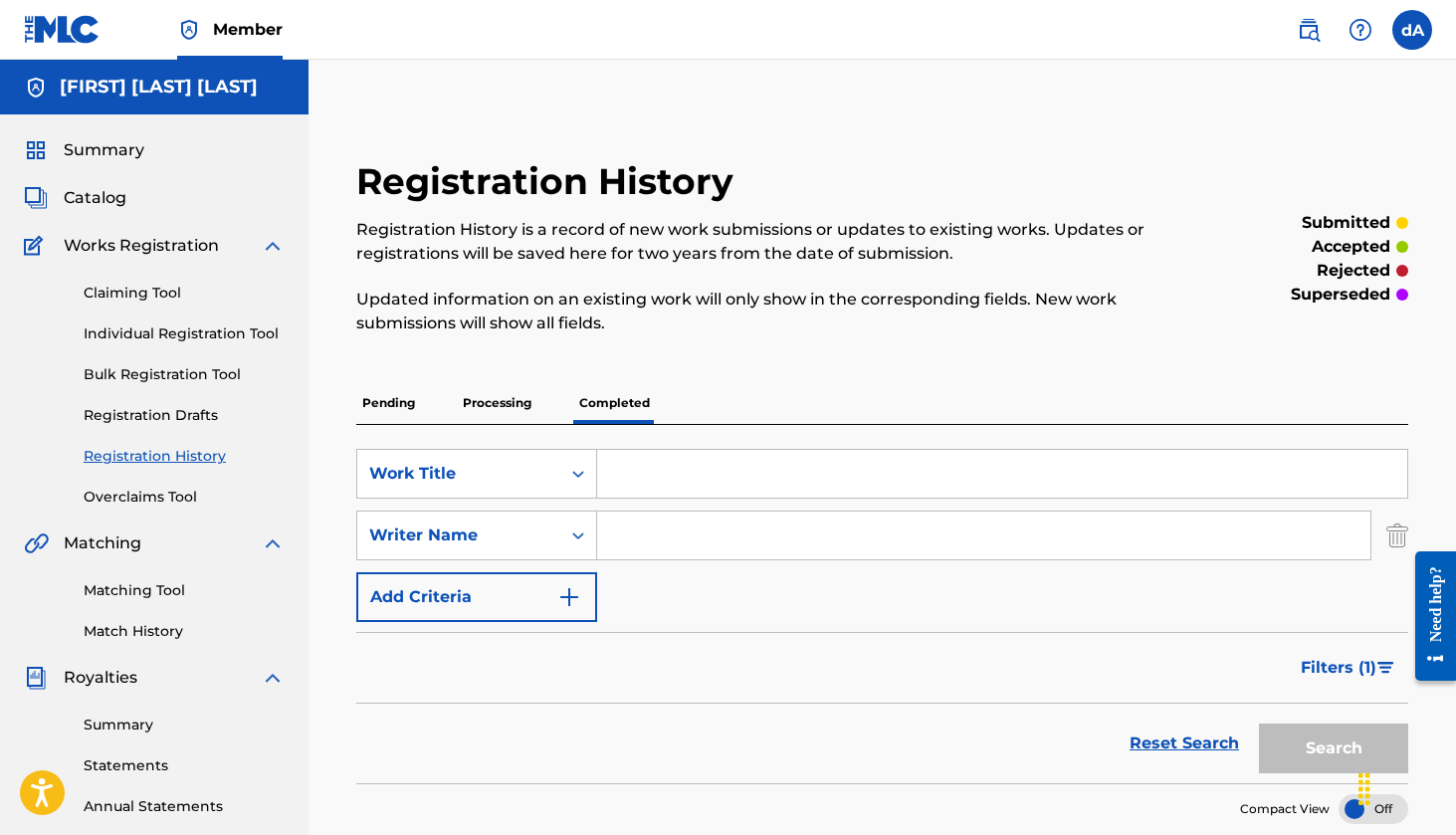 scroll, scrollTop: 0, scrollLeft: 0, axis: both 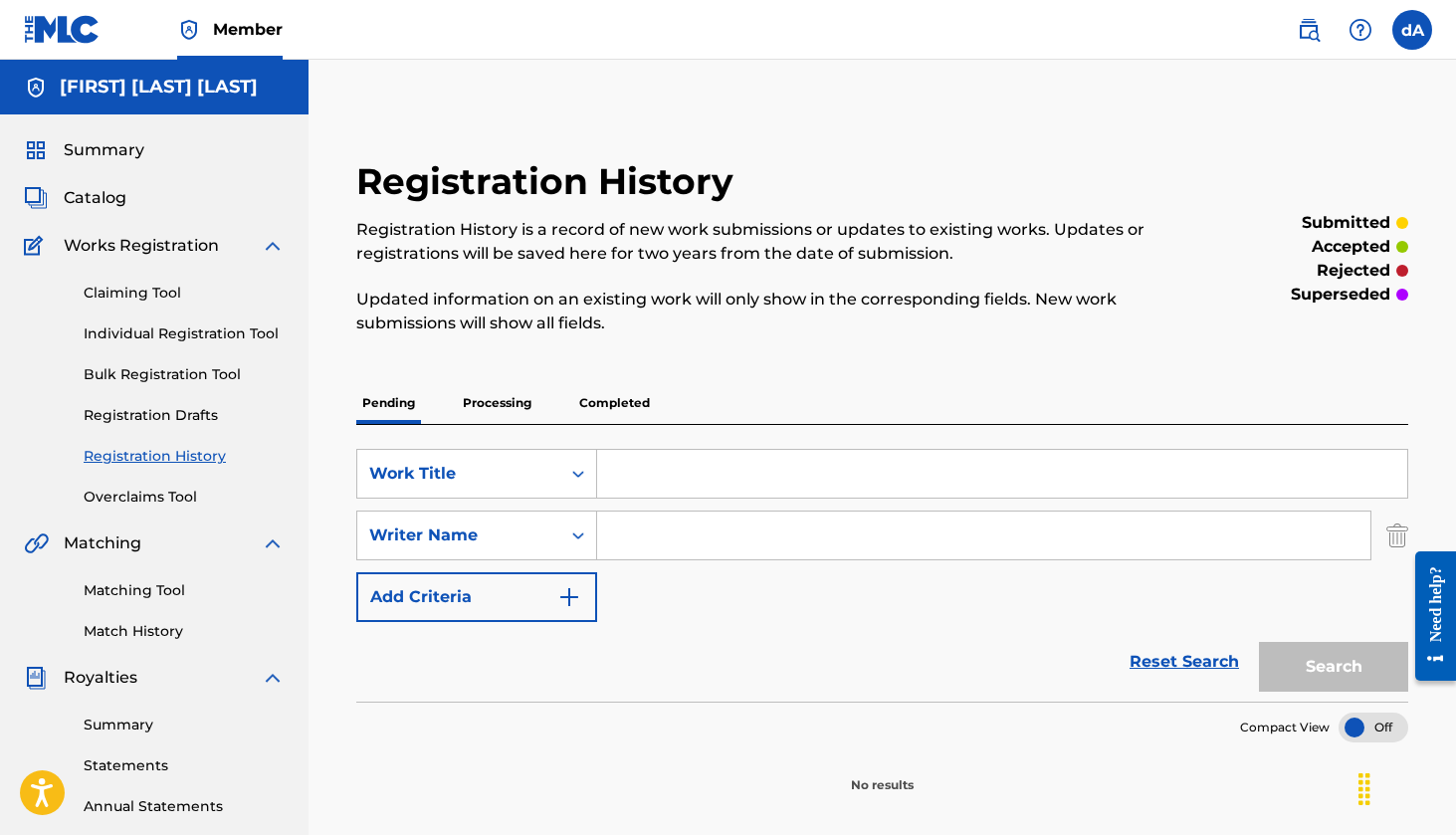 click on "Claiming Tool" at bounding box center (184, 293) 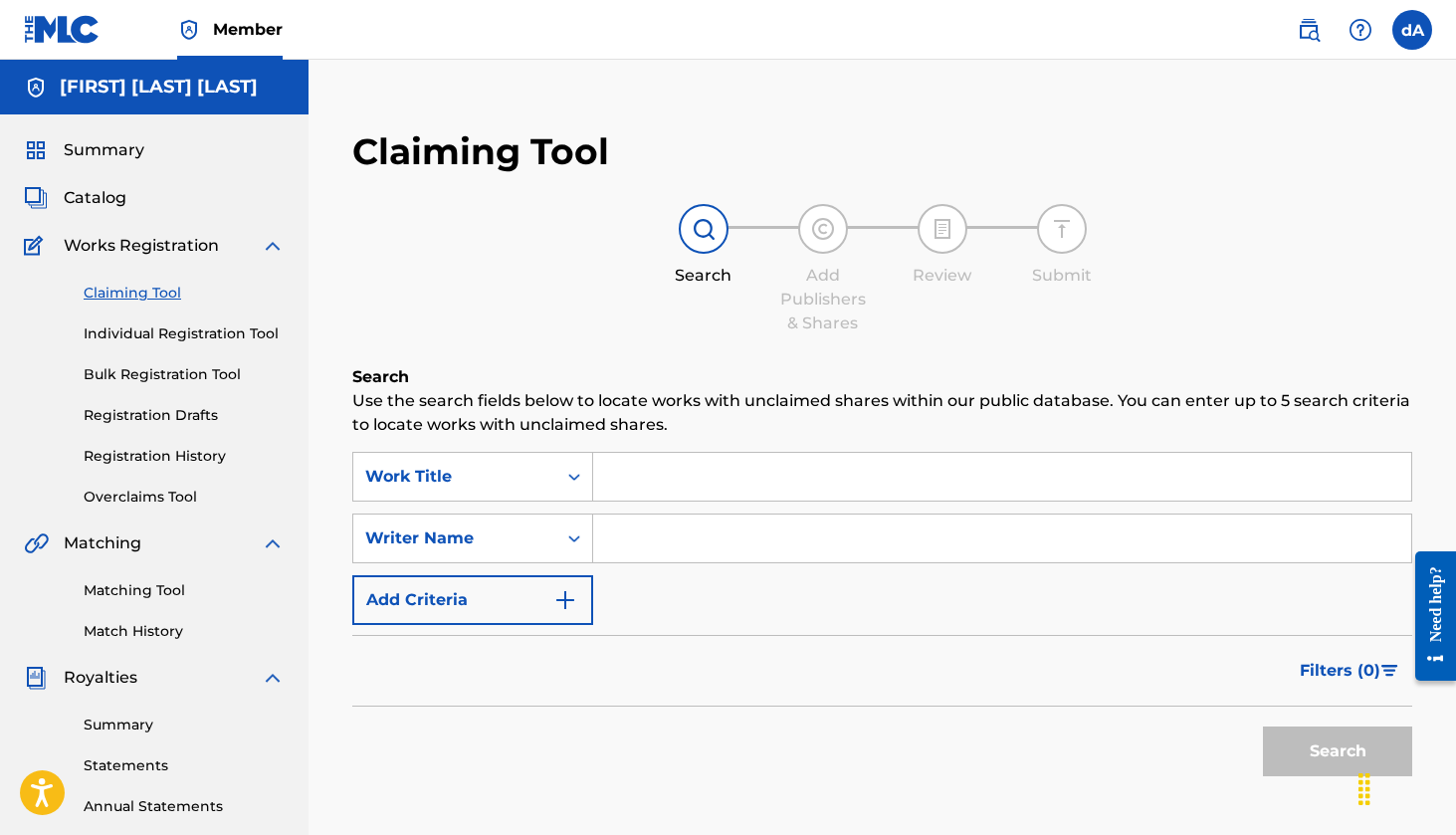 click on "Registration History" at bounding box center (184, 456) 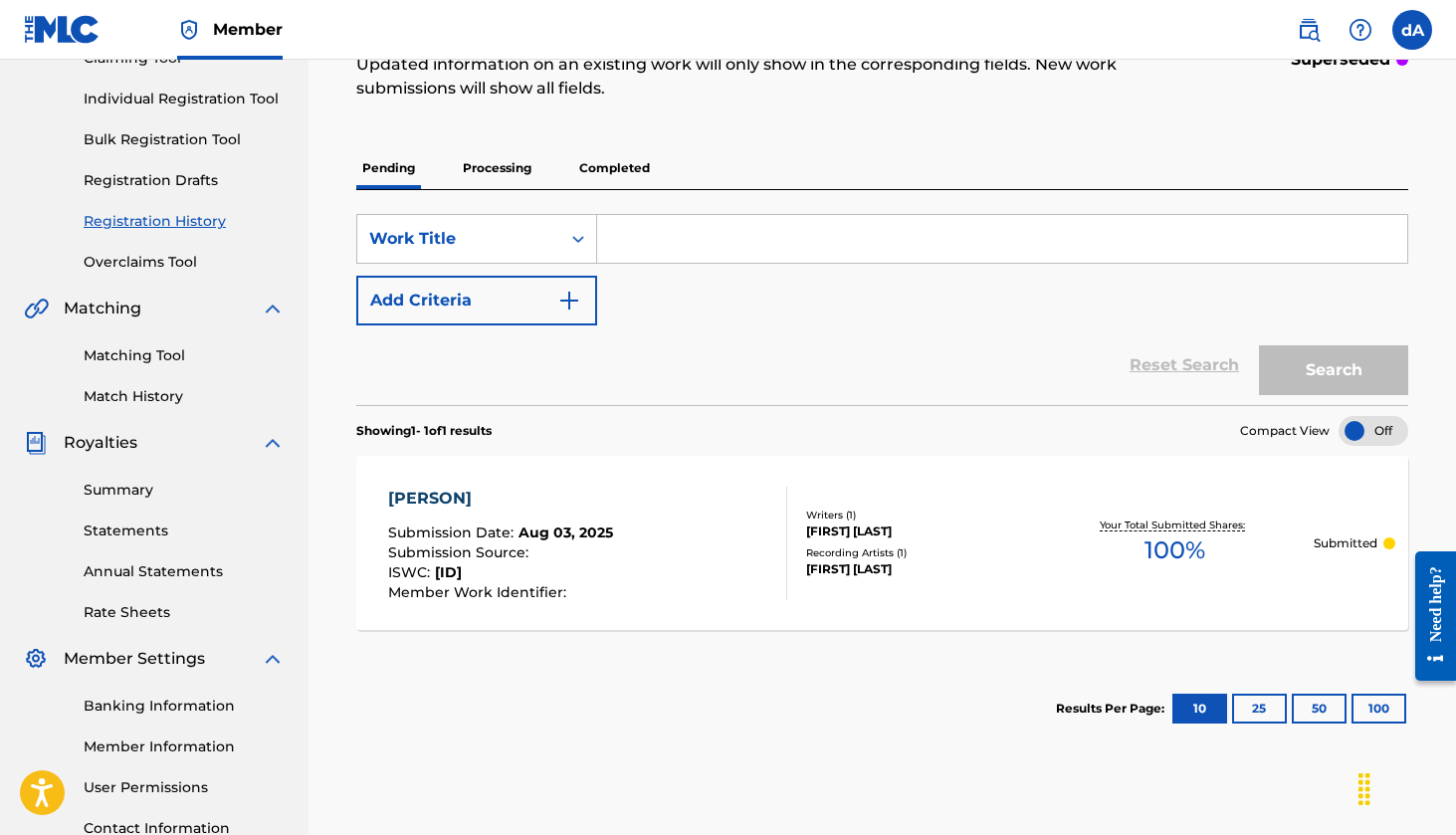 scroll, scrollTop: 275, scrollLeft: 0, axis: vertical 